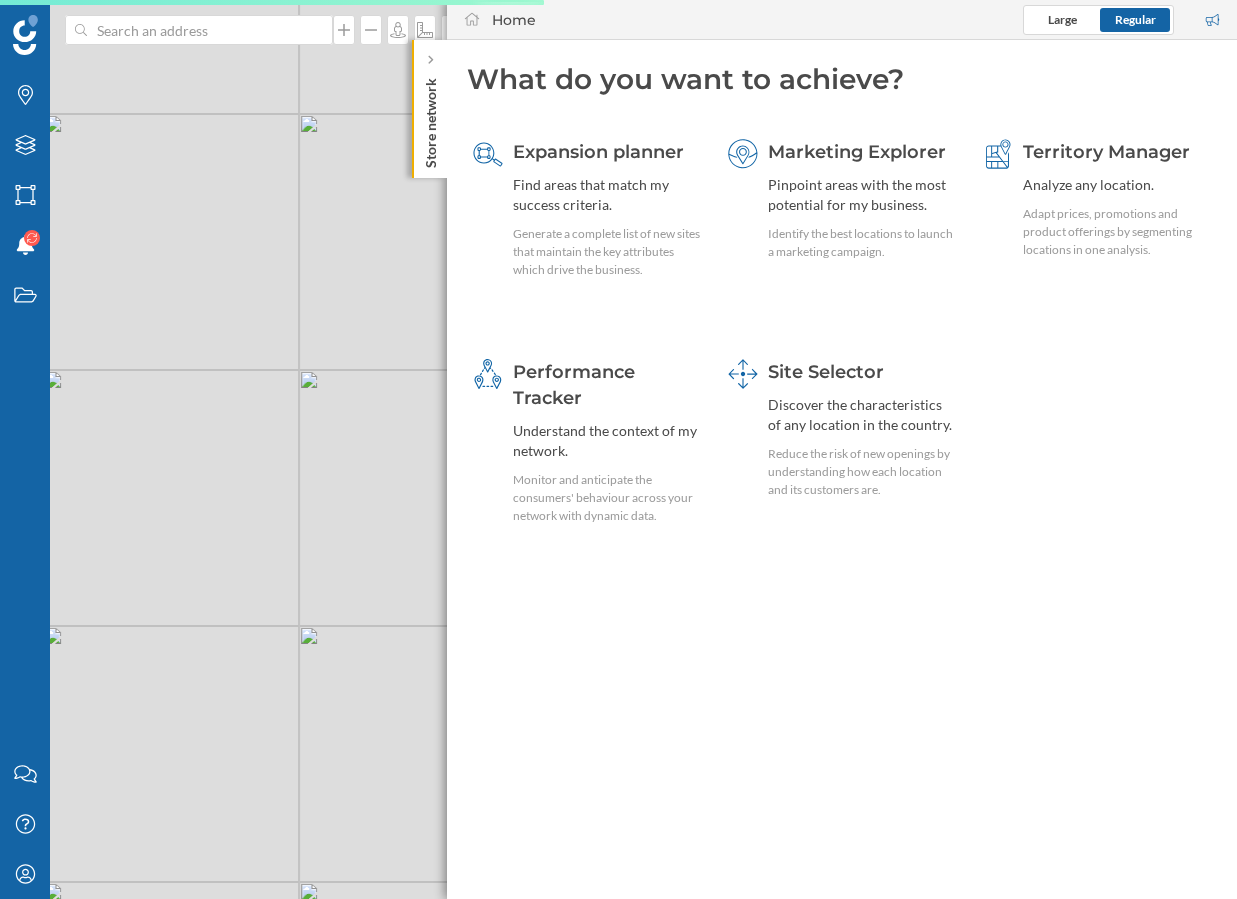 scroll, scrollTop: 0, scrollLeft: 0, axis: both 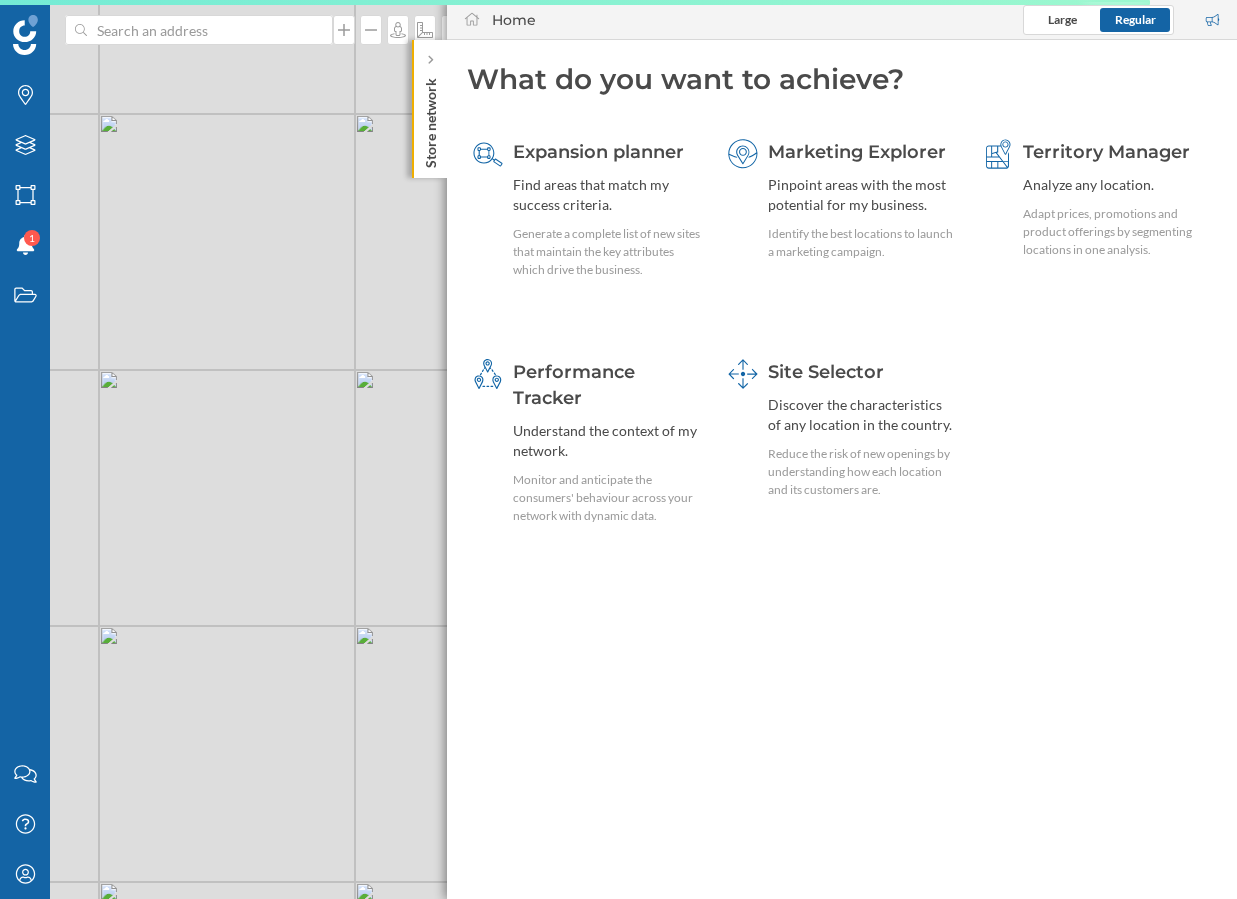 click on "Store network" 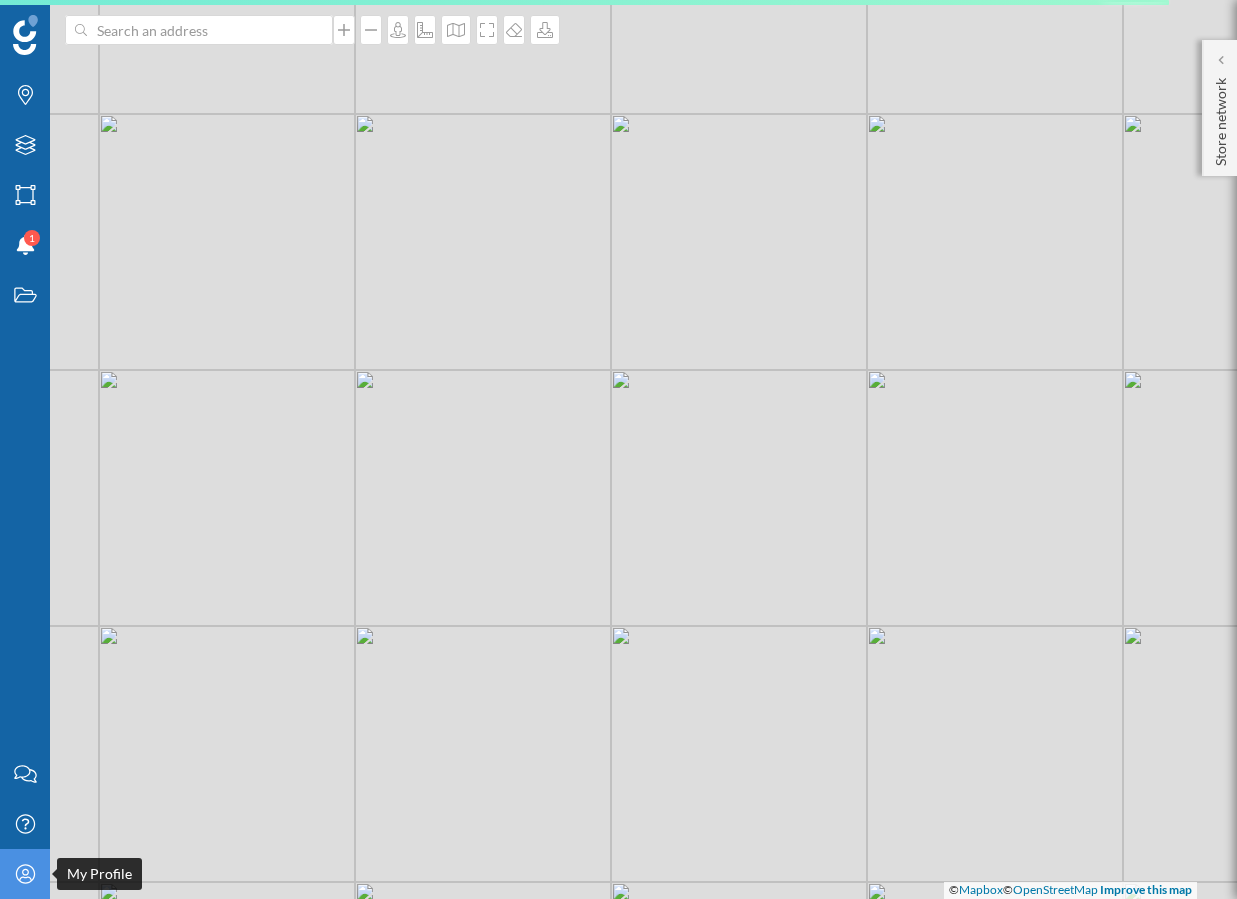 click on "My Profile" 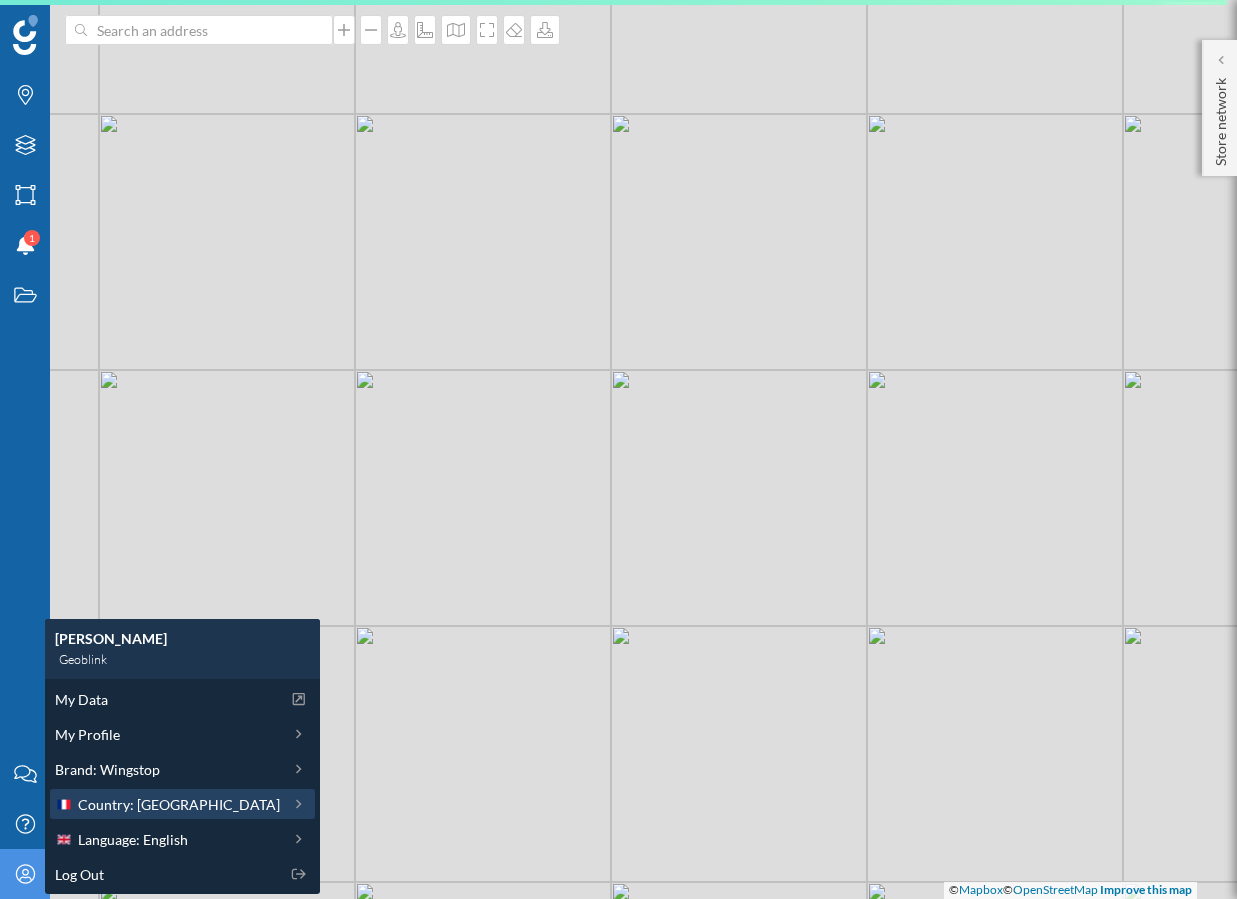 click on "Country: [GEOGRAPHIC_DATA]" at bounding box center (179, 804) 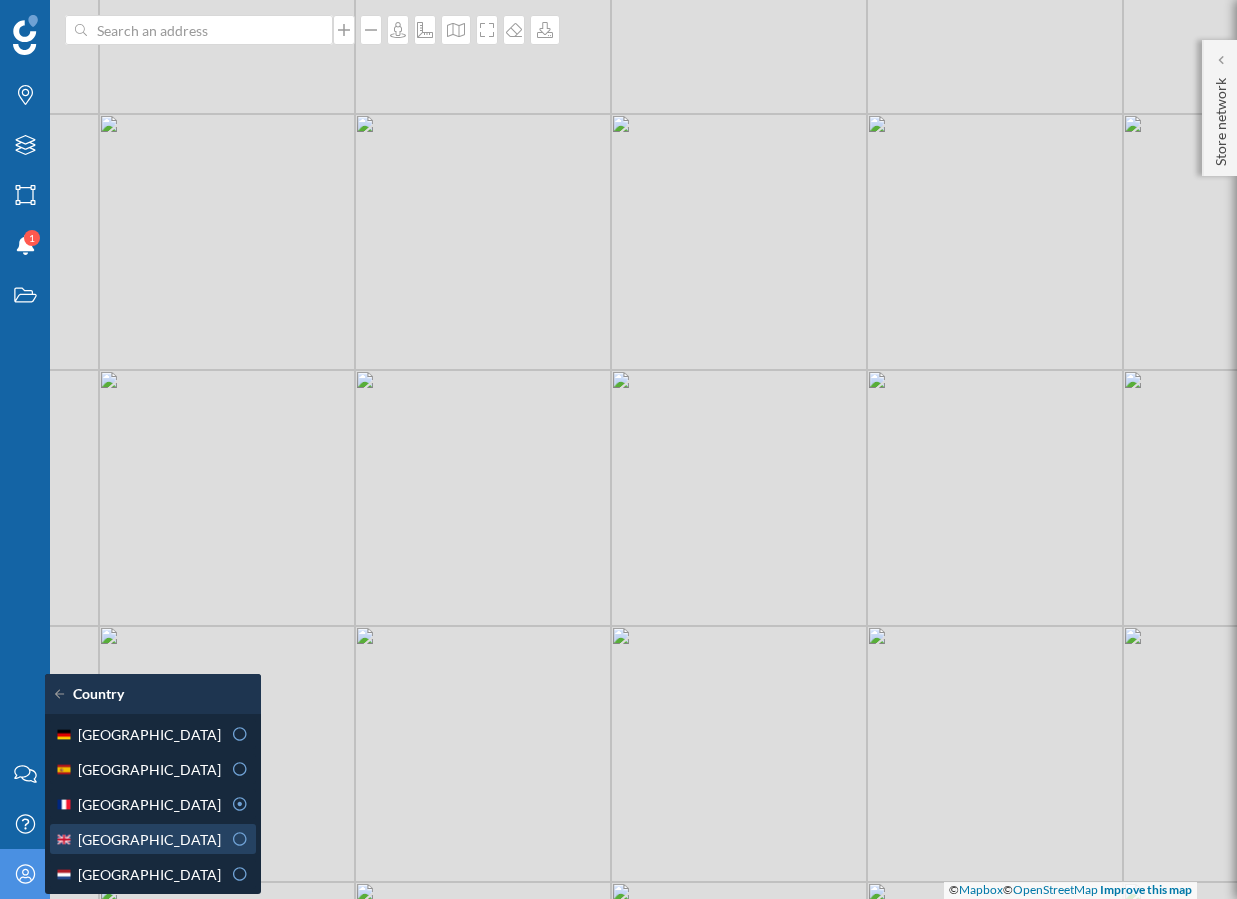 click on "[GEOGRAPHIC_DATA]" at bounding box center (149, 839) 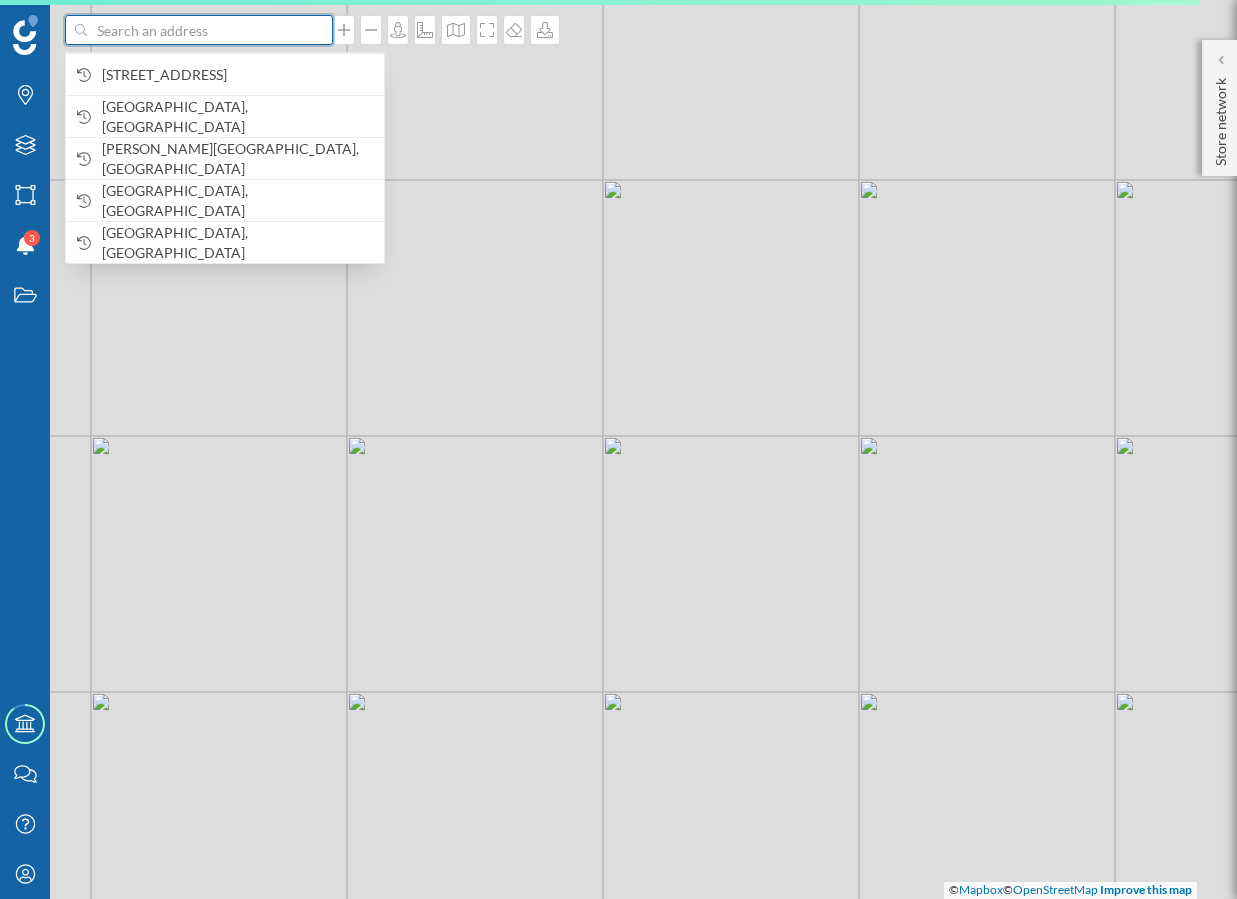 click at bounding box center [199, 30] 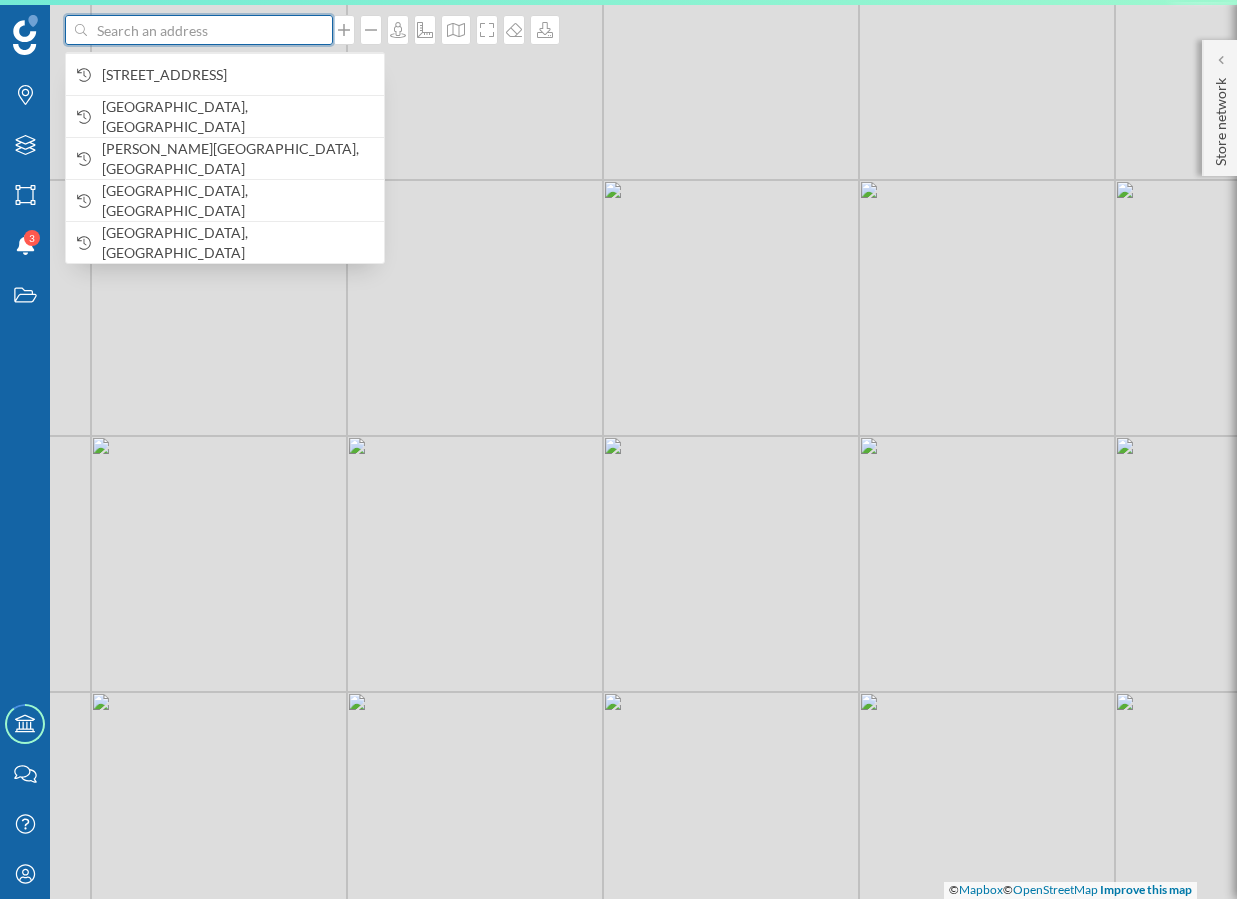 paste on "[GEOGRAPHIC_DATA], [GEOGRAPHIC_DATA]" 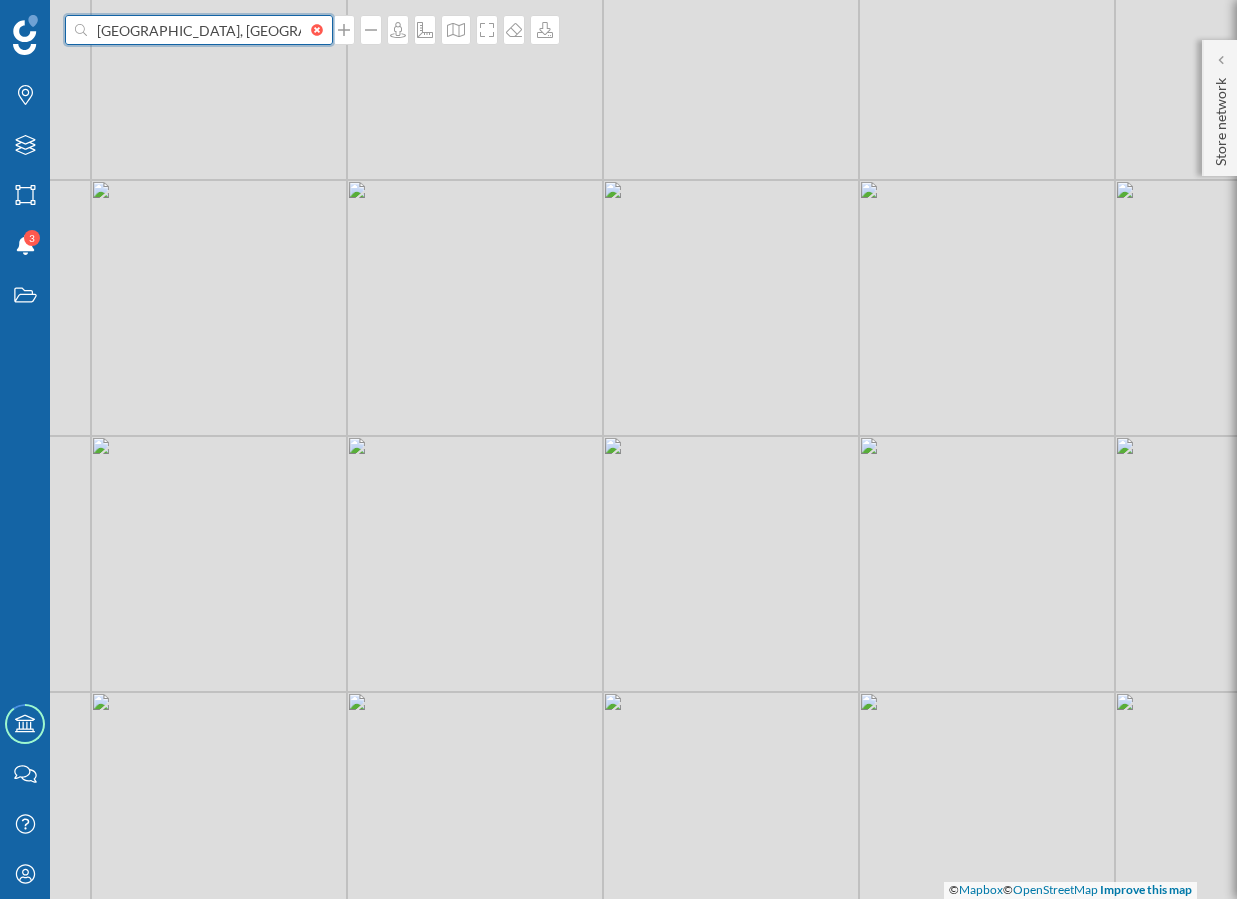 type on "[GEOGRAPHIC_DATA], [GEOGRAPHIC_DATA]" 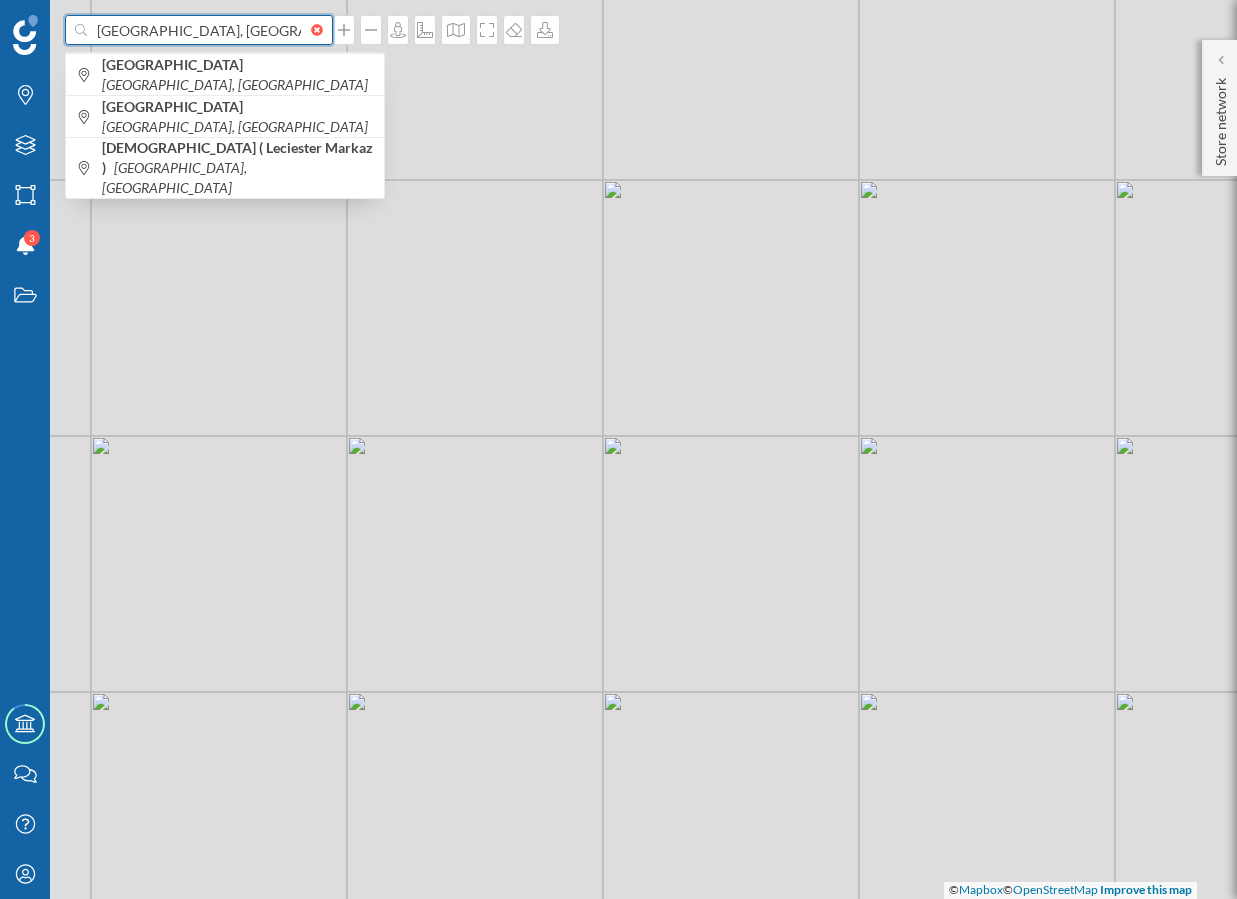 type 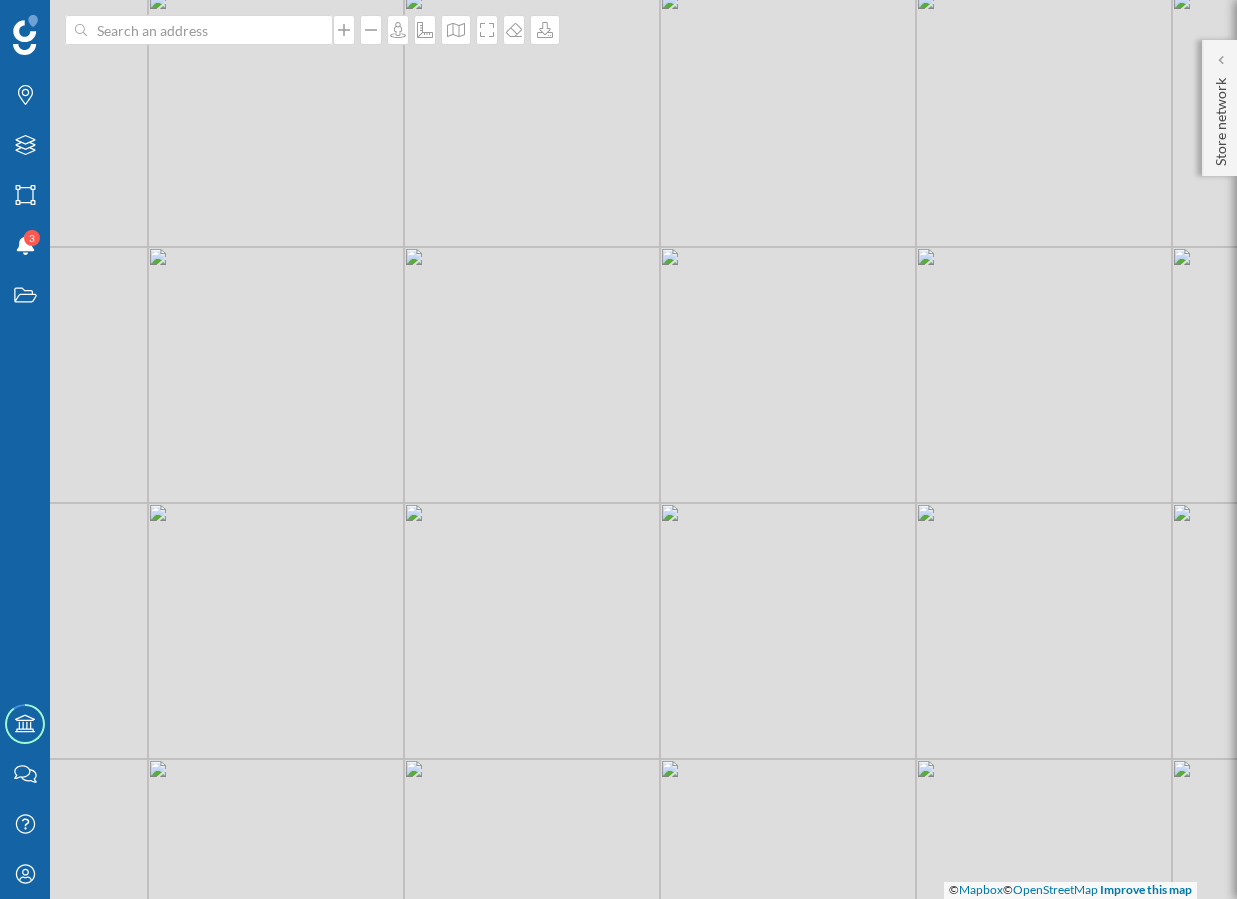 drag, startPoint x: 742, startPoint y: 499, endPoint x: 681, endPoint y: 499, distance: 61 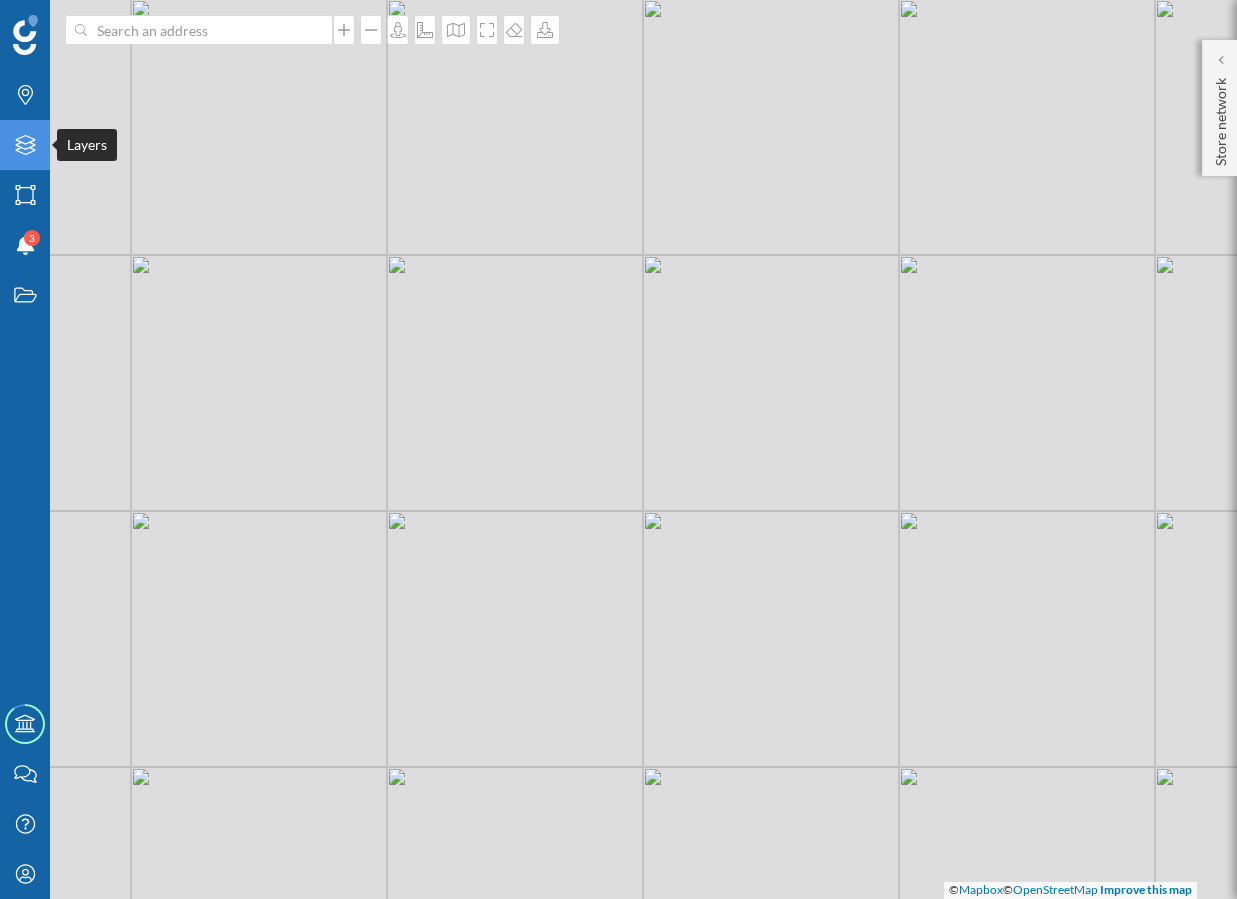 click on "Layers" 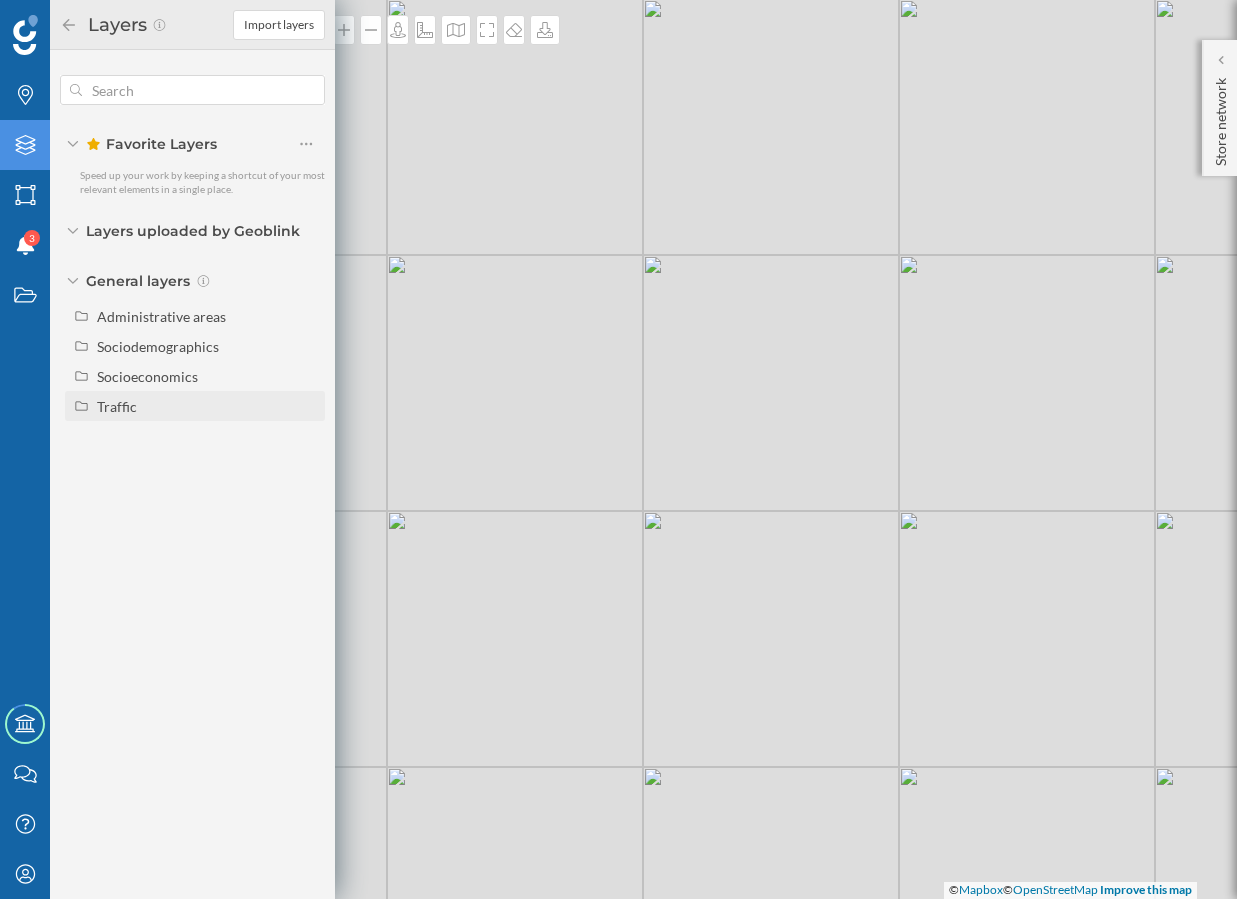 click on "Traffic" at bounding box center [117, 406] 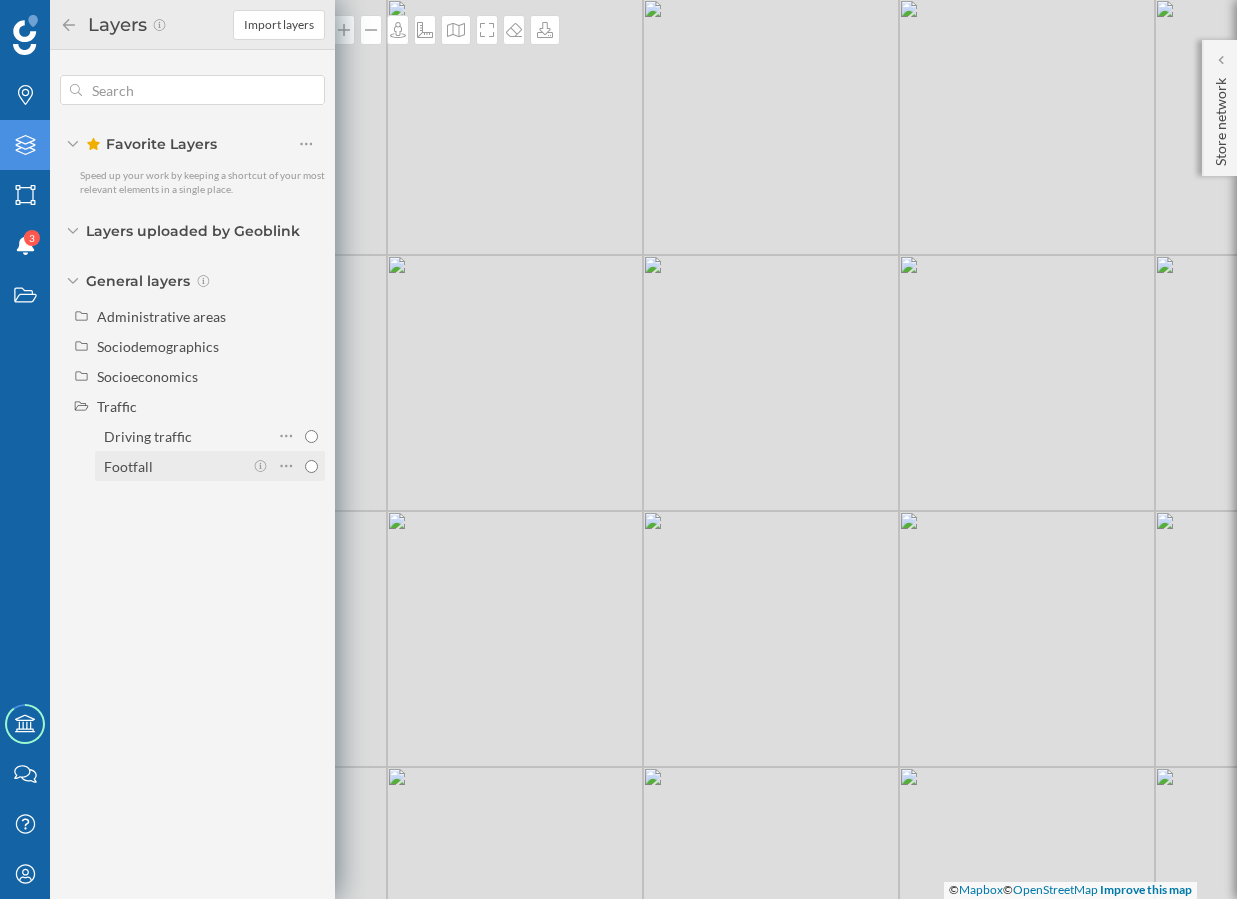 click on "Footfall" at bounding box center [173, 466] 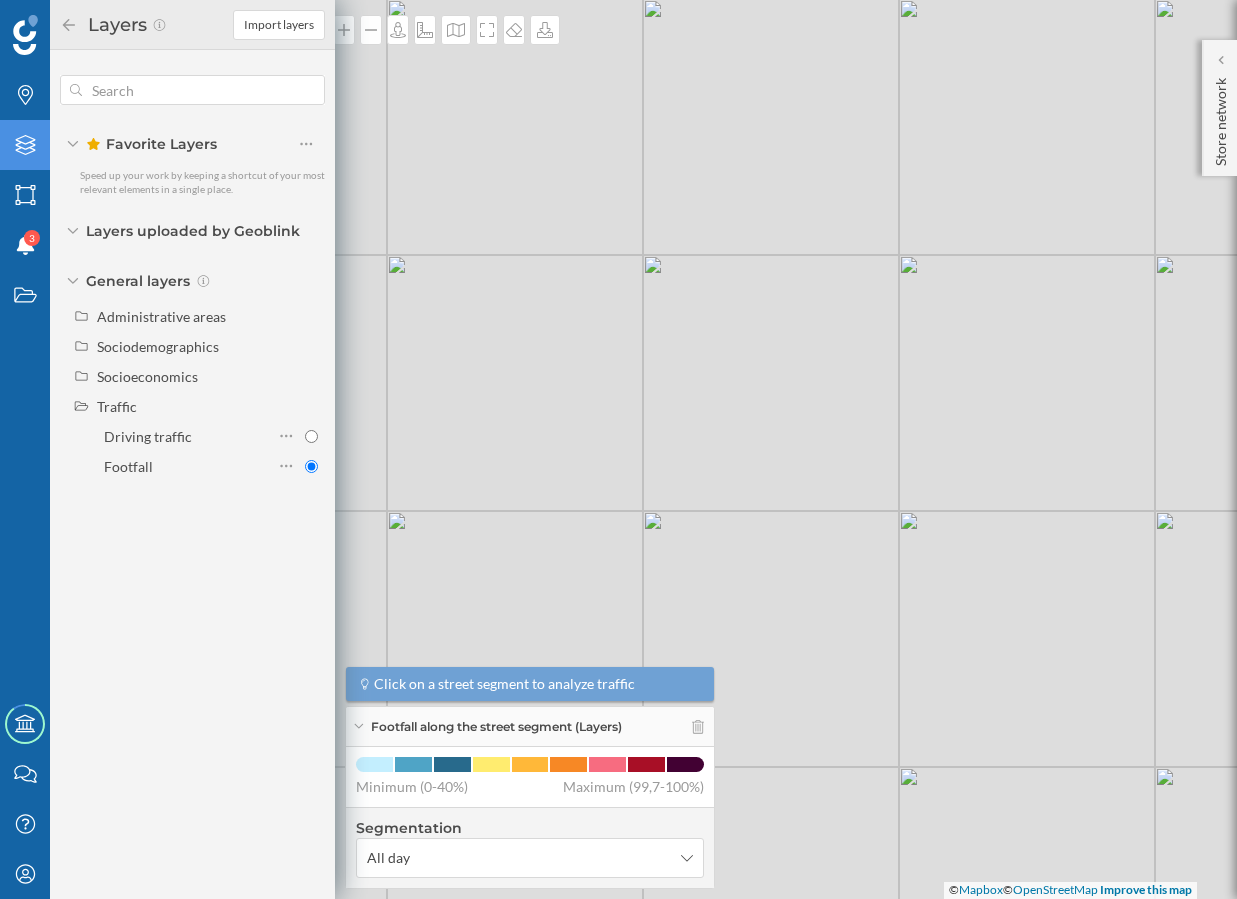 click on "Layers" at bounding box center [146, 25] 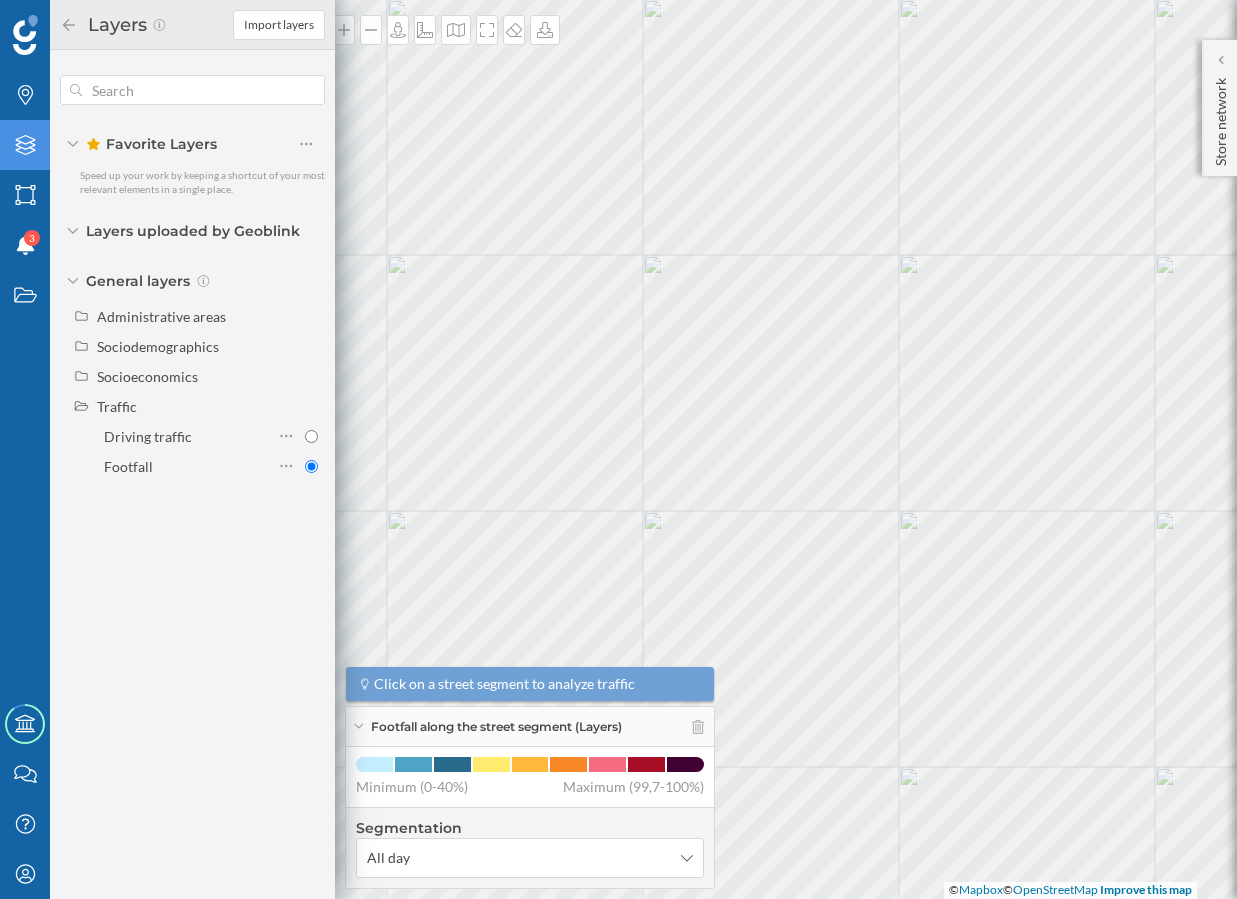 click 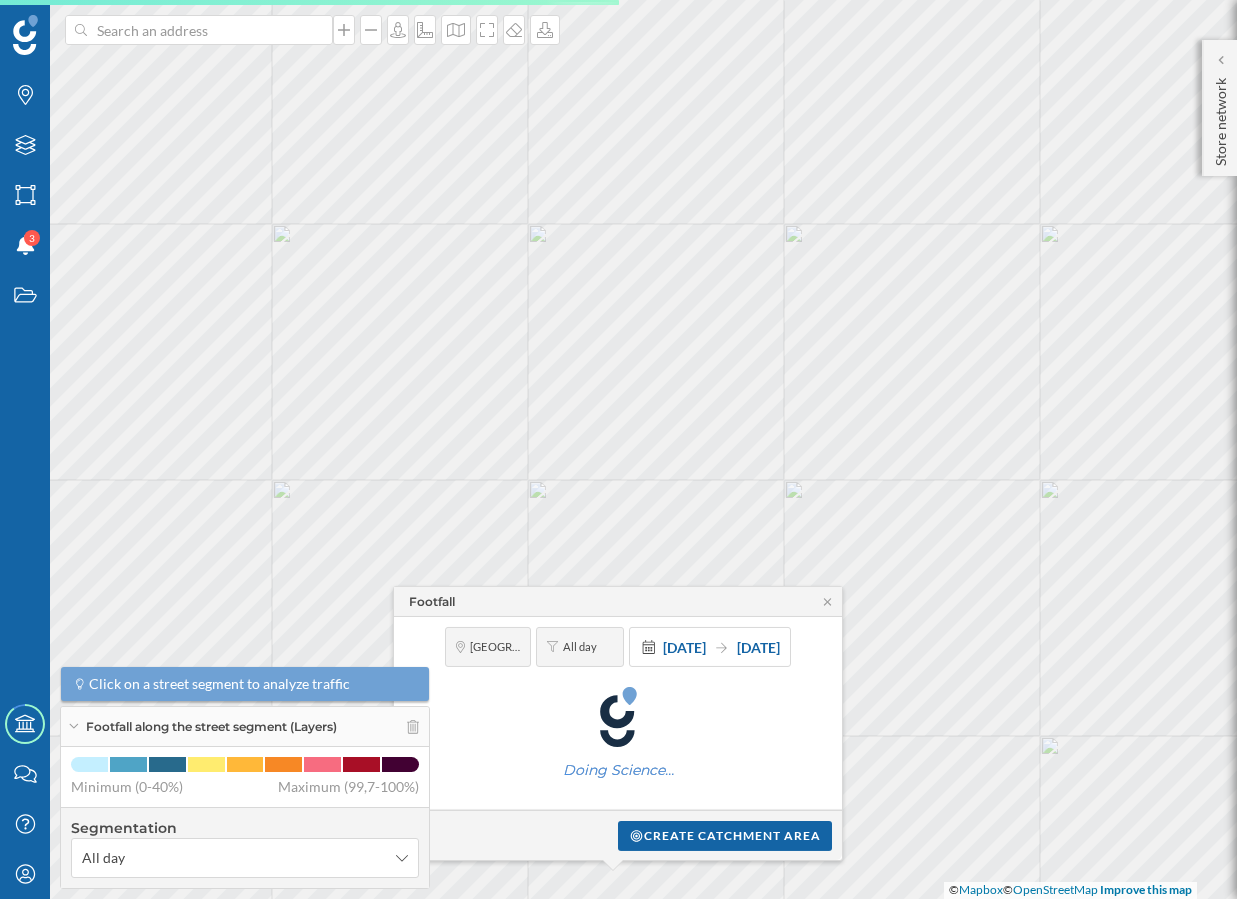 click 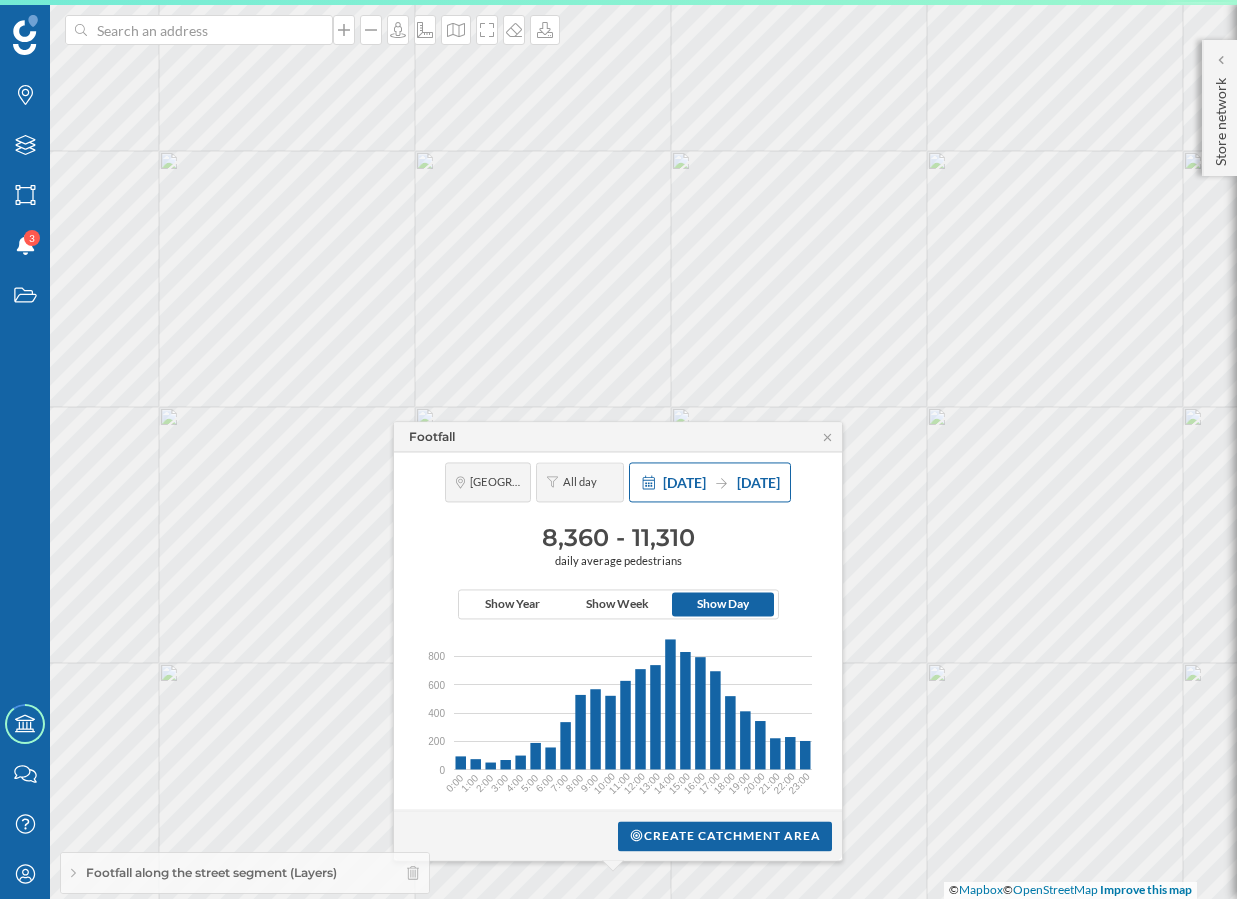 click on "[DATE]" at bounding box center (758, 482) 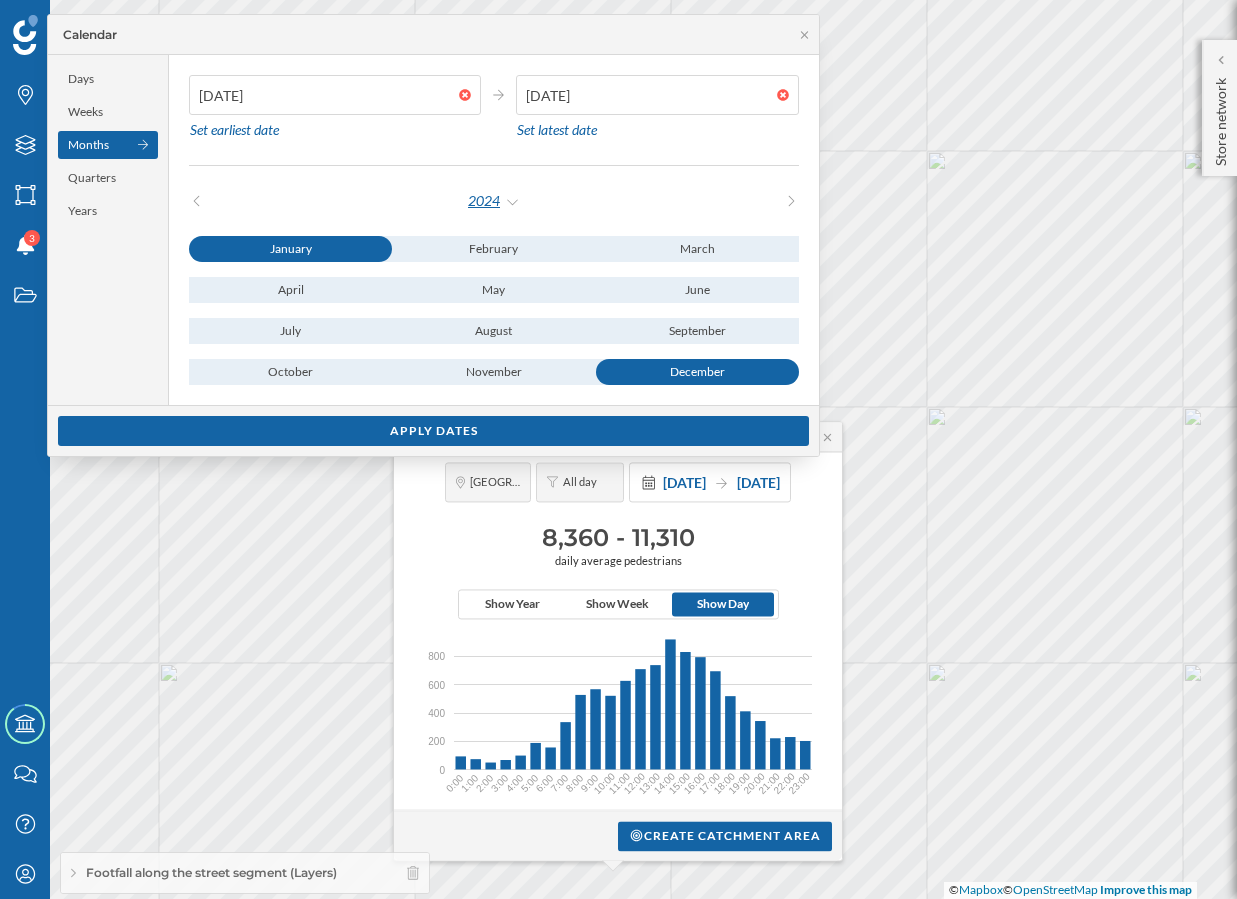 click on "2024" at bounding box center (494, 201) 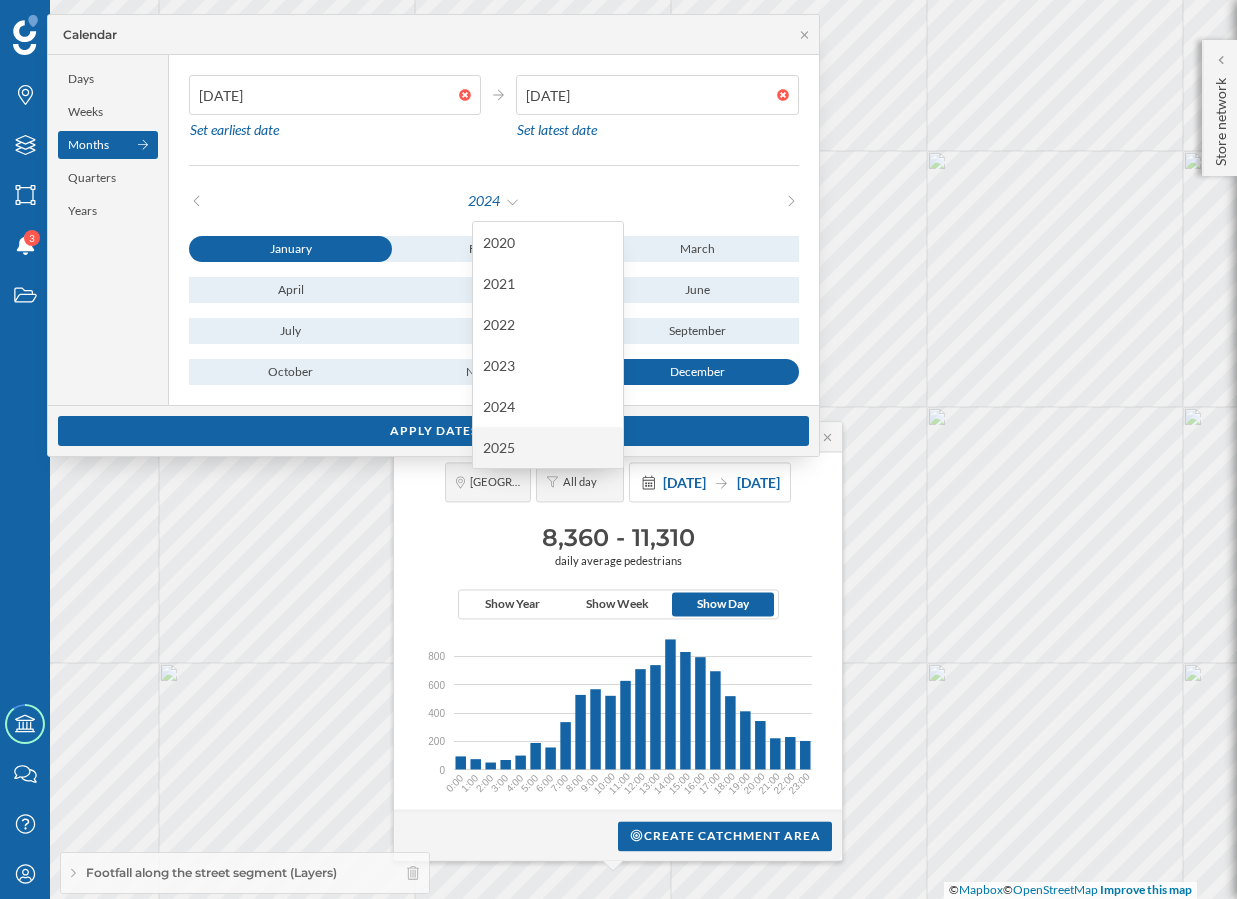 click on "2025" at bounding box center (548, 447) 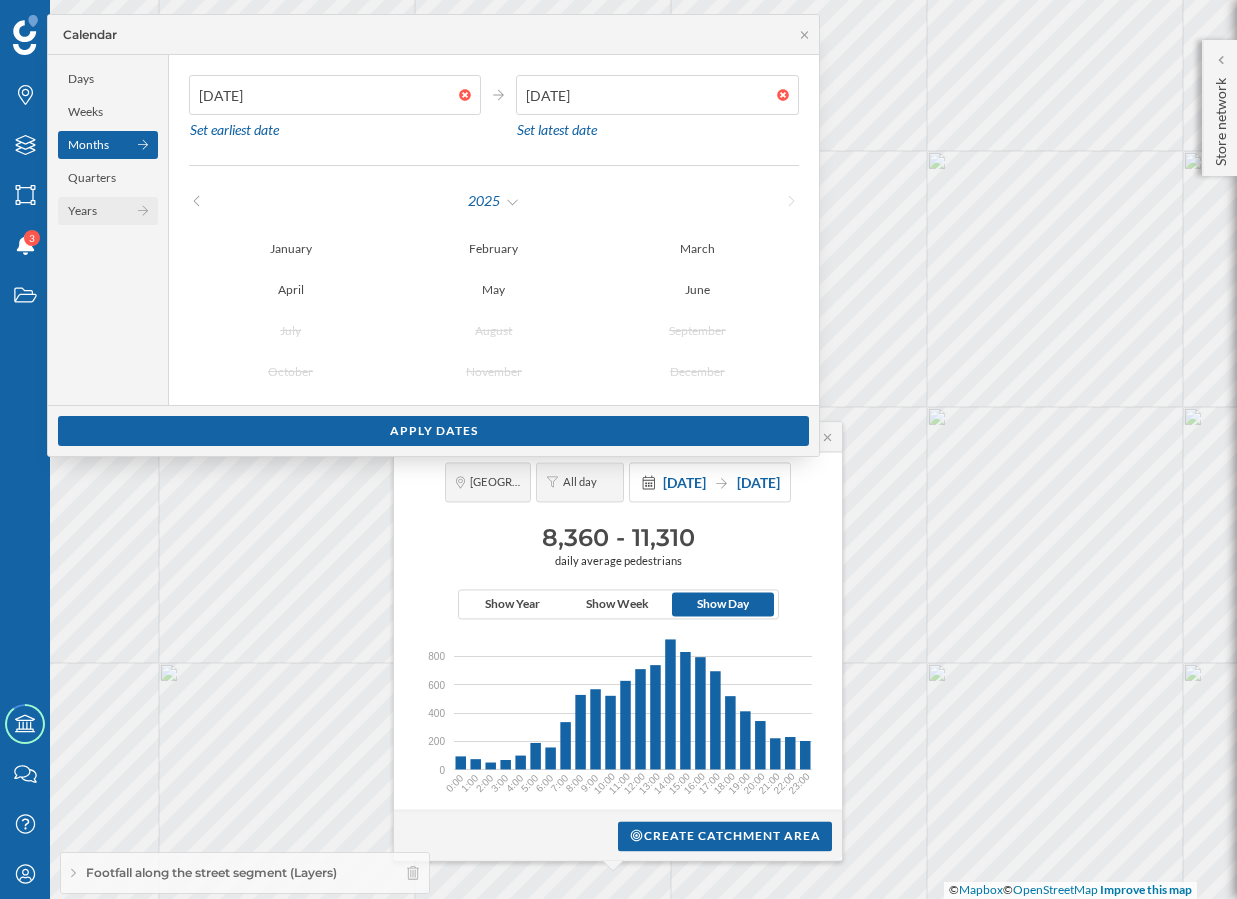 click on "Years" at bounding box center (108, 211) 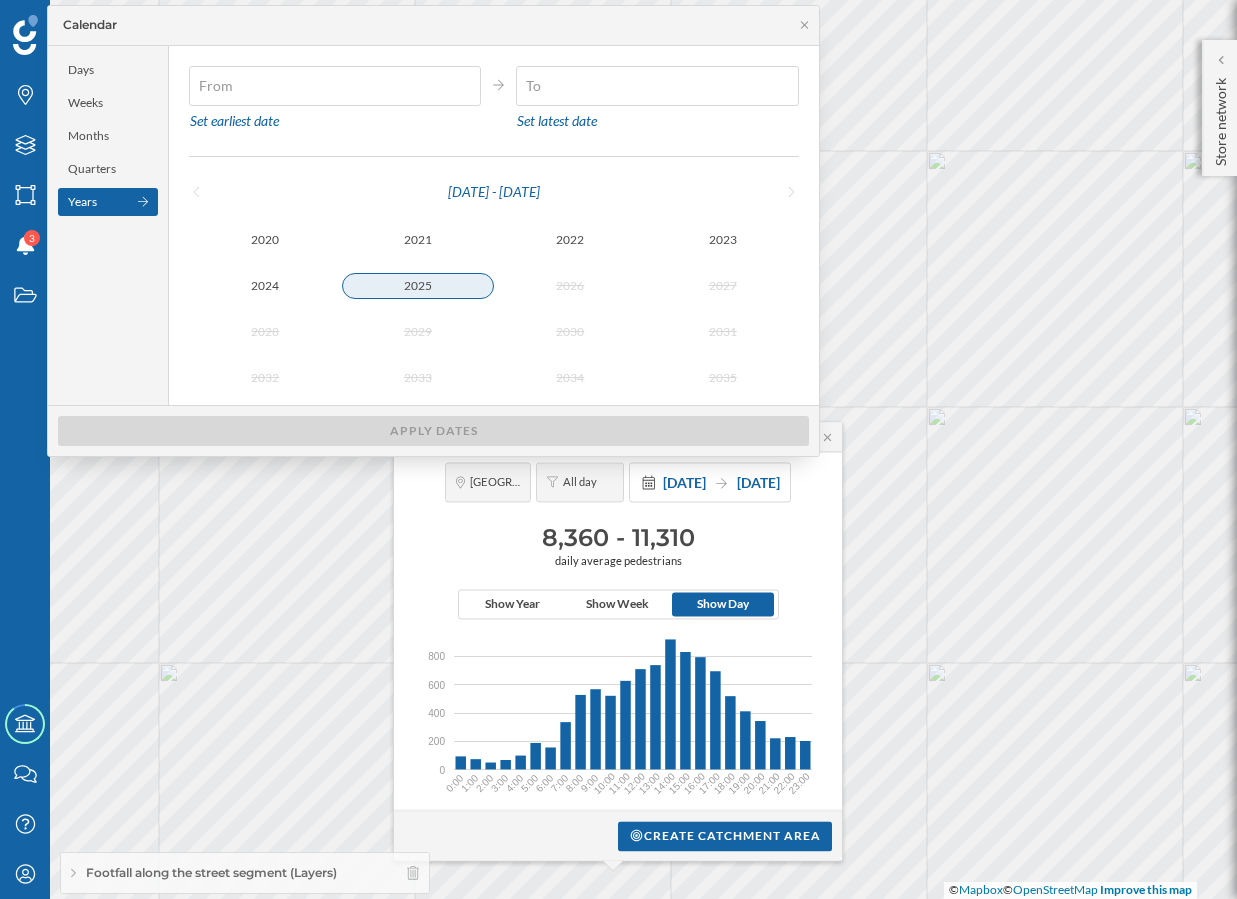 type on "[DATE]" 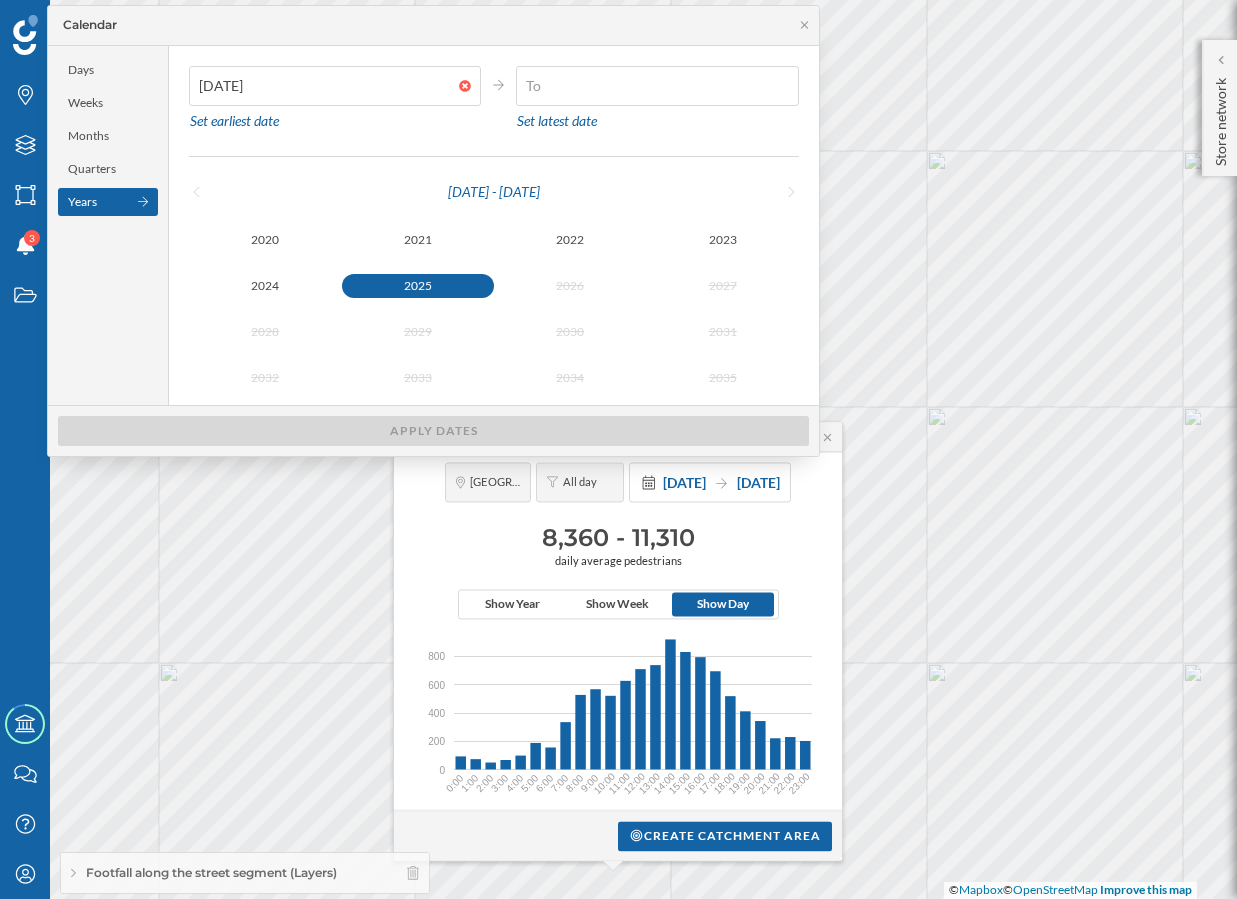 click on "2025" at bounding box center (418, 286) 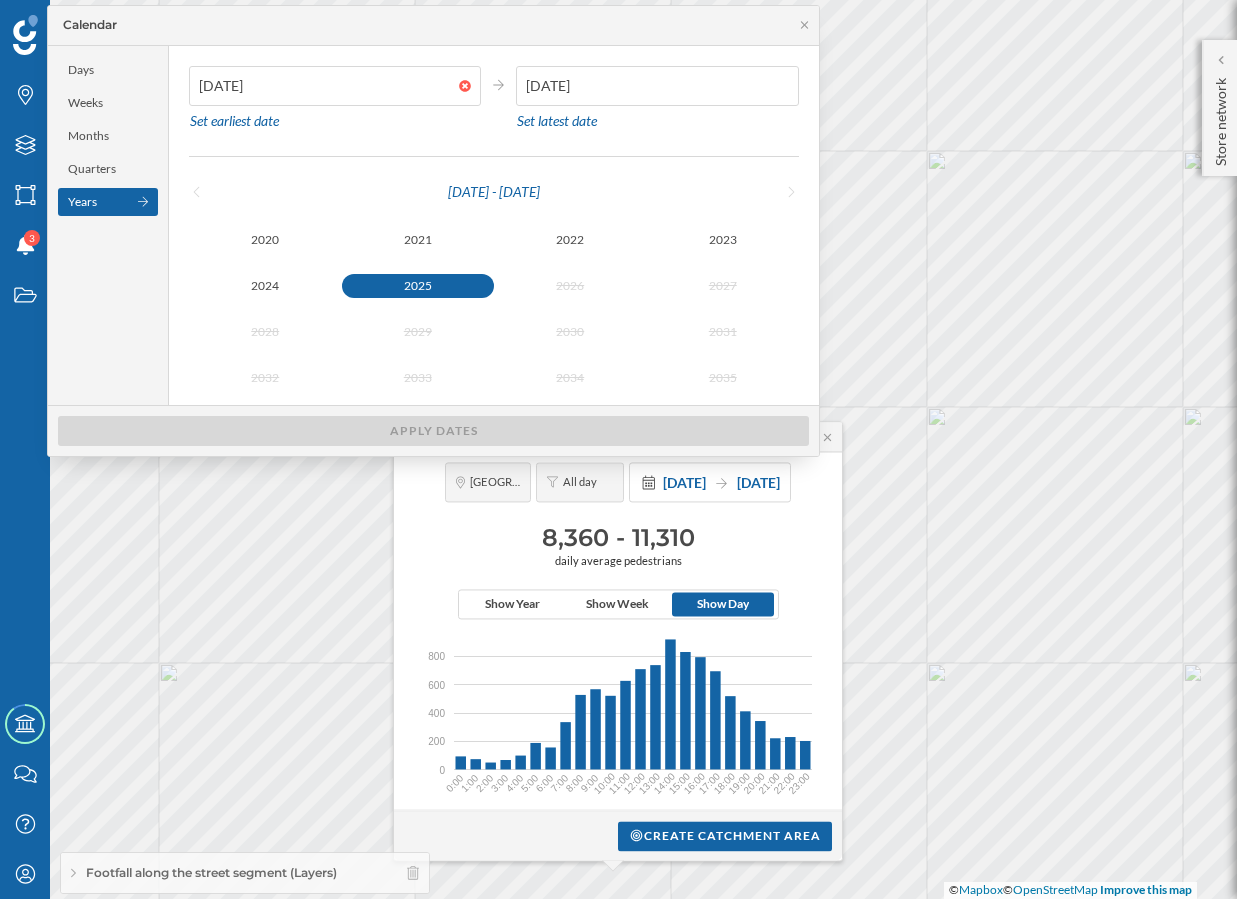 click on "2025" at bounding box center (418, 286) 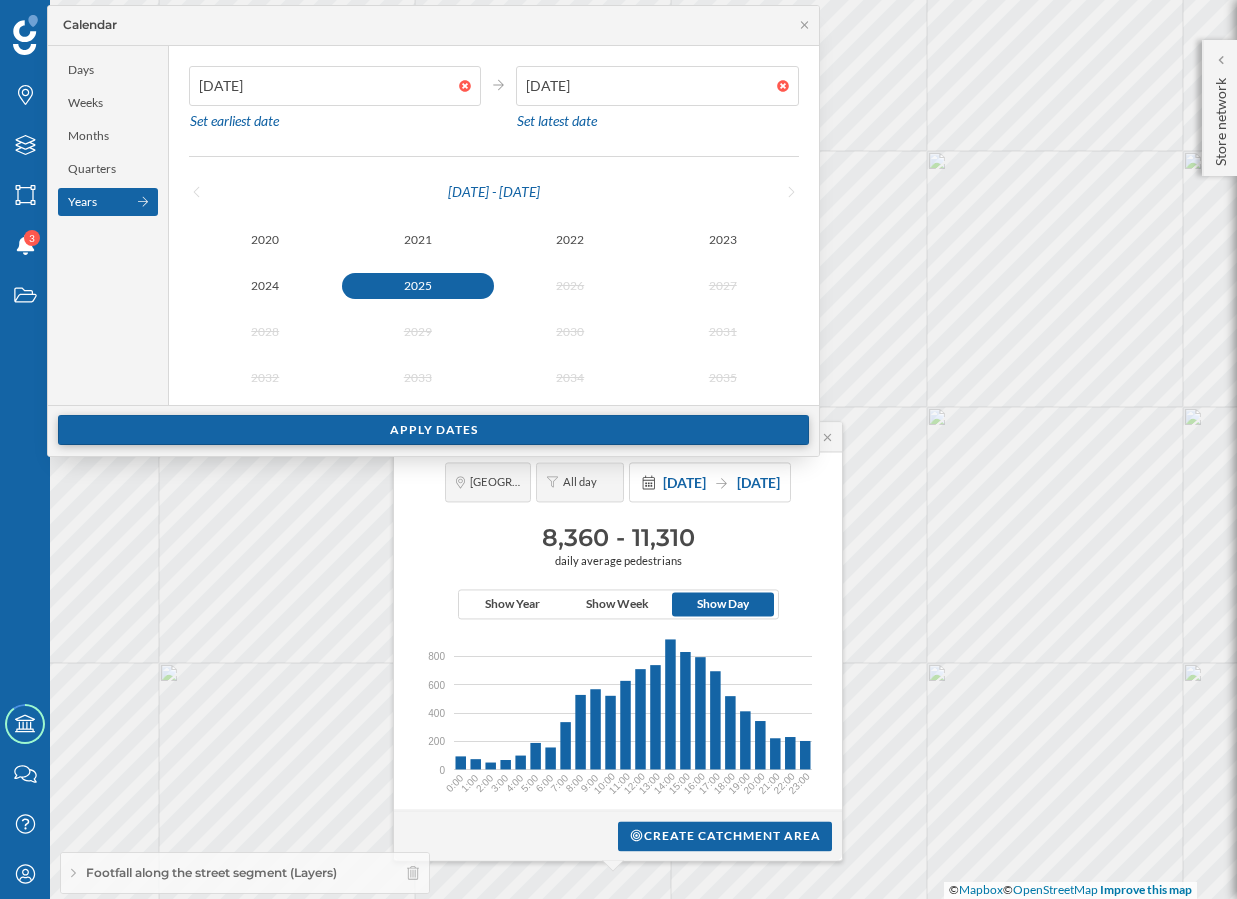 click on "Apply dates" at bounding box center [433, 430] 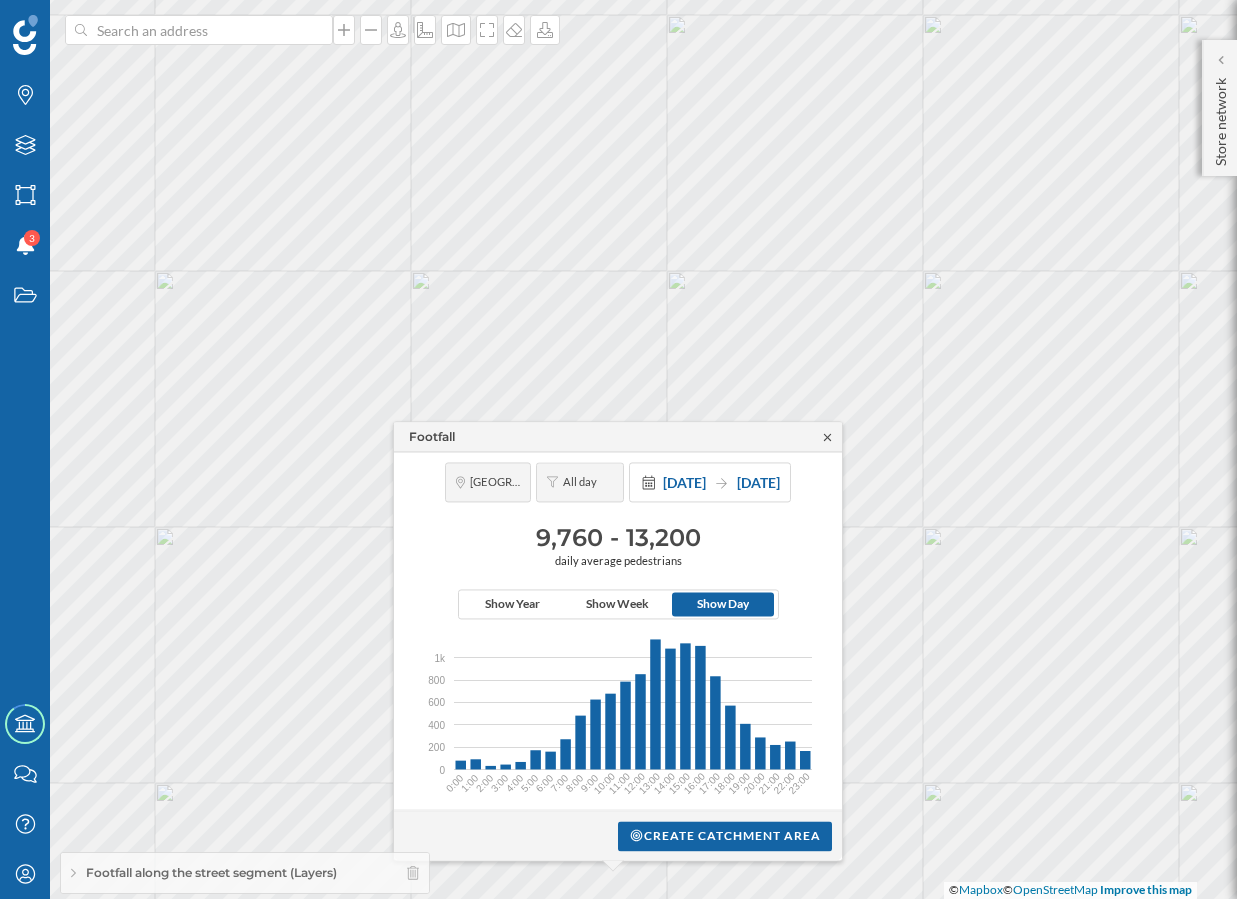 click 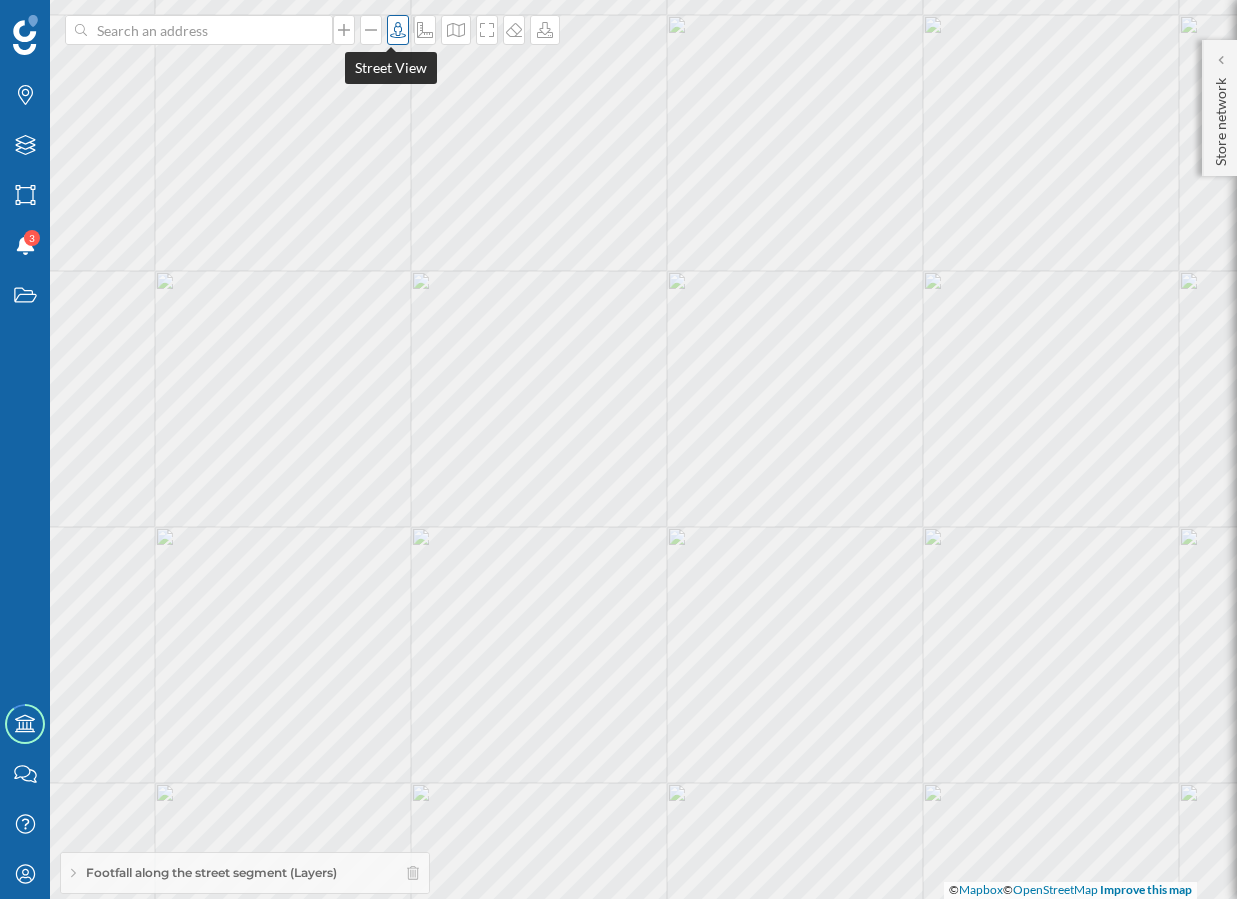 click 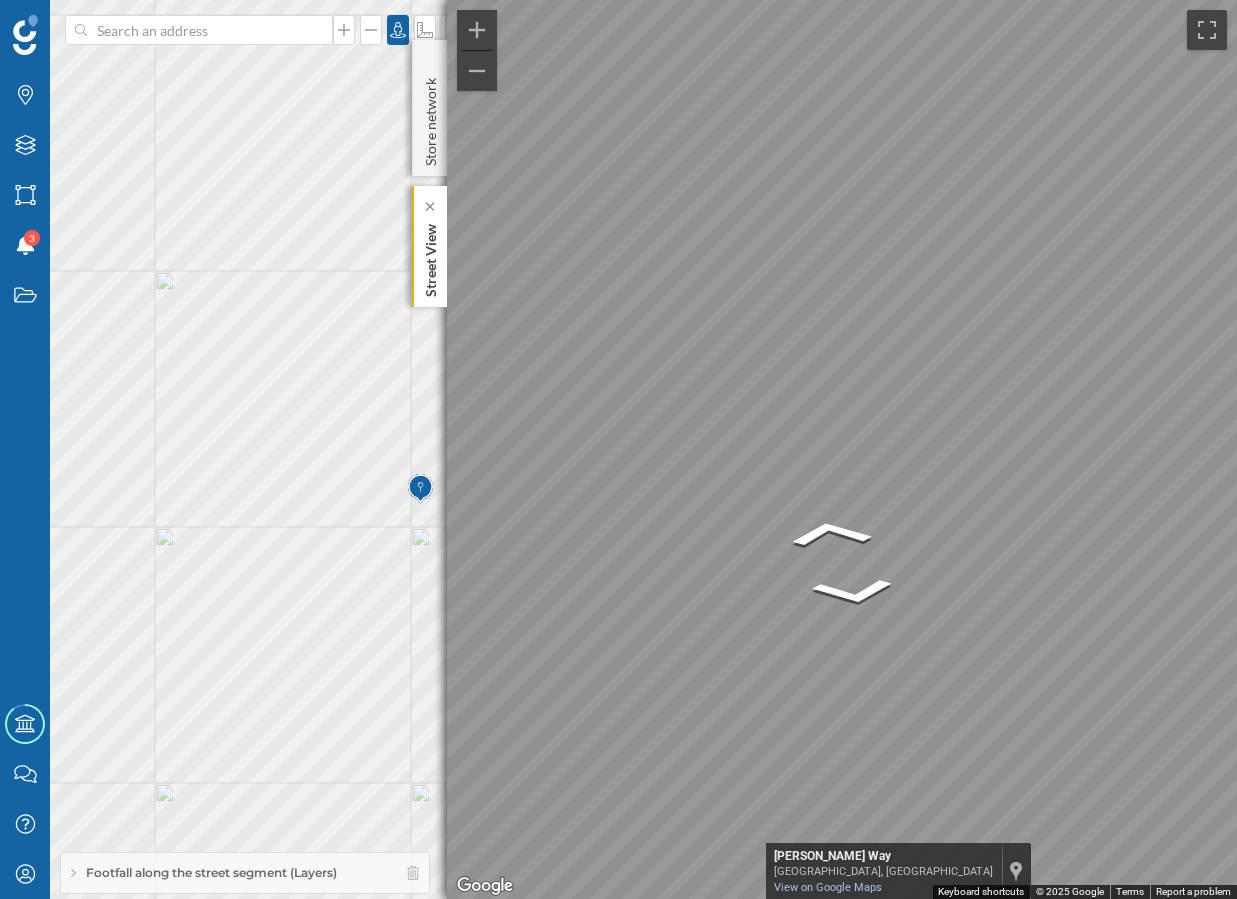 click on "Street View" 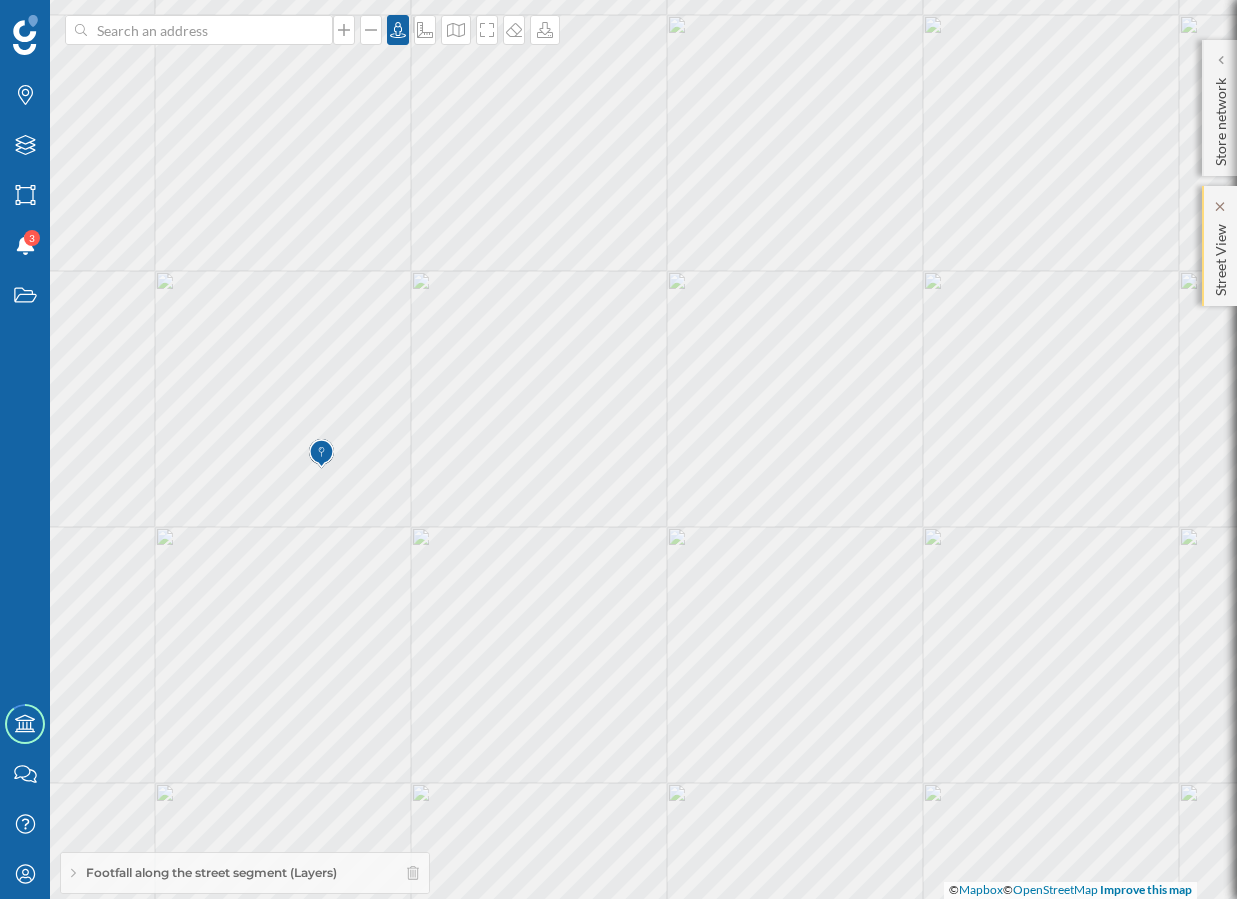 click on "Street View" 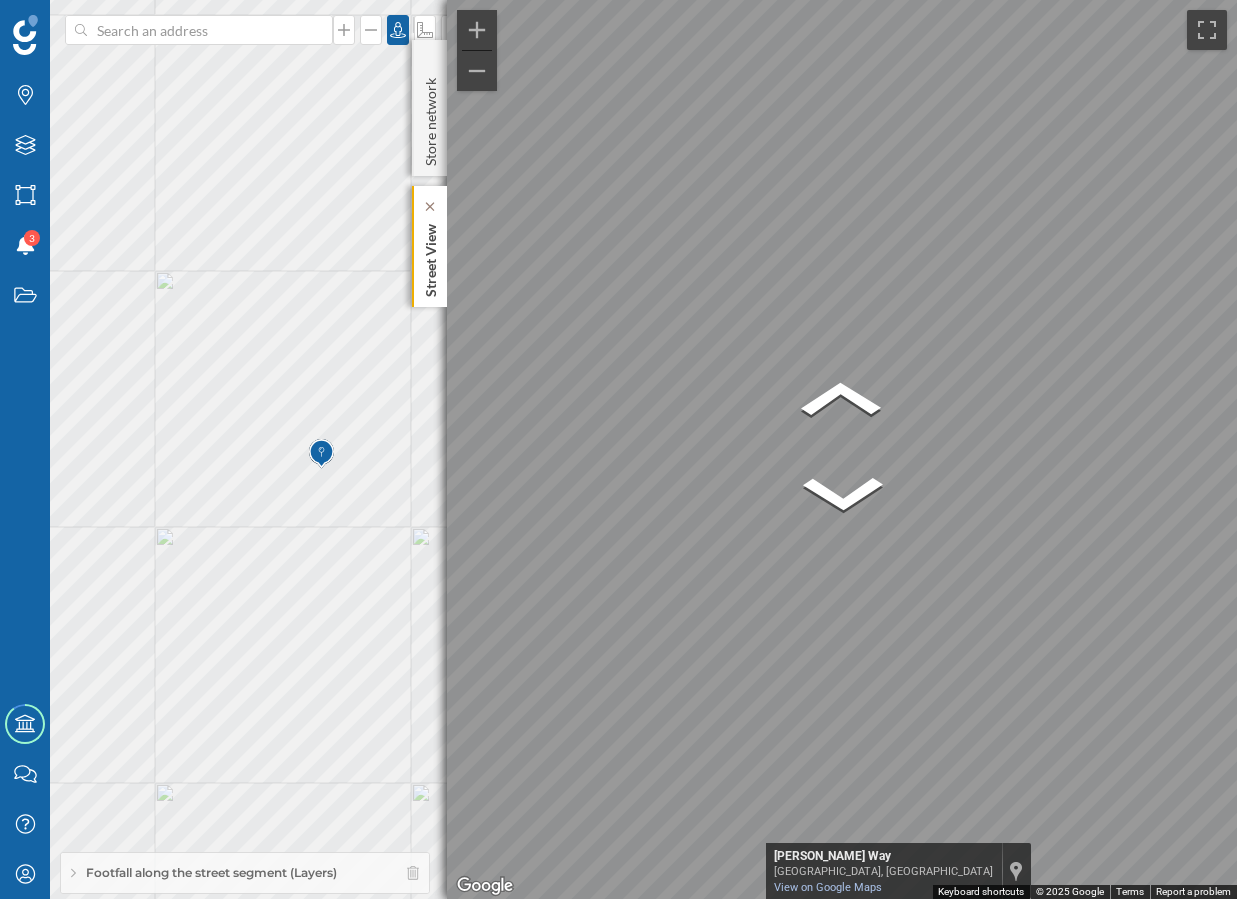 click on "Street View" 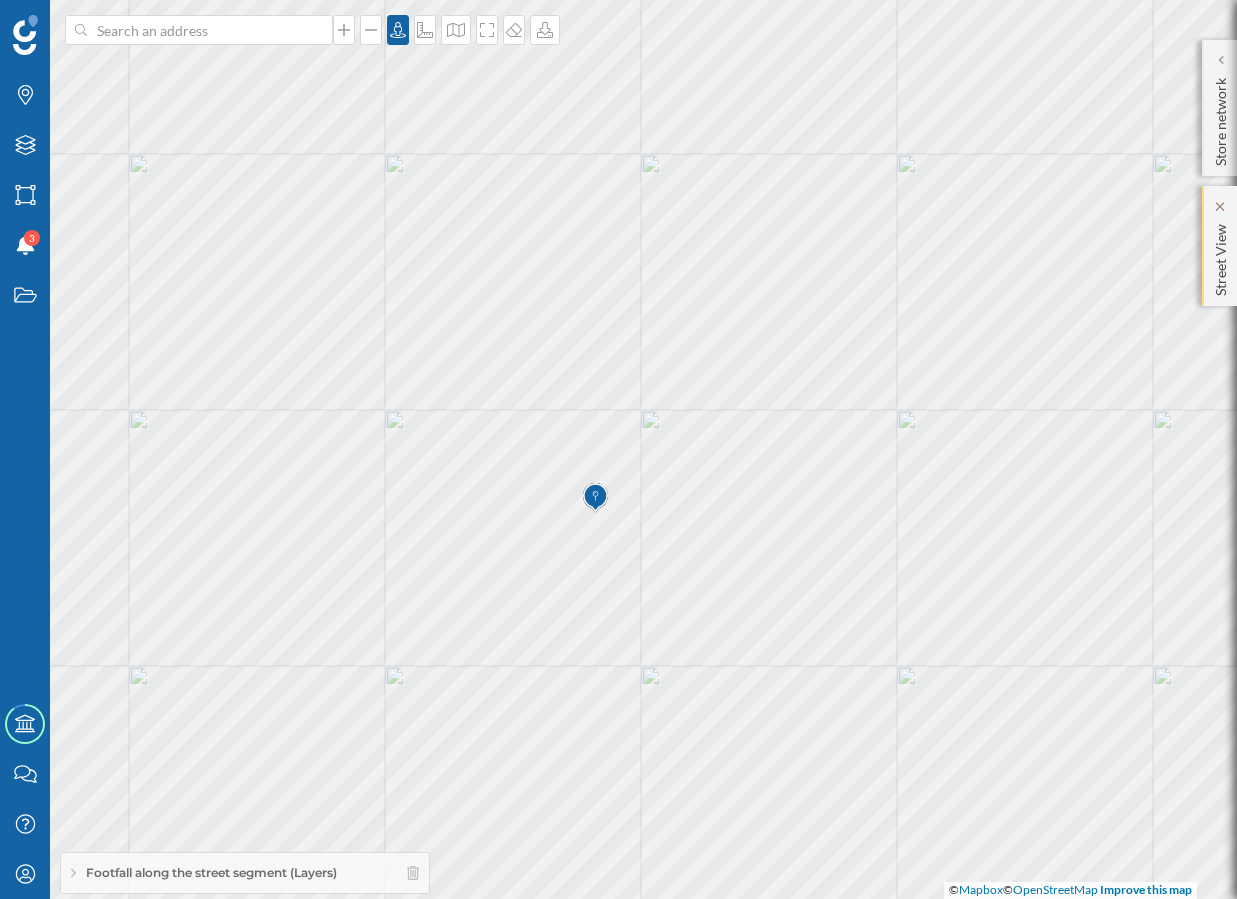 click on "Street View" 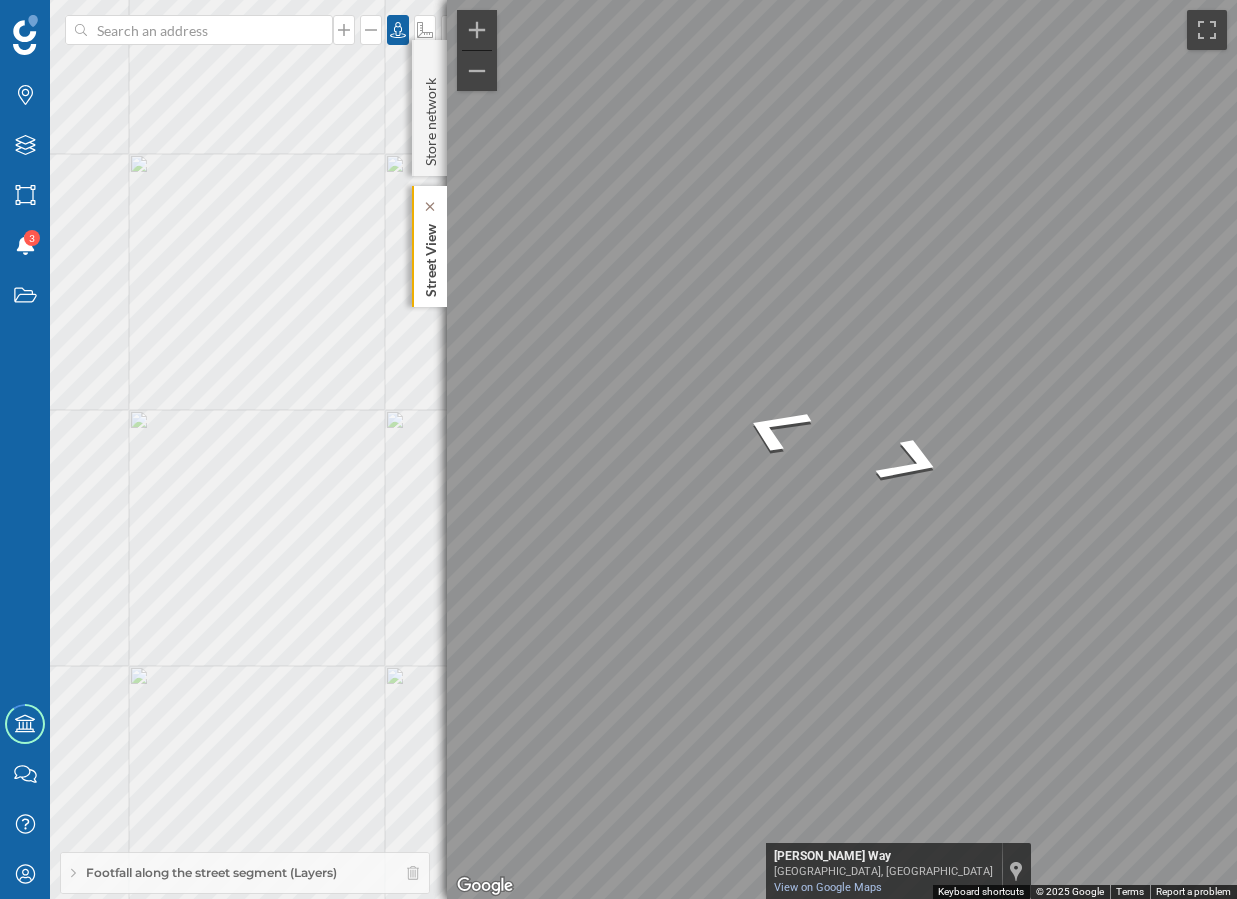 click on "Street View
← Move left → Move right ↑ Move up ↓ Move down + Zoom in - Zoom out This image is no longer available             [PERSON_NAME][GEOGRAPHIC_DATA][PERSON_NAME]            View on Google Maps        Custom Imagery                 Keyboard shortcuts Map Data © 2025 Google © 2025 Google Terms Report a problem" 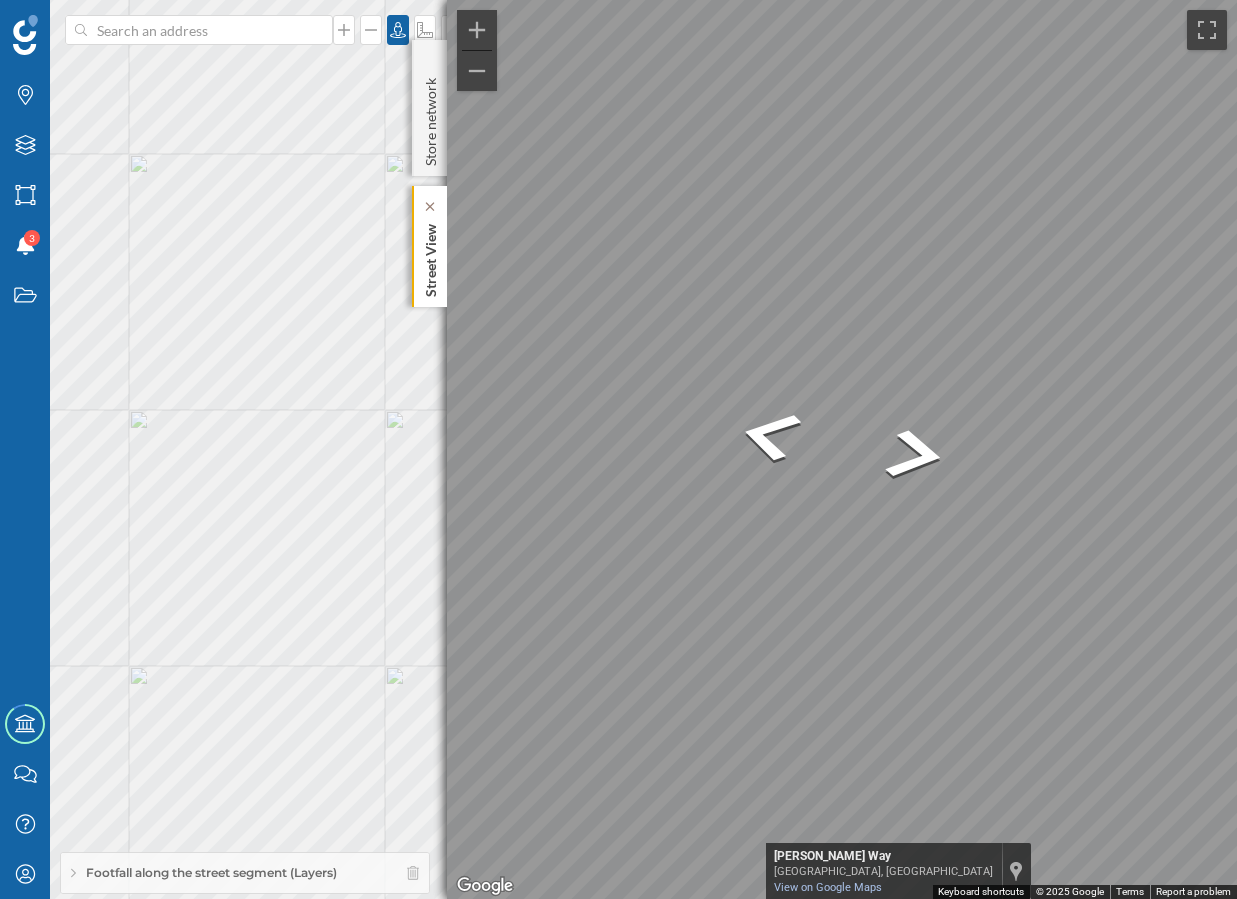 click on "Brands         Layers         Areas         Notifications
3
States                     Academy       Contact us       Help Center       My Profile
Footfall along the street segment (Layers)
[GEOGRAPHIC_DATA]
← Move left → Move right ↑ Move up ↓ Move down + Zoom in - Zoom out This image is no longer available             [PERSON_NAME][GEOGRAPHIC_DATA][PERSON_NAME]            View on Google Maps        Custom Imagery                 Keyboard shortcuts Map Data © 2025 Google © 2025 Google Terms Report a problem
Store network
Home
Large   Regular
What do you want to achieve?" at bounding box center [618, 449] 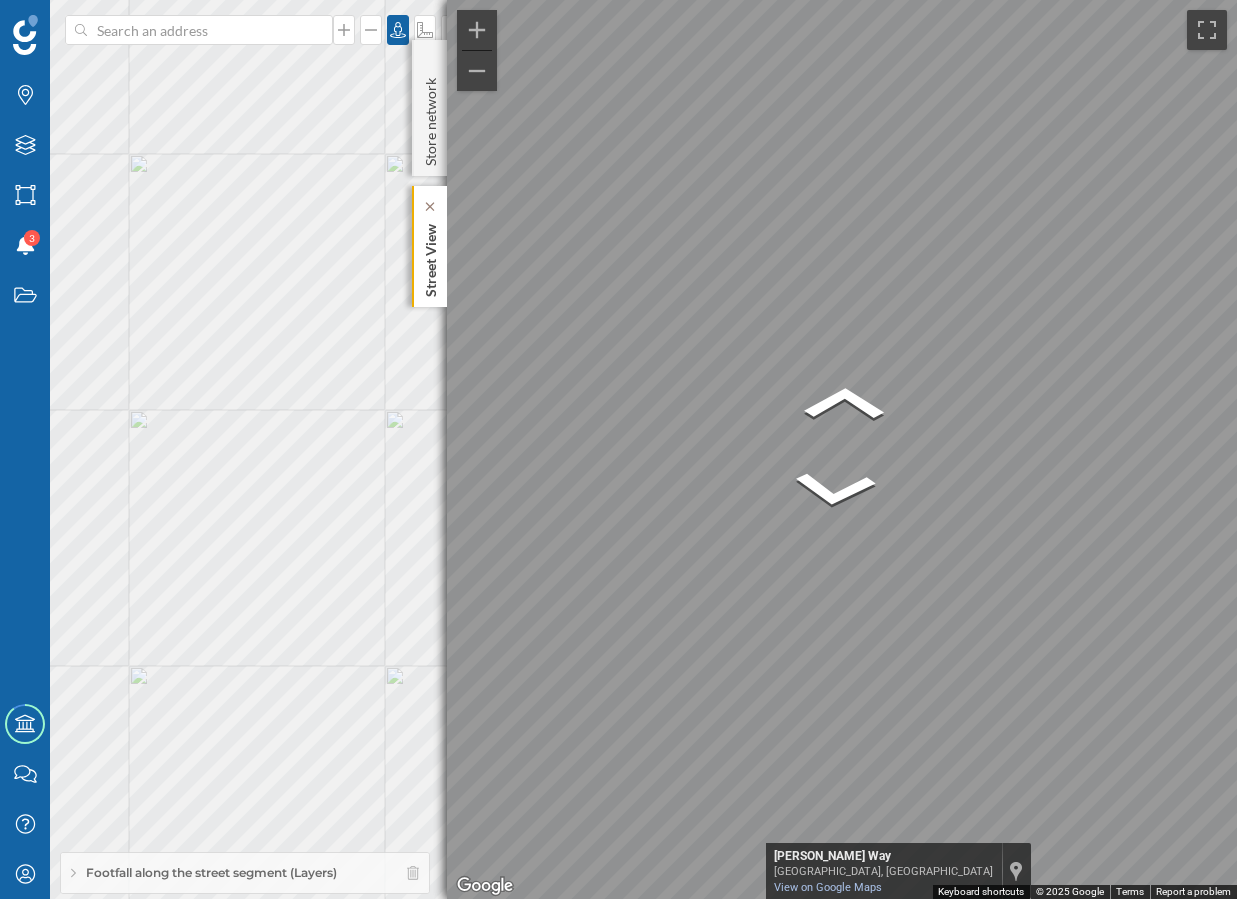 click on "Street View" 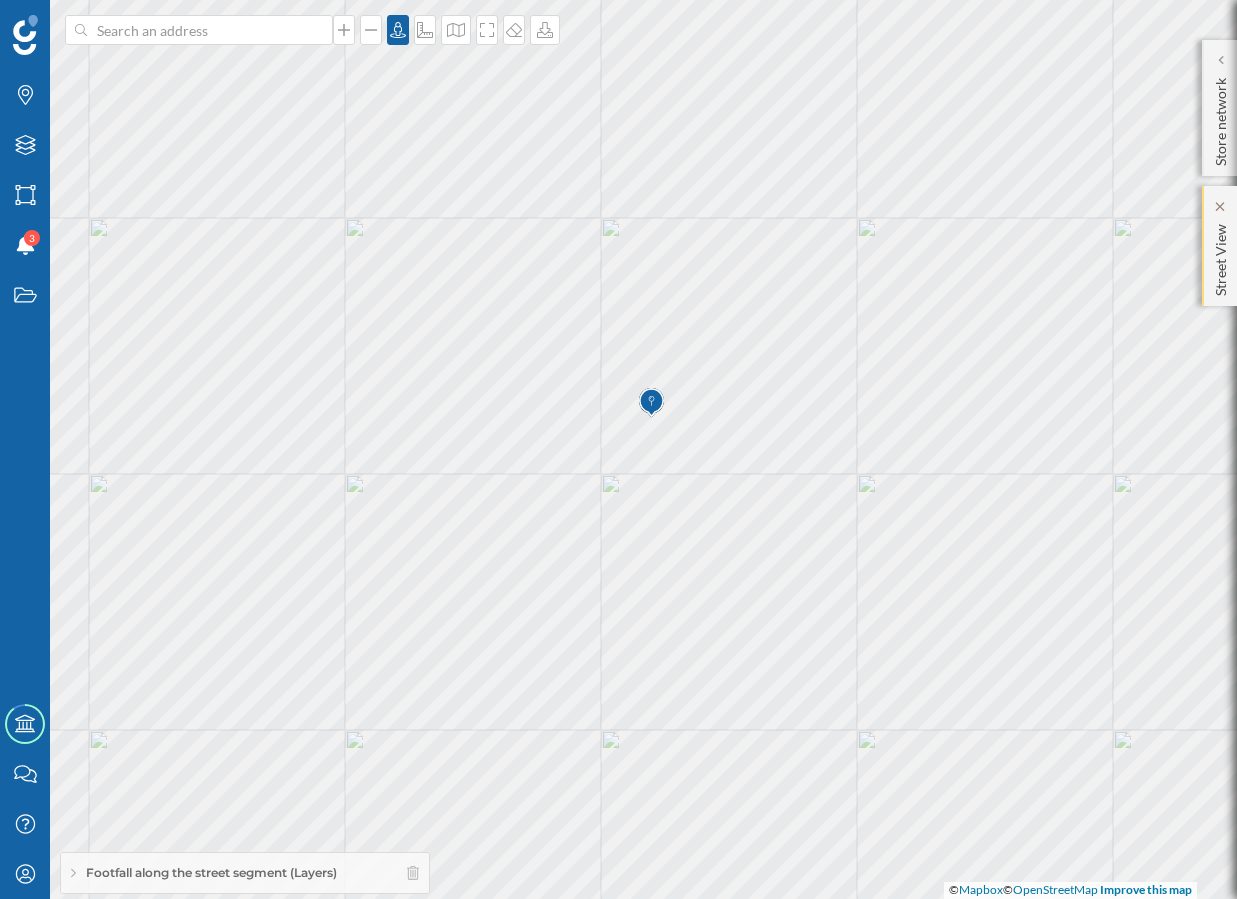 click on "Street View" 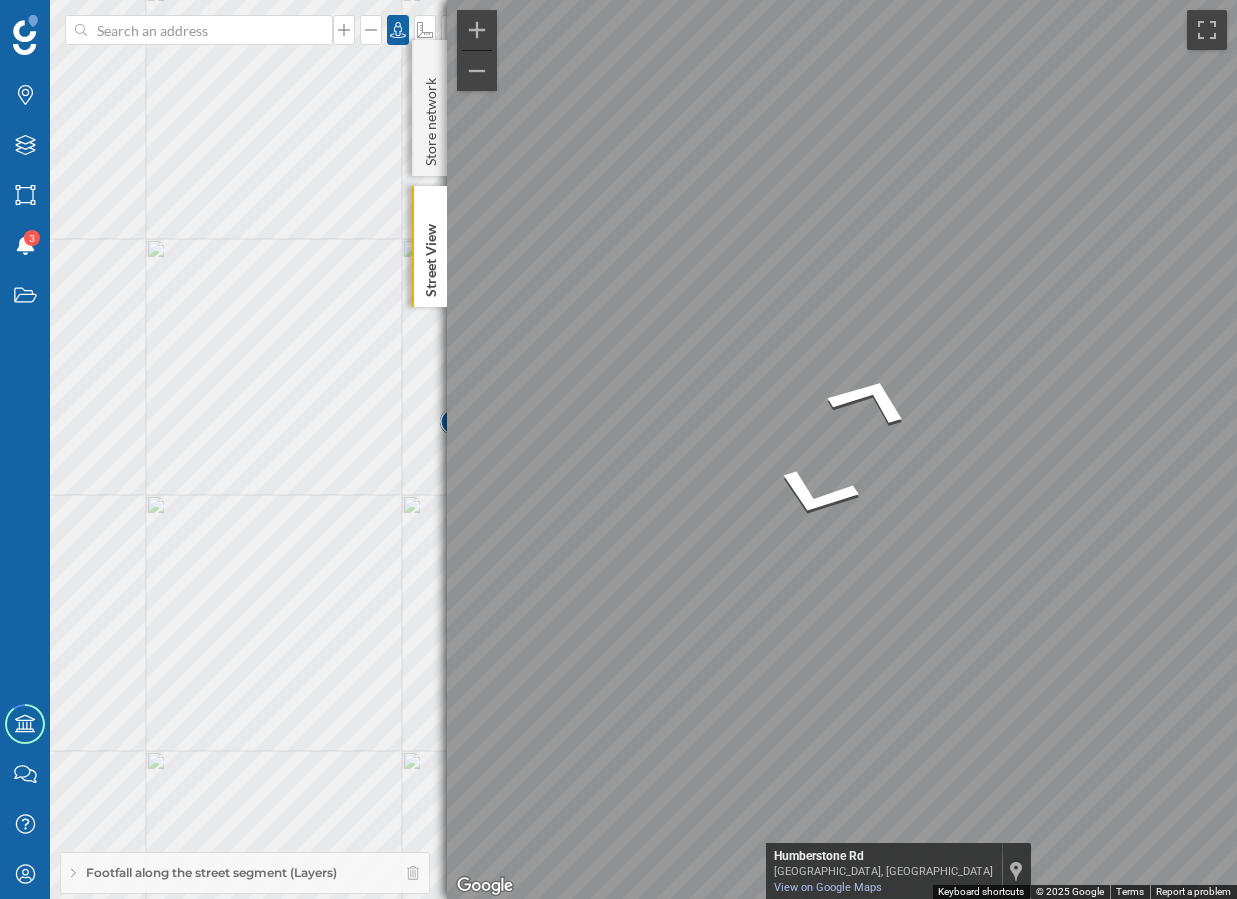 click on "Brands         Layers         Areas         Notifications
3
States                     Academy       Contact us       Help Center       My Profile
Footfall along the street segment (Layers)
[GEOGRAPHIC_DATA]
← Move left → Move right ↑ Move up ↓ Move down + Zoom in - Zoom out This image is no longer available             [GEOGRAPHIC_DATA], [GEOGRAPHIC_DATA]       Humberstone Rd            View on Google Maps        Custom Imagery                 Keyboard shortcuts Map Data © 2025 Google © 2025 Google Terms Report a problem
Store network
Home
Large   Regular
What do you want to achieve?" at bounding box center (618, 449) 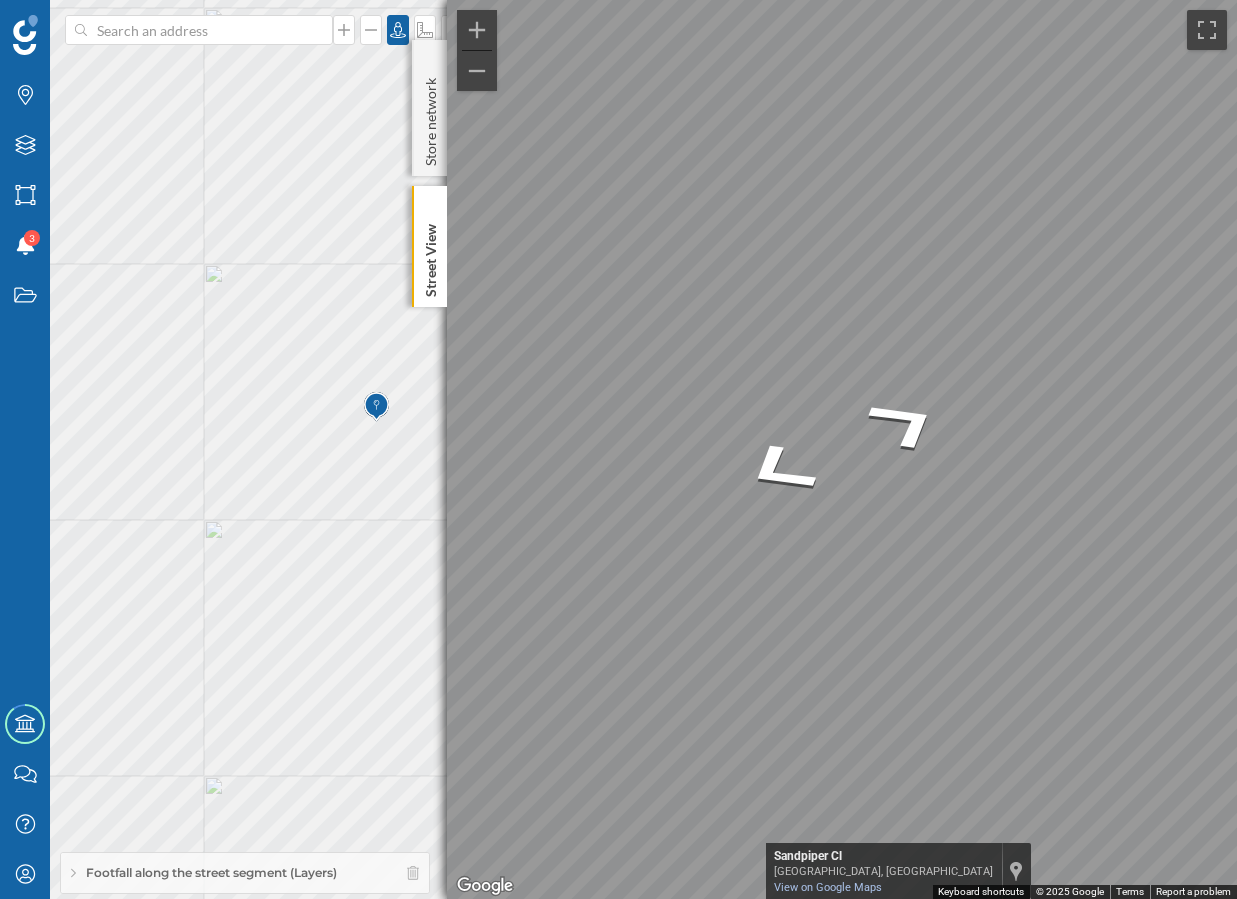 click on "Brands         Layers         Areas         Notifications
3
States                     Academy       Contact us       Help Center       My Profile
Footfall along the street segment (Layers)
[GEOGRAPHIC_DATA]
← Move left → Move right ↑ Move up ↓ Move down + Zoom in - Zoom out This image is no longer available             Sandpiper Cl   [GEOGRAPHIC_DATA], [GEOGRAPHIC_DATA]       Sandpiper Cl            View on Google Maps        Custom Imagery                 Keyboard shortcuts Map Data © 2025 Google © 2025 Google Terms Report a problem
Store network
Home
Large   Regular
What do you want to achieve?" at bounding box center (618, 449) 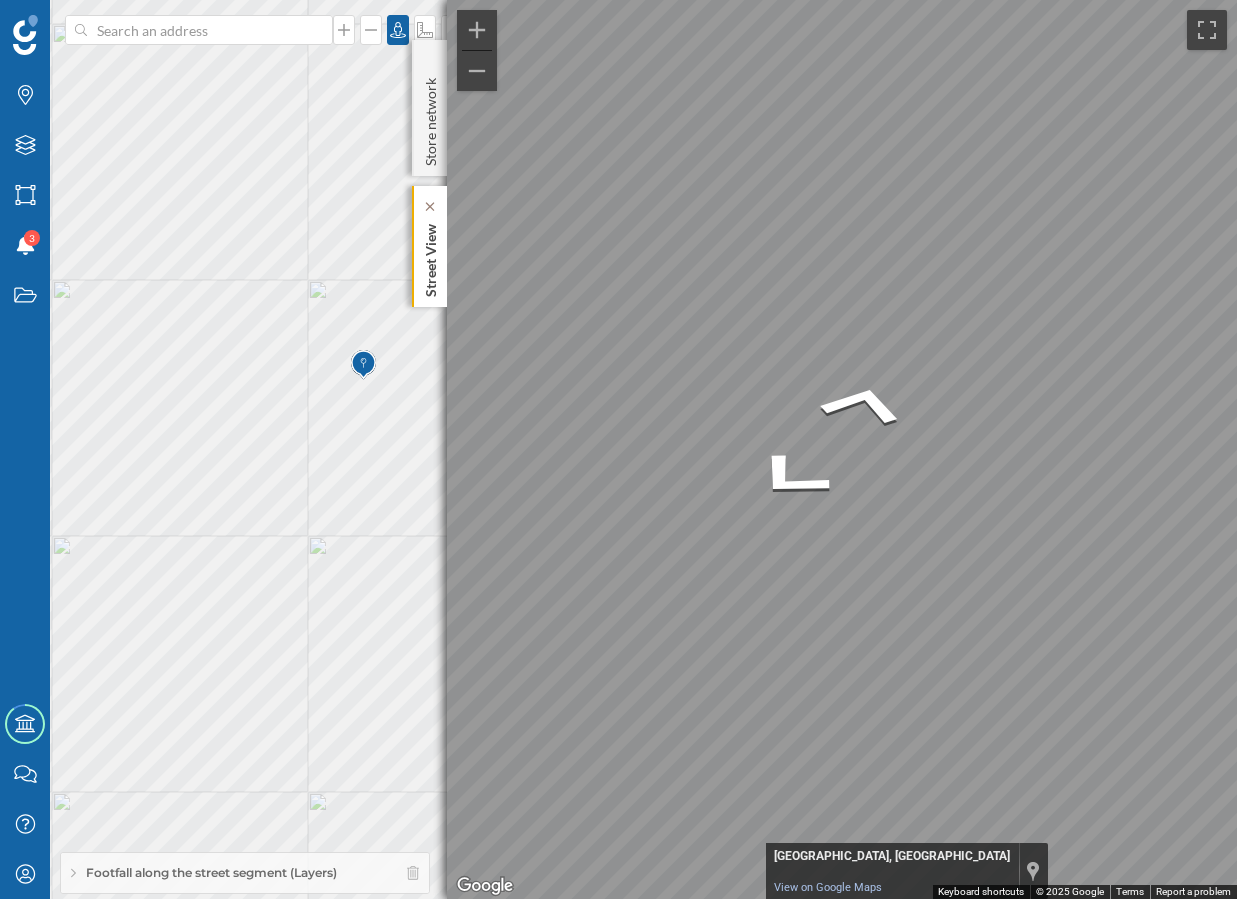 click on "Brands         Layers         Areas         Notifications
3
States                     Academy       Contact us       Help Center       My Profile
Footfall along the street segment (Layers)
[GEOGRAPHIC_DATA]
← Move left → Move right ↑ Move up ↓ Move down + Zoom in - Zoom out This image is no longer available             [GEOGRAPHIC_DATA], [GEOGRAPHIC_DATA]         [GEOGRAPHIC_DATA], [GEOGRAPHIC_DATA]            View on Google Maps        Custom Imagery                 Keyboard shortcuts Map Data © 2025 Google © 2025 Google Terms Report a problem
Store network
Home
Large   Regular
What do you want to achieve?         Sales potential" at bounding box center (618, 449) 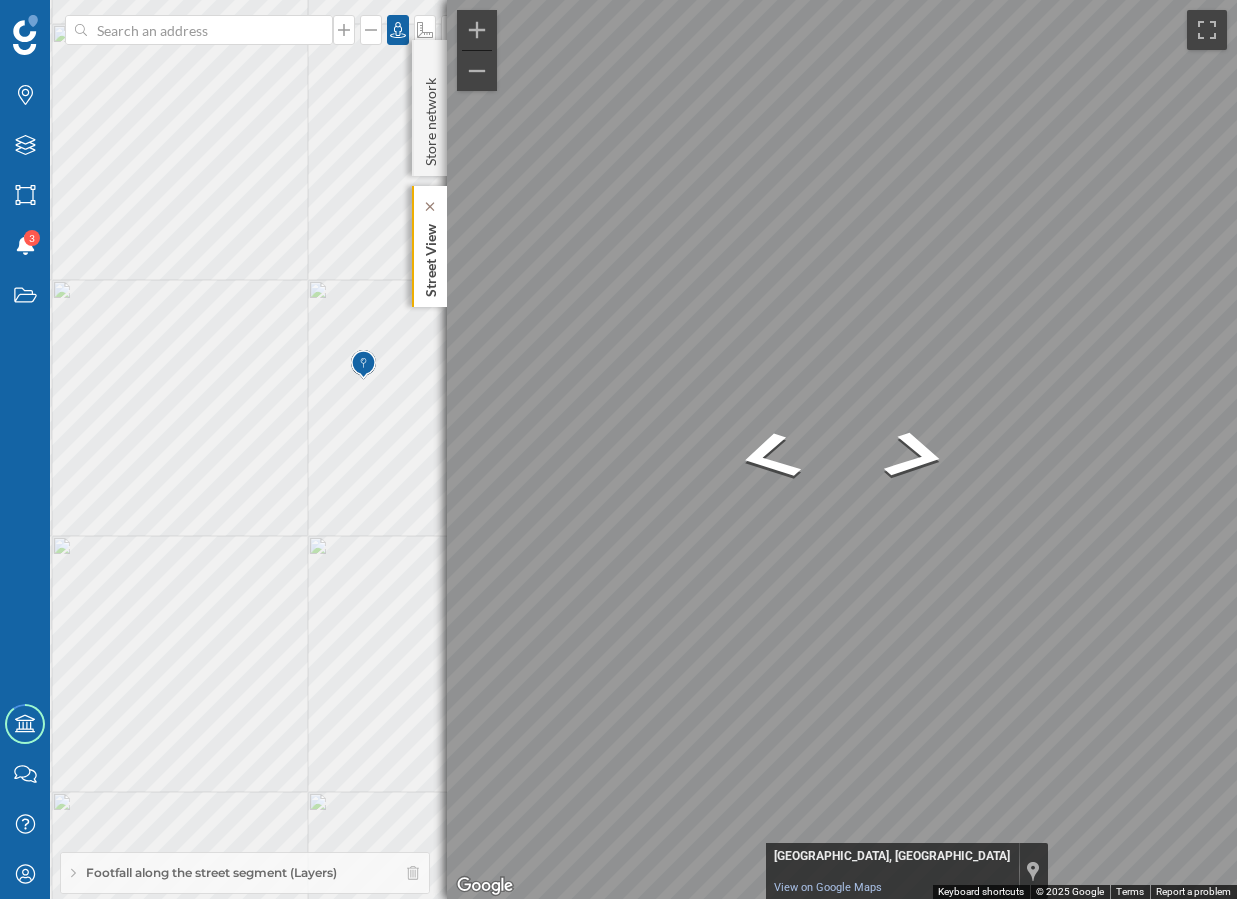click on "Street View" 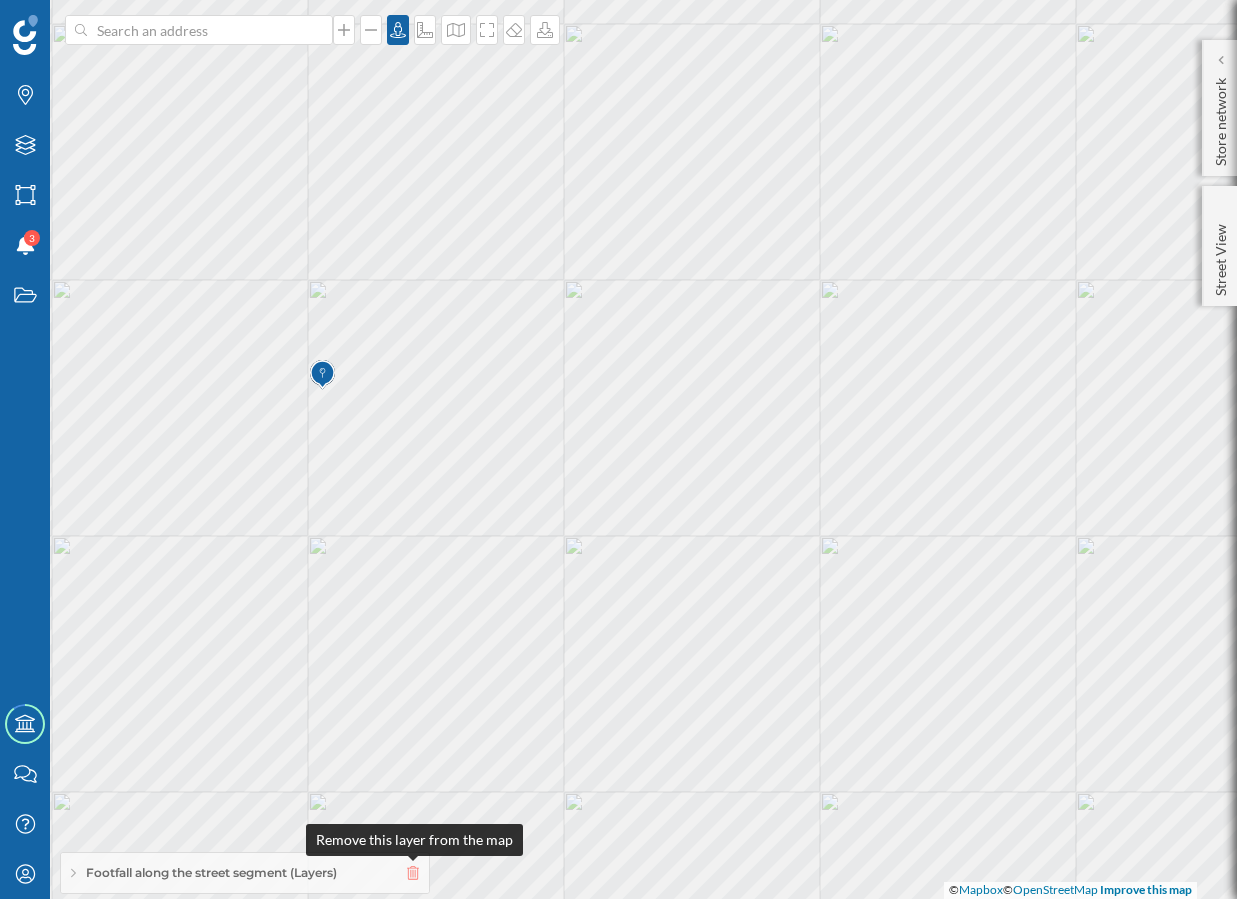 click 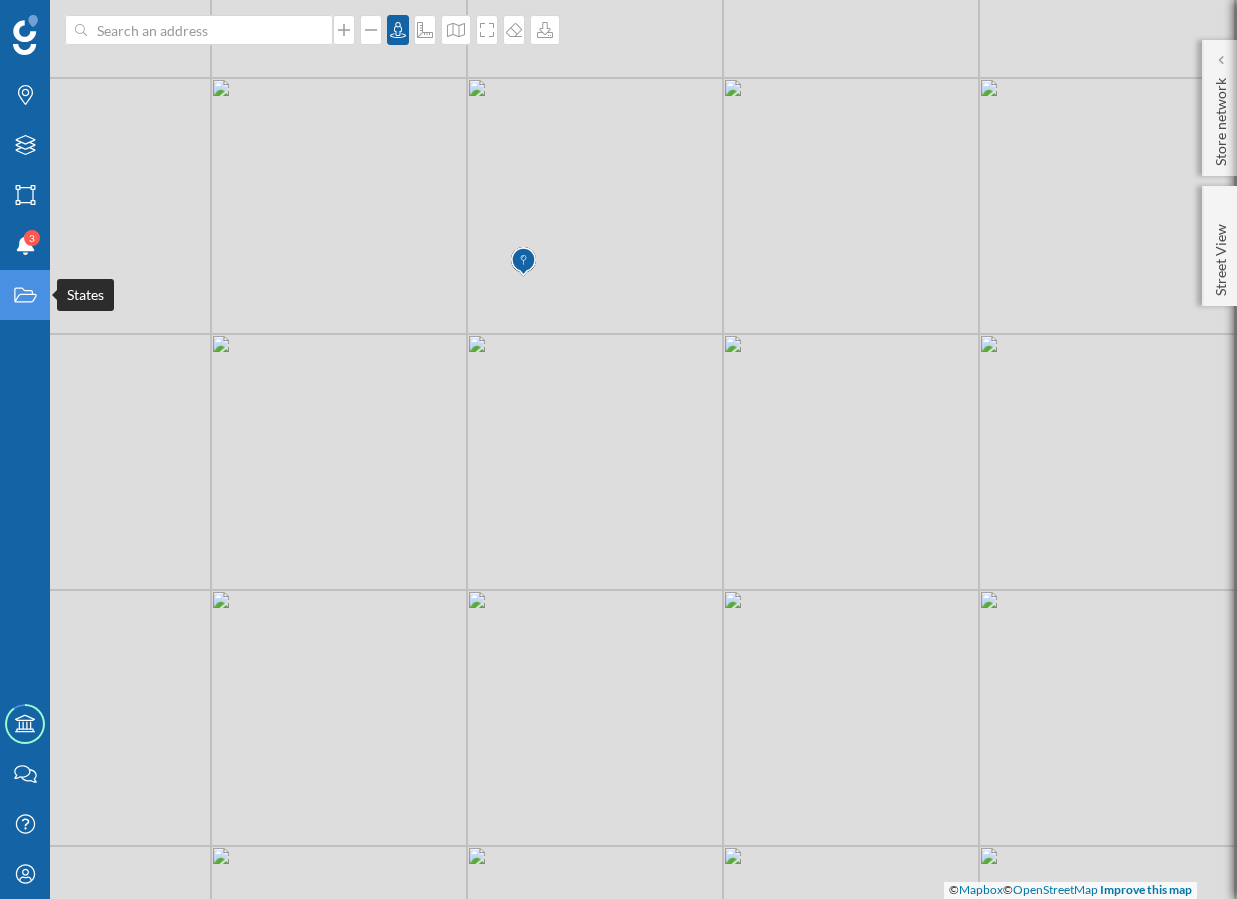 click on "States" at bounding box center (25, 295) 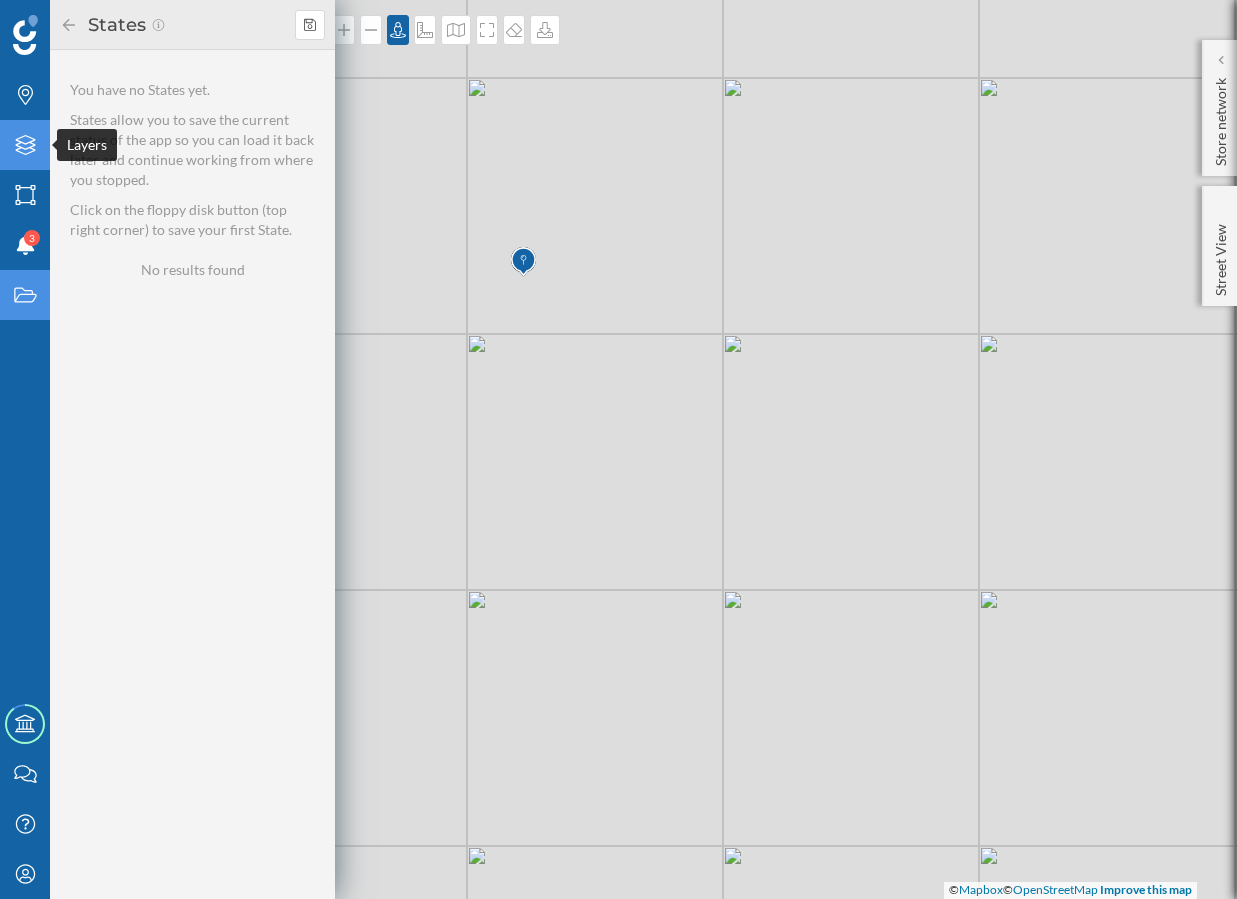 click on "Layers" 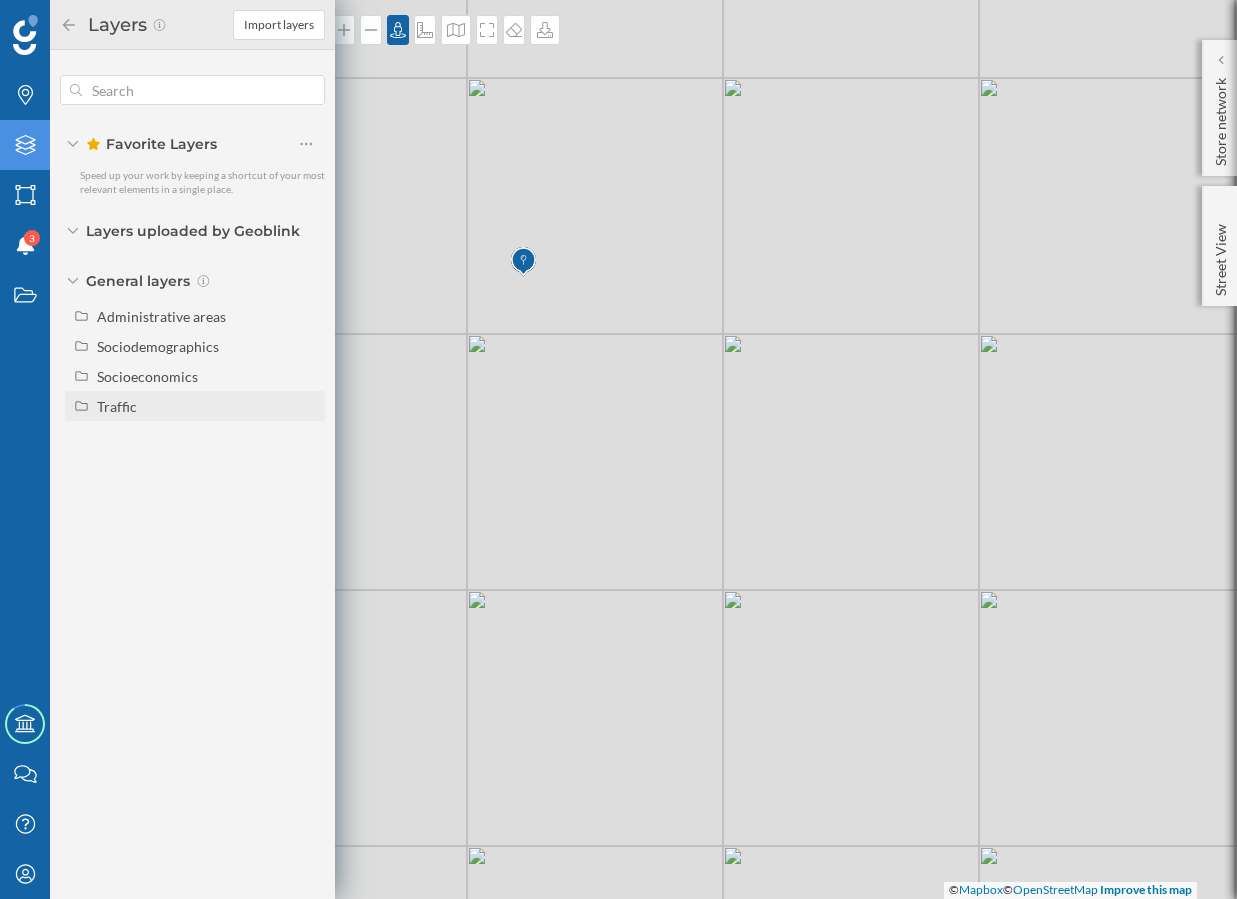 click on "Traffic" at bounding box center [207, 406] 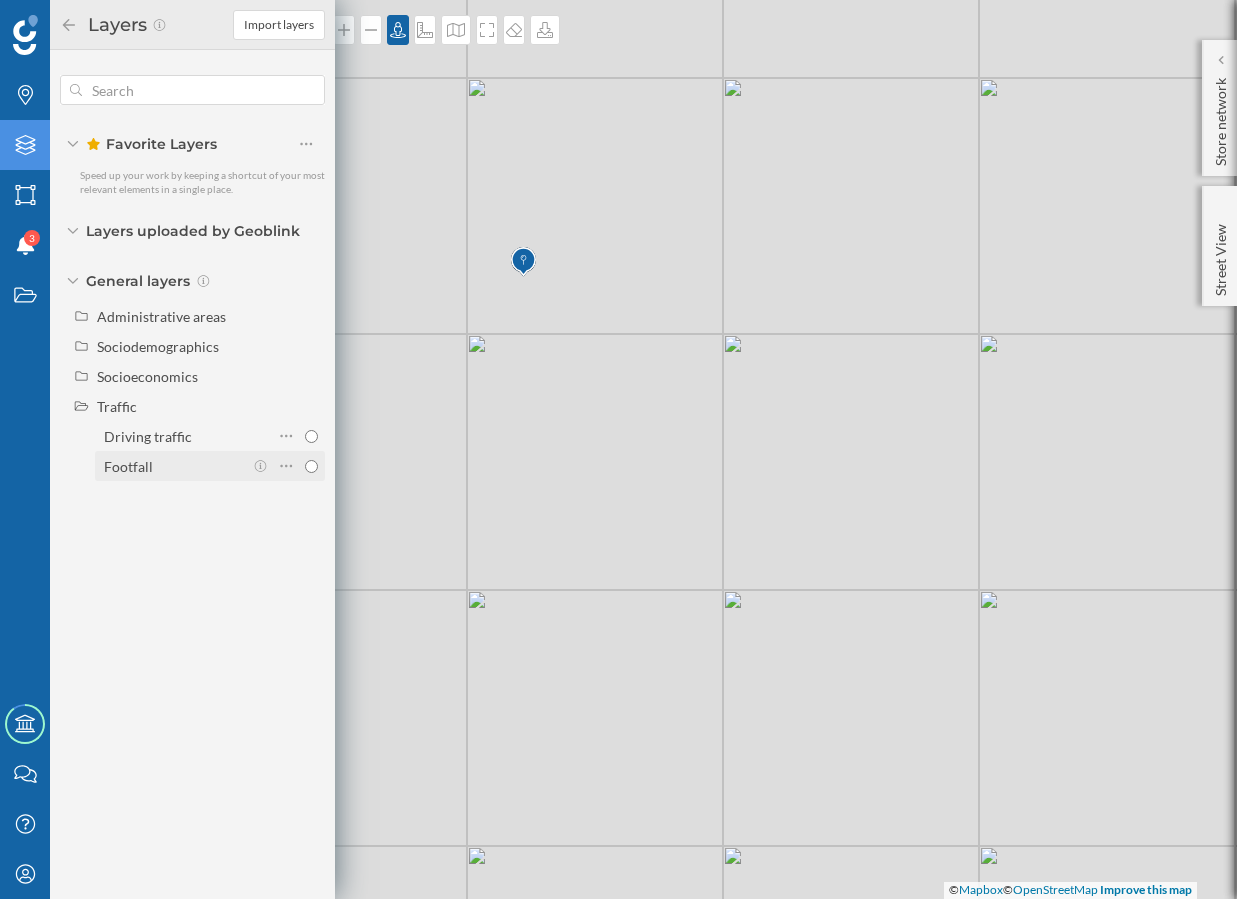 click on "Footfall" at bounding box center (173, 466) 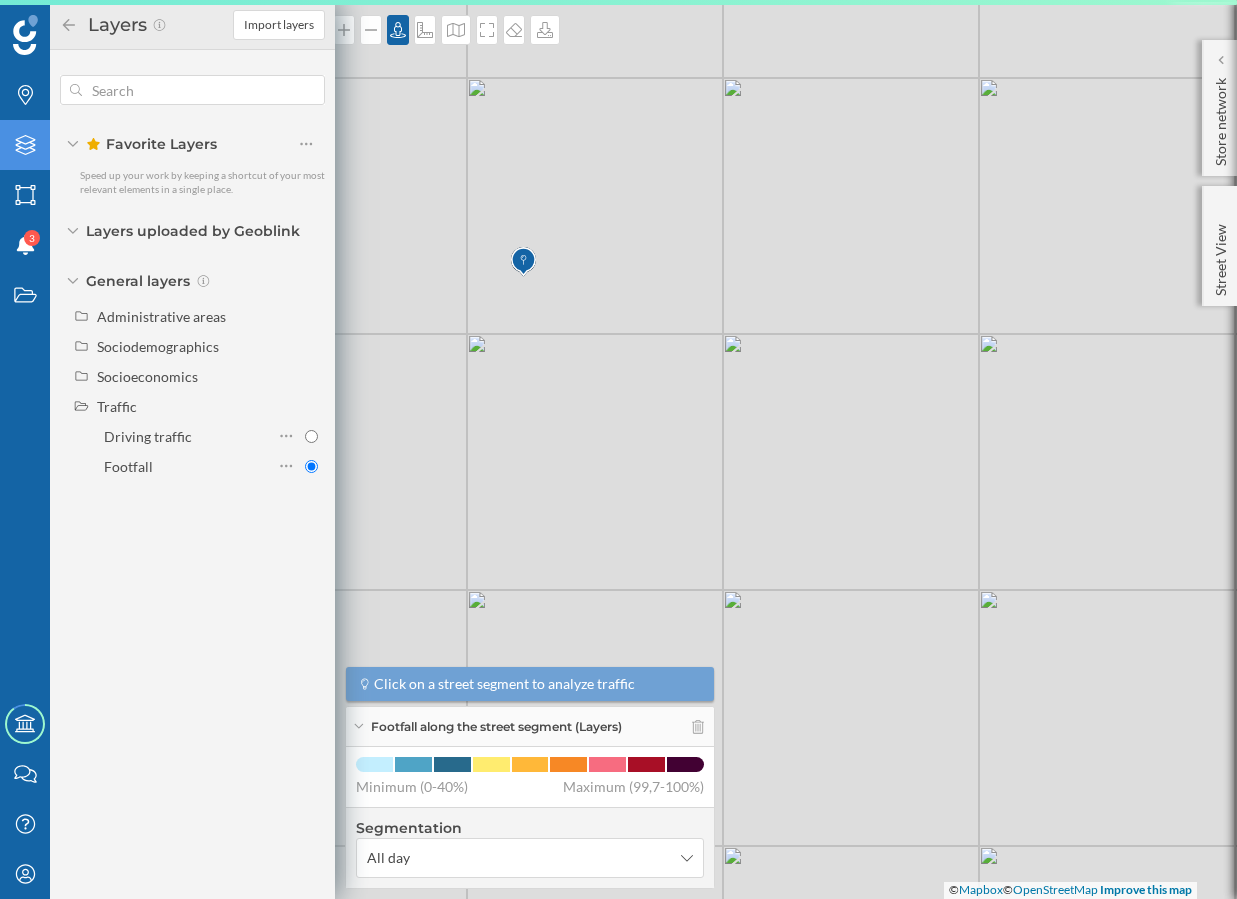 click 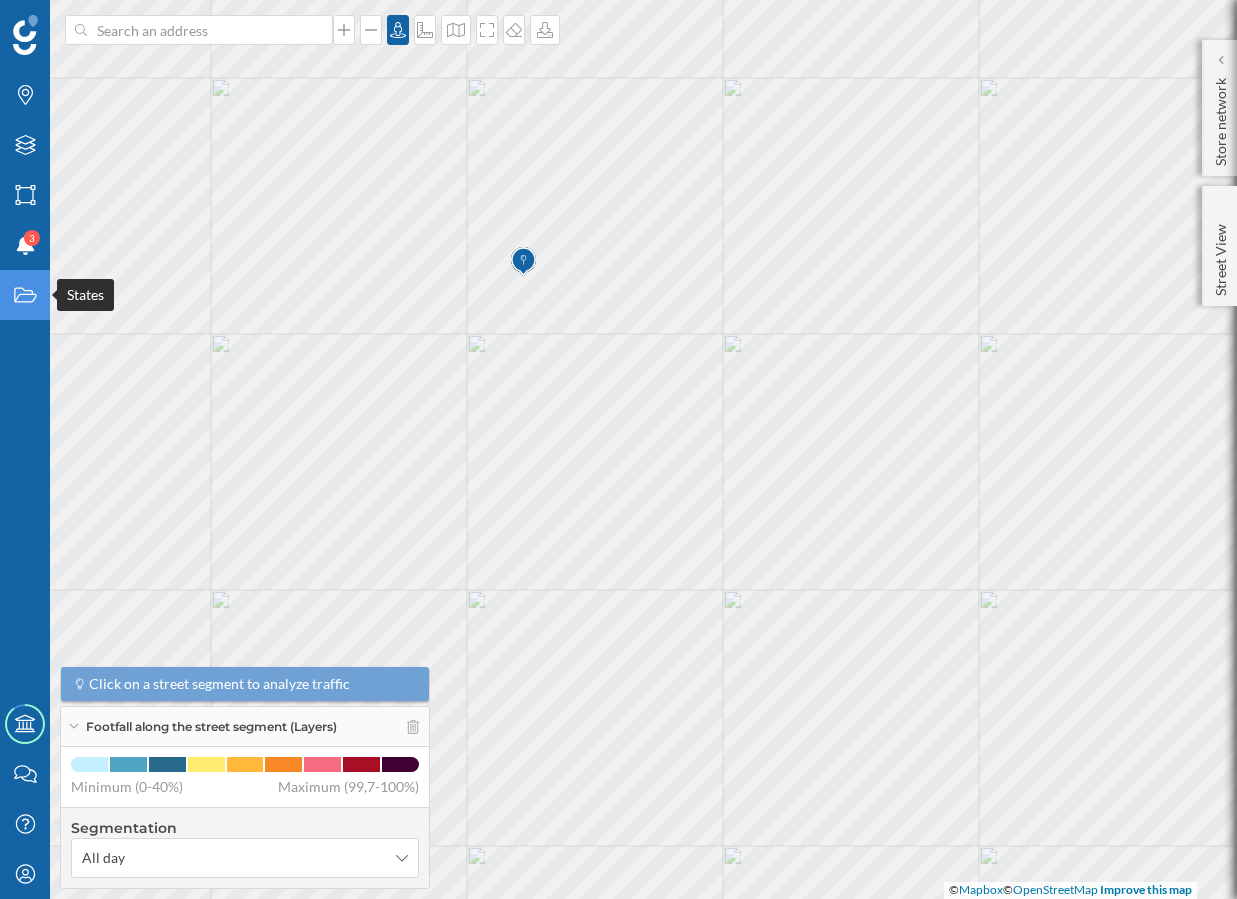 click on "States" 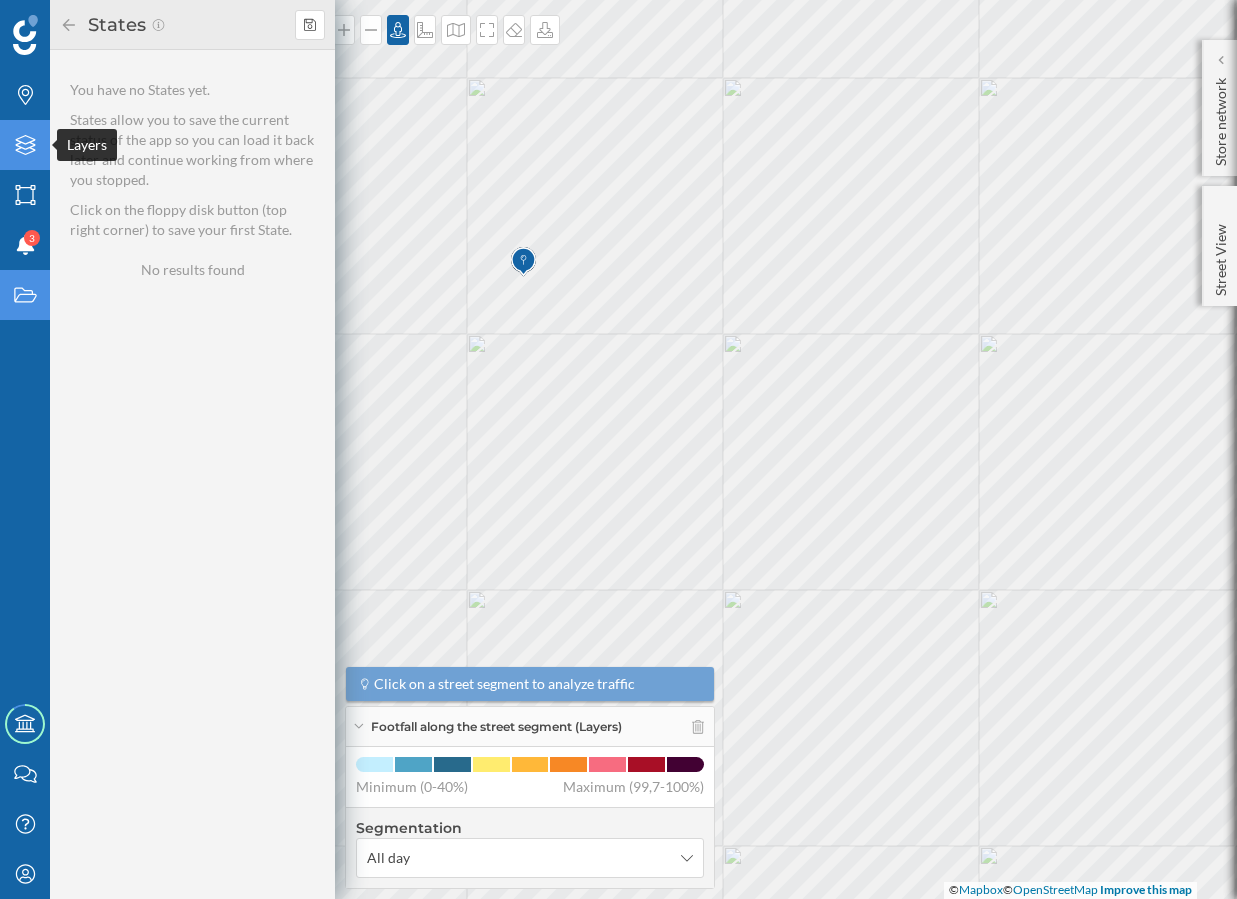 click on "Layers" 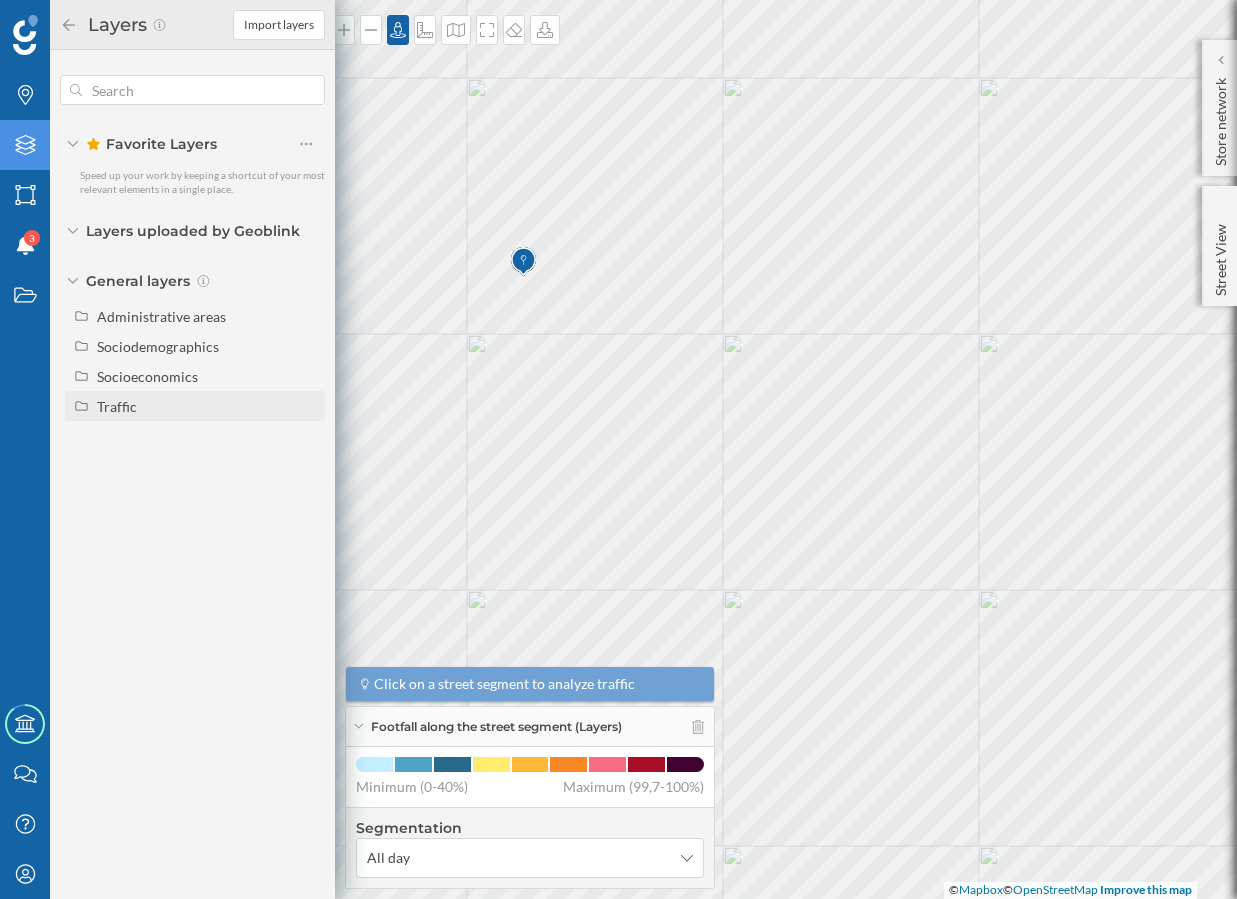 click on "Traffic" at bounding box center [207, 406] 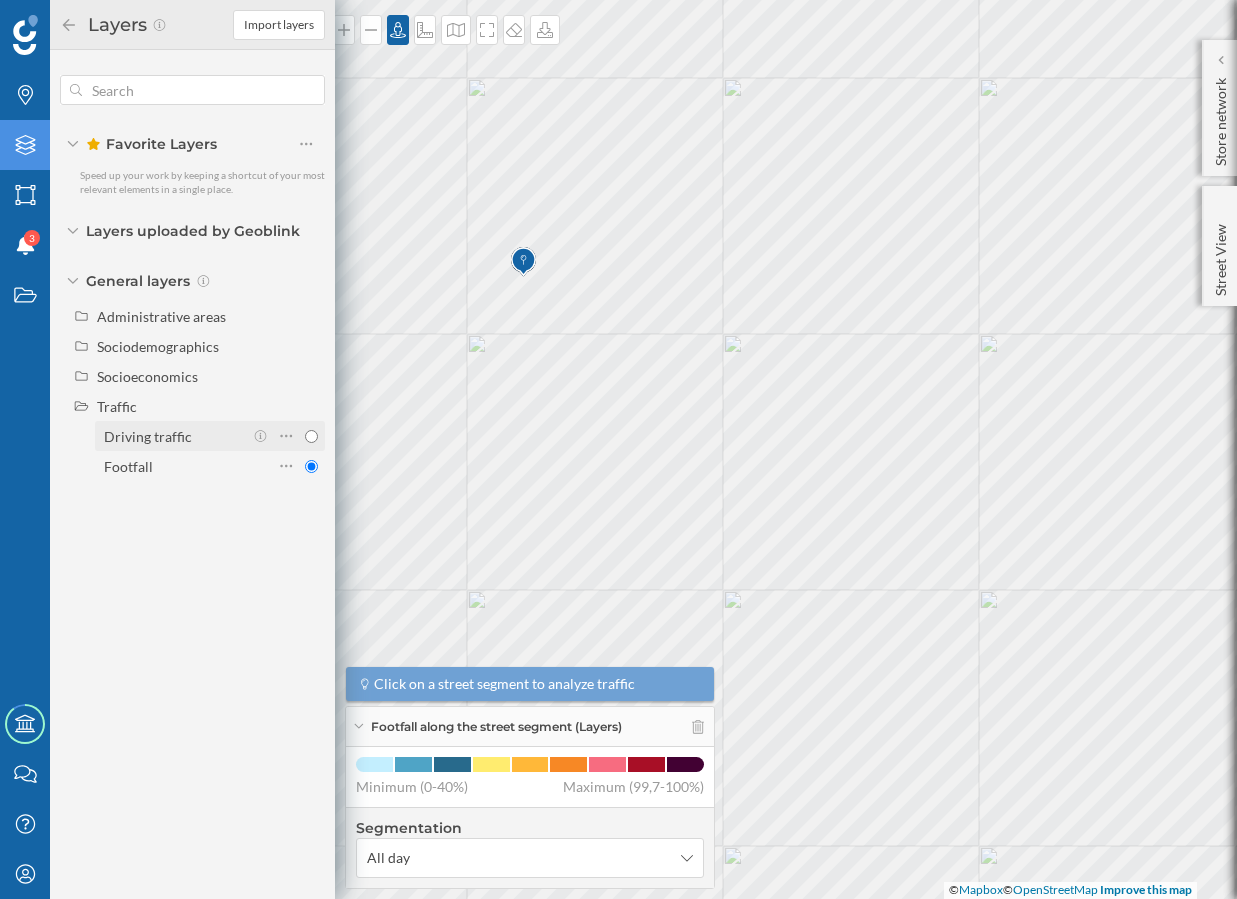click on "Driving traffic" at bounding box center [148, 436] 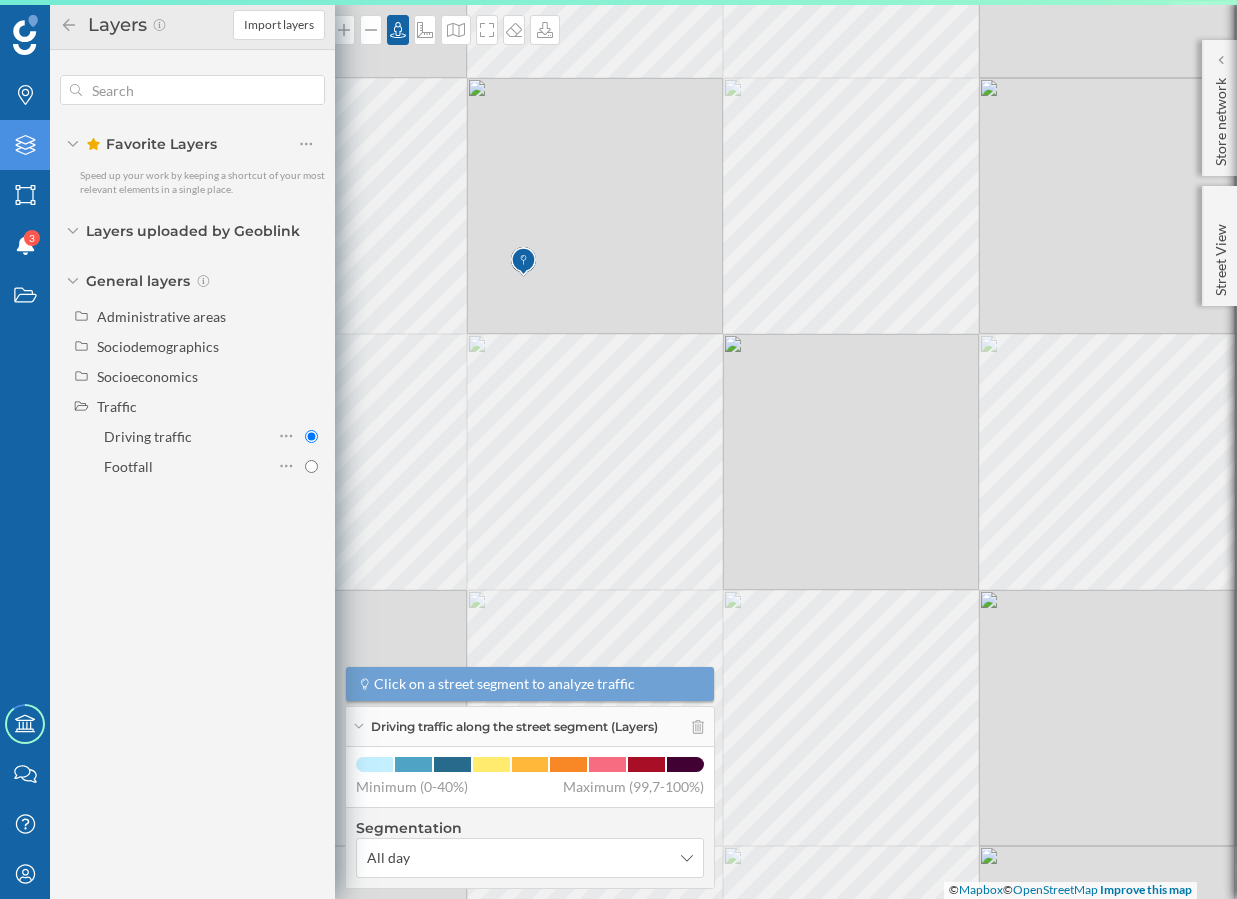 click on "Layers" at bounding box center [146, 25] 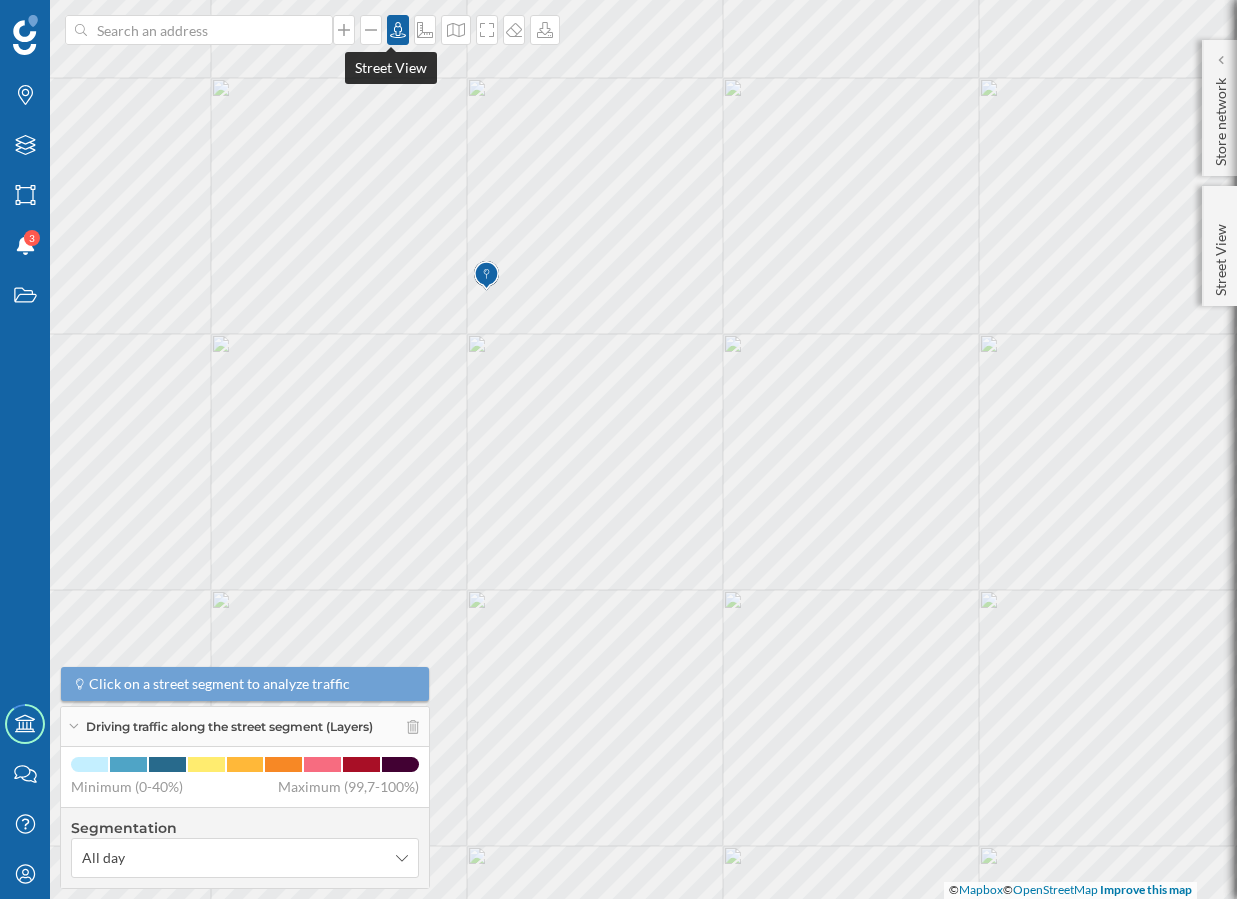 click 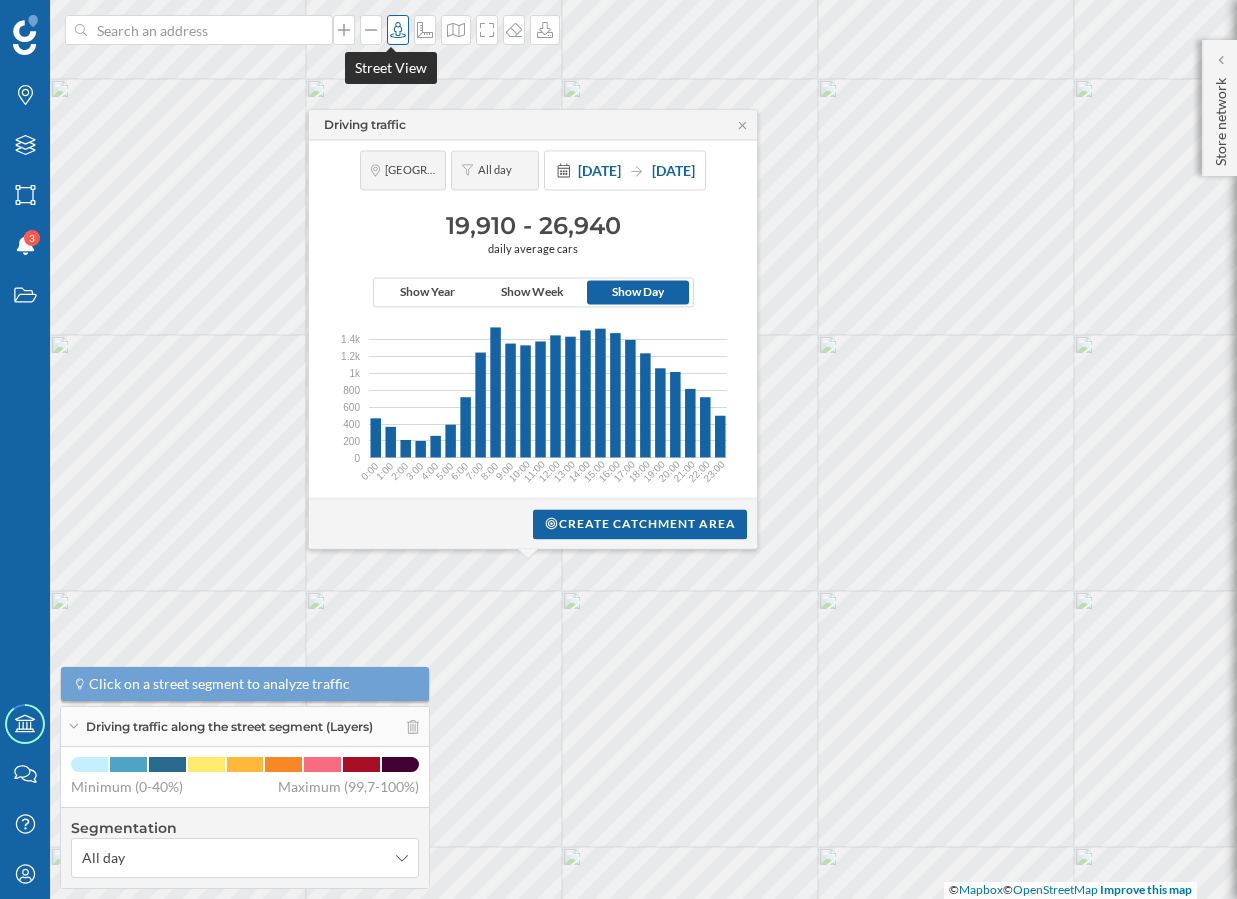 click at bounding box center (398, 30) 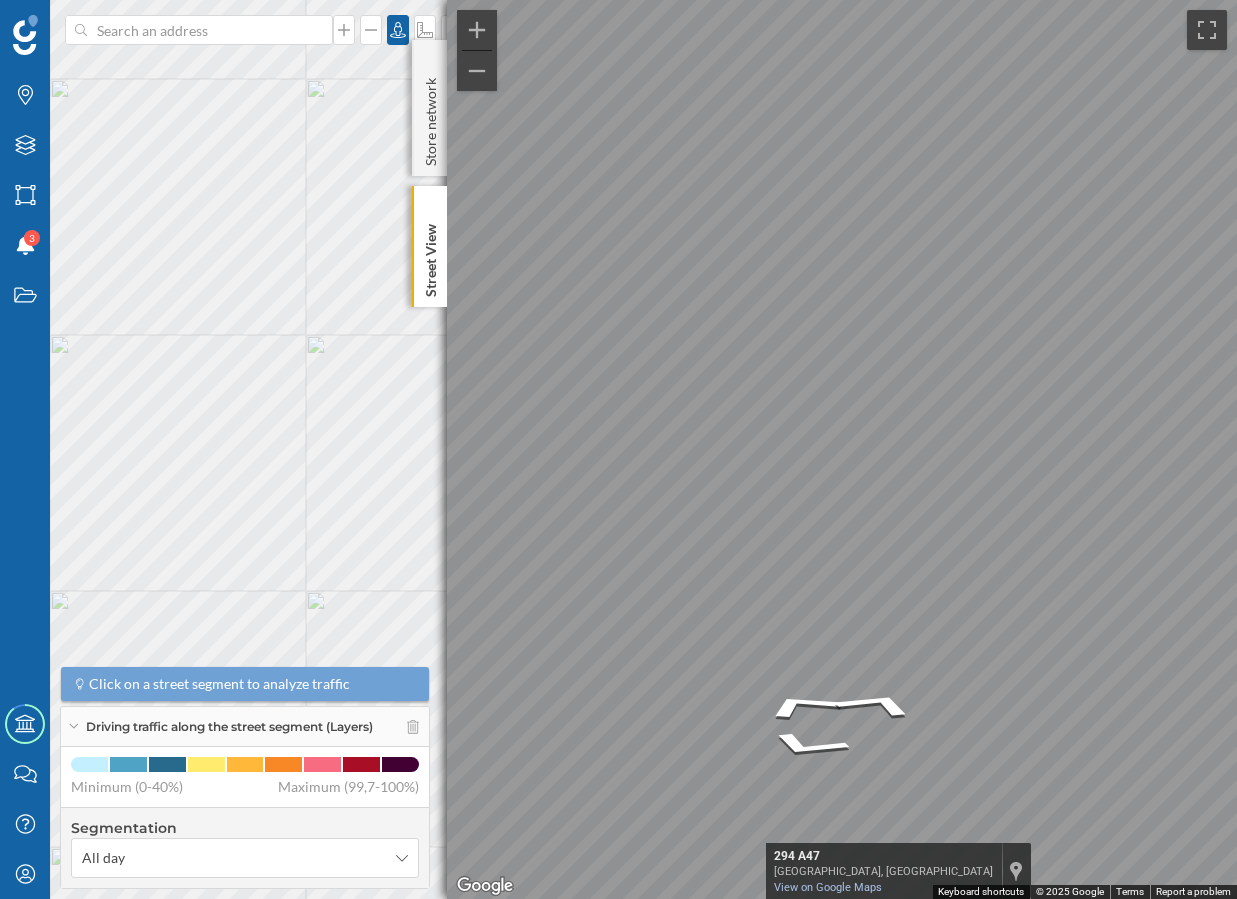 click on "Brands         Layers         Areas         Notifications
3
States                     Academy       Contact us       Help Center       My Profile
Driving traffic along the street segment (Layers)
Click on a street segment to analyze traffic
Minimum (0-40%)
Maximum (99,7-100%)
Segmentation
All day
[GEOGRAPHIC_DATA]
← Move left → Move right ↑ Move up ↓ Move down + Zoom in - Zoom out This image is no longer available             [STREET_ADDRESS] A47            View on Google Maps        Custom Imagery                 Keyboard shortcuts Map Data © 2025 Google © 2025 Google Terms Report a problem
Store network" at bounding box center [618, 449] 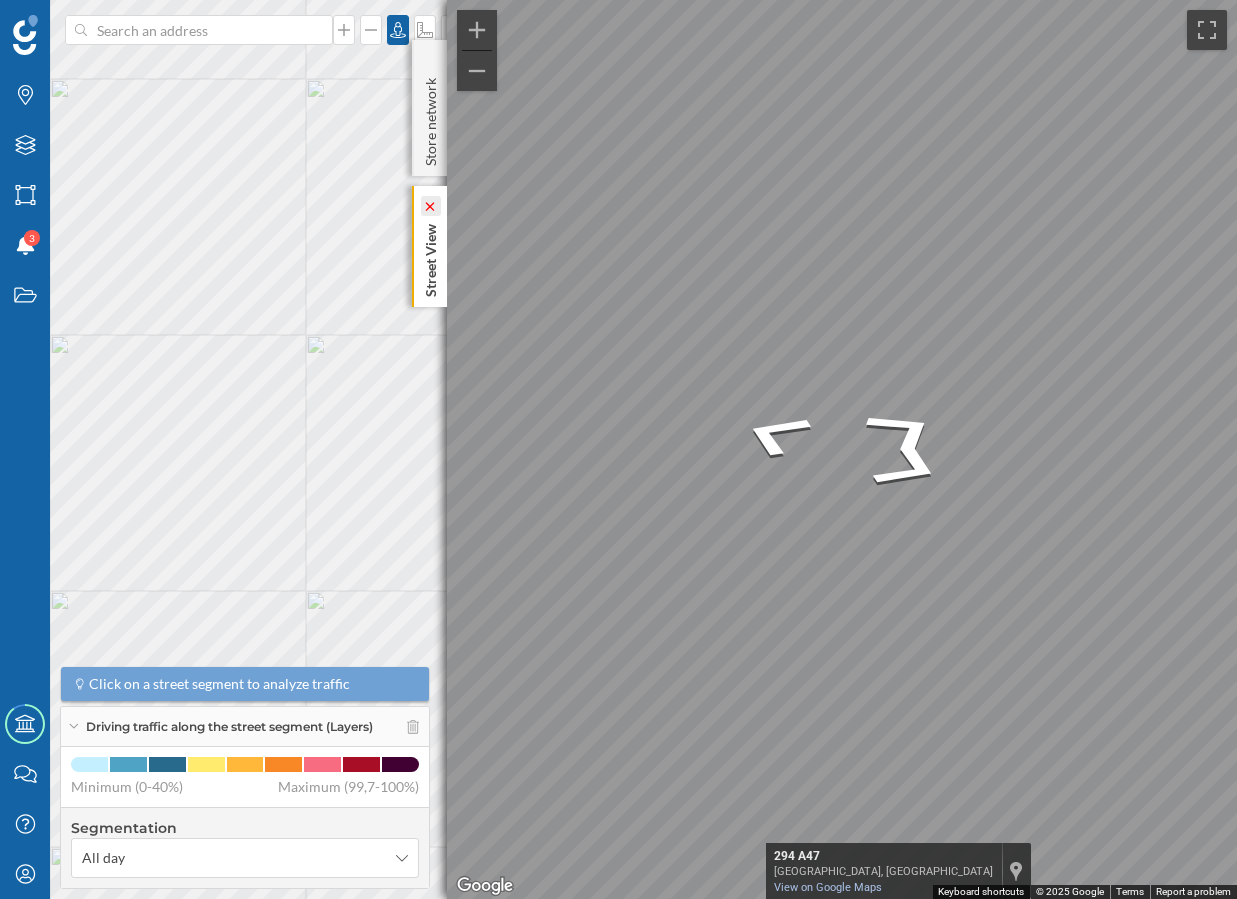 click 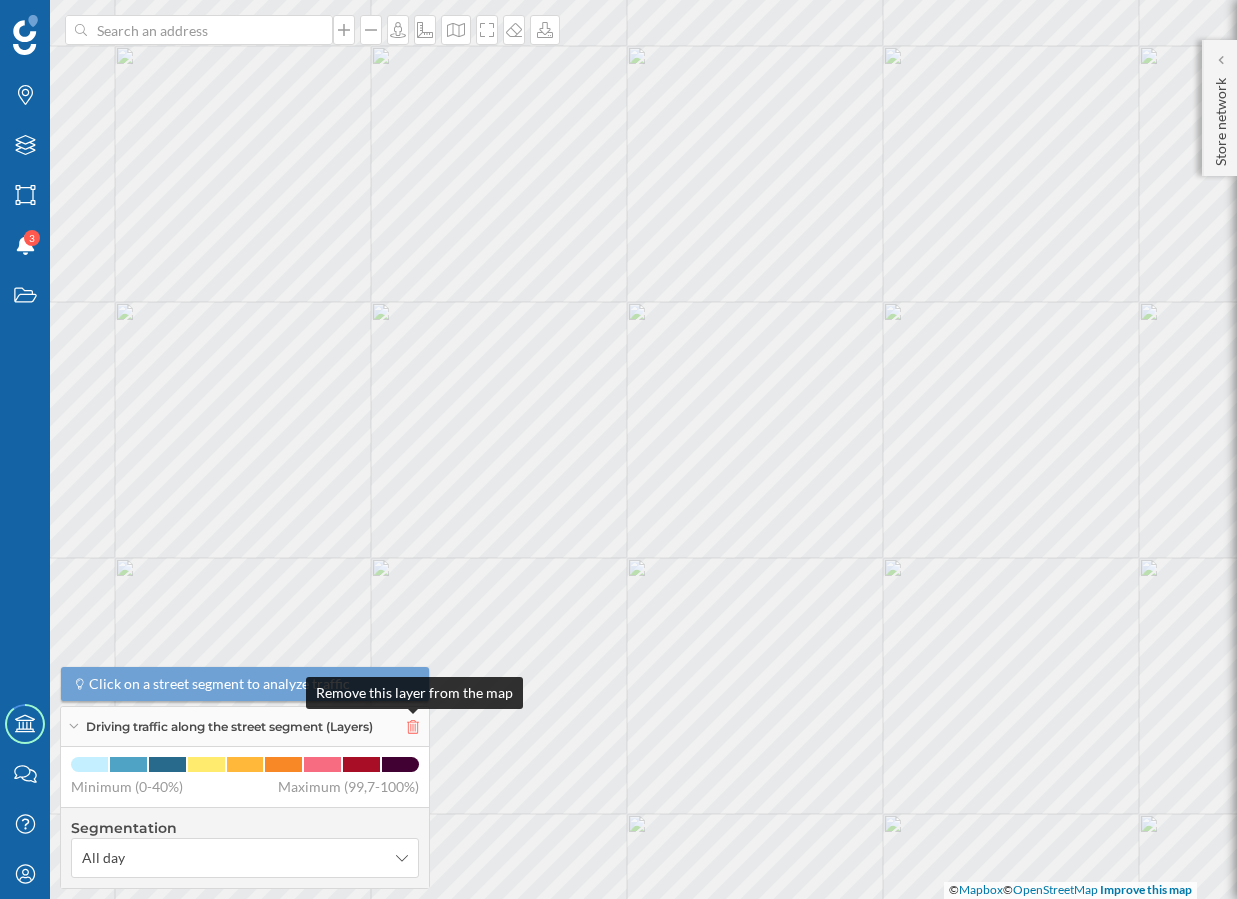 click 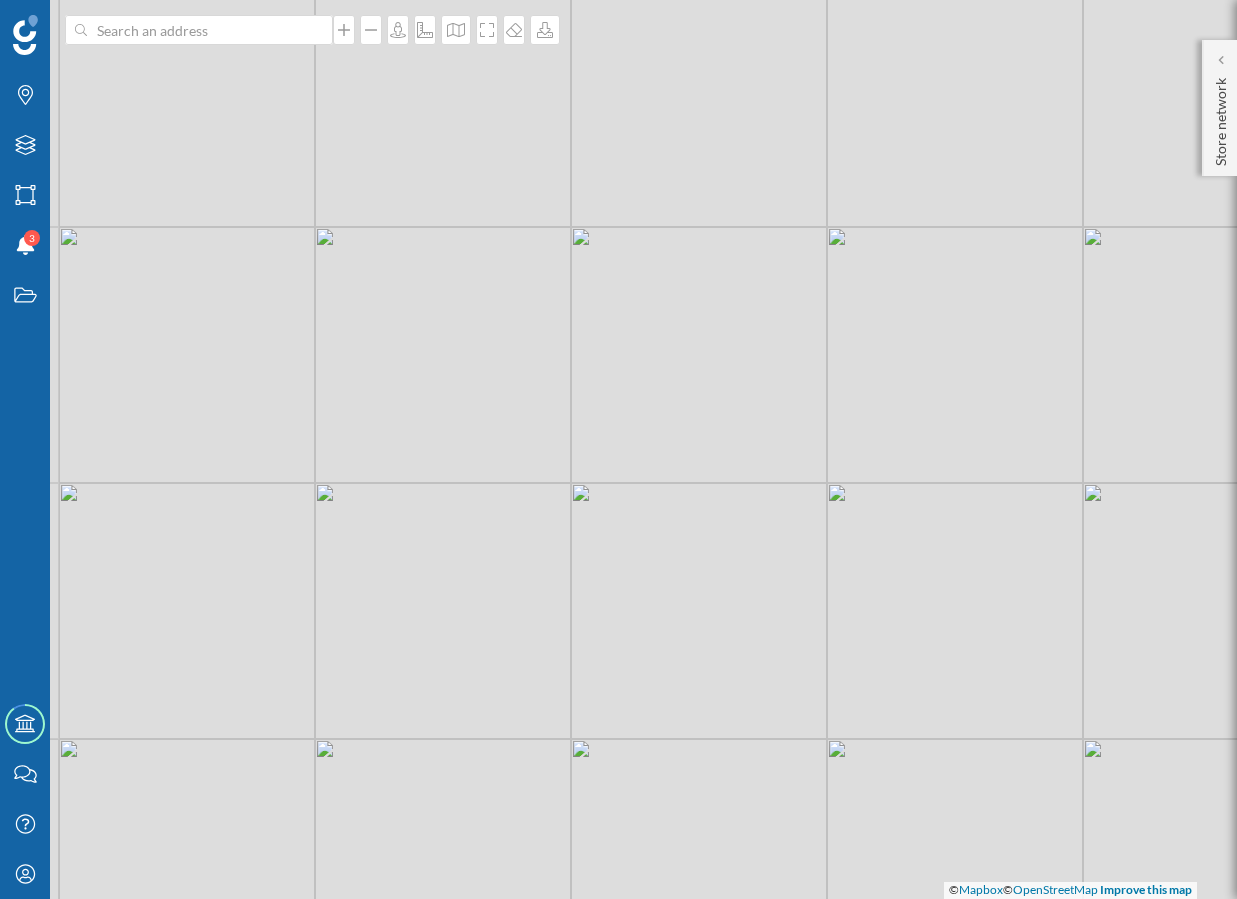 drag, startPoint x: 302, startPoint y: 400, endPoint x: 503, endPoint y: 578, distance: 268.4865 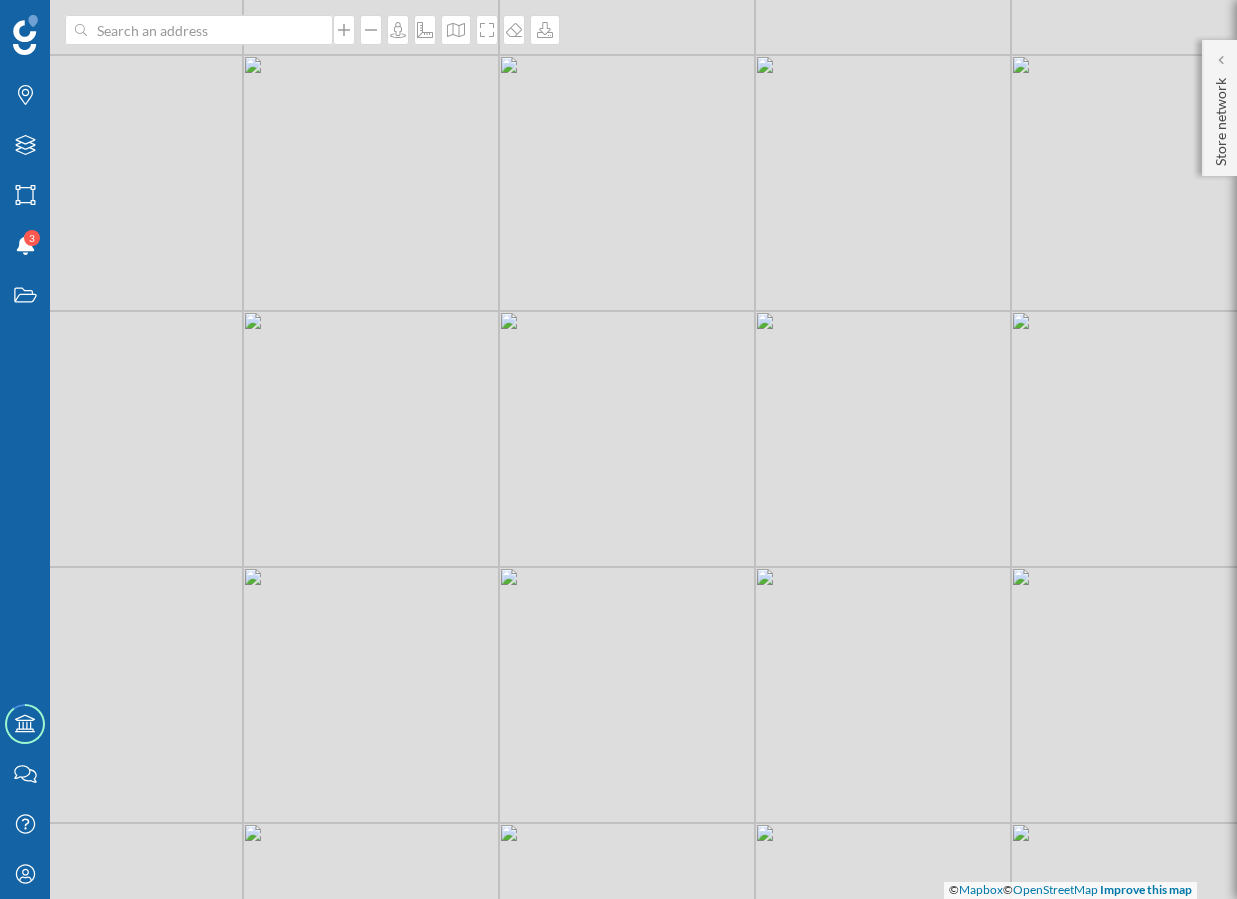 drag, startPoint x: 951, startPoint y: 346, endPoint x: 875, endPoint y: 401, distance: 93.813644 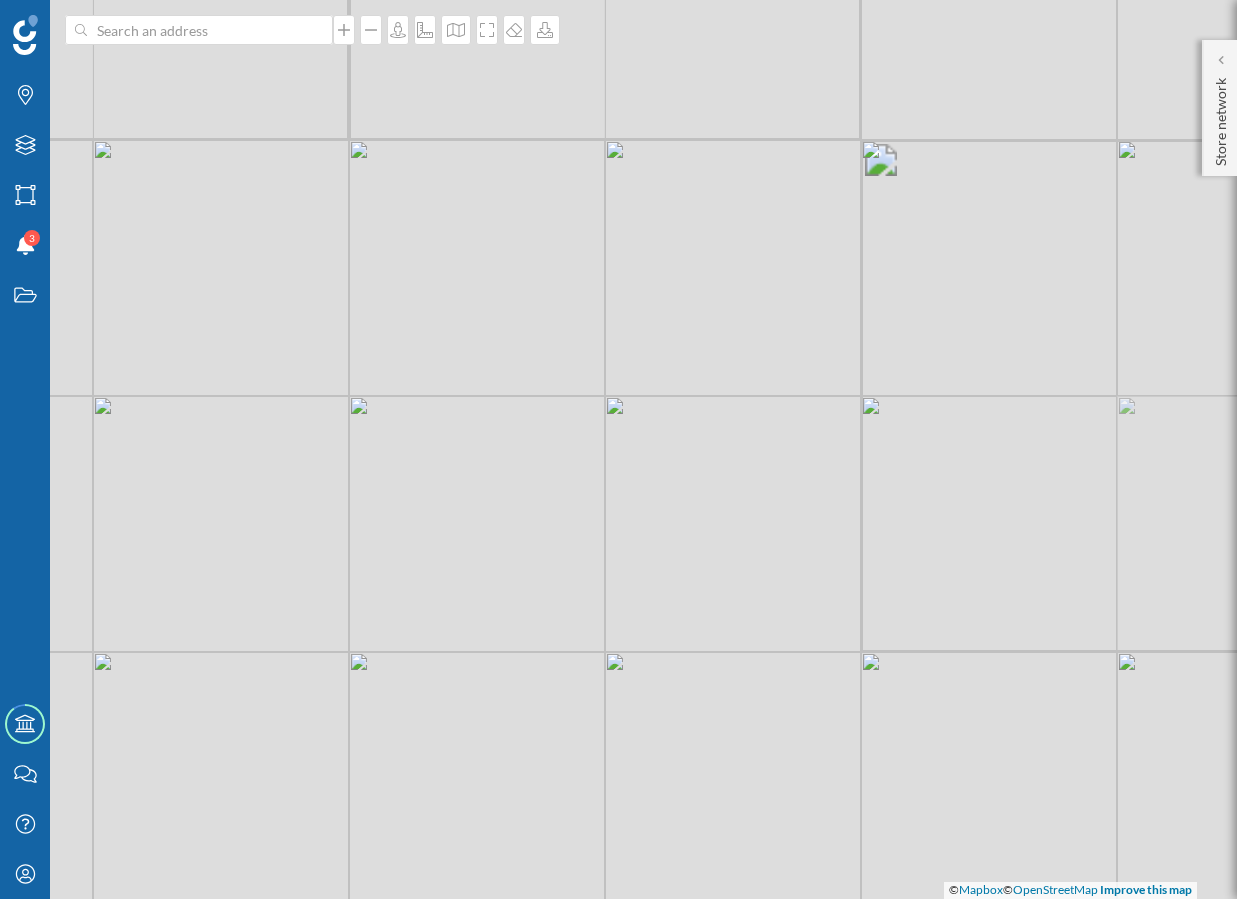 drag, startPoint x: 836, startPoint y: 362, endPoint x: 747, endPoint y: 402, distance: 97.575615 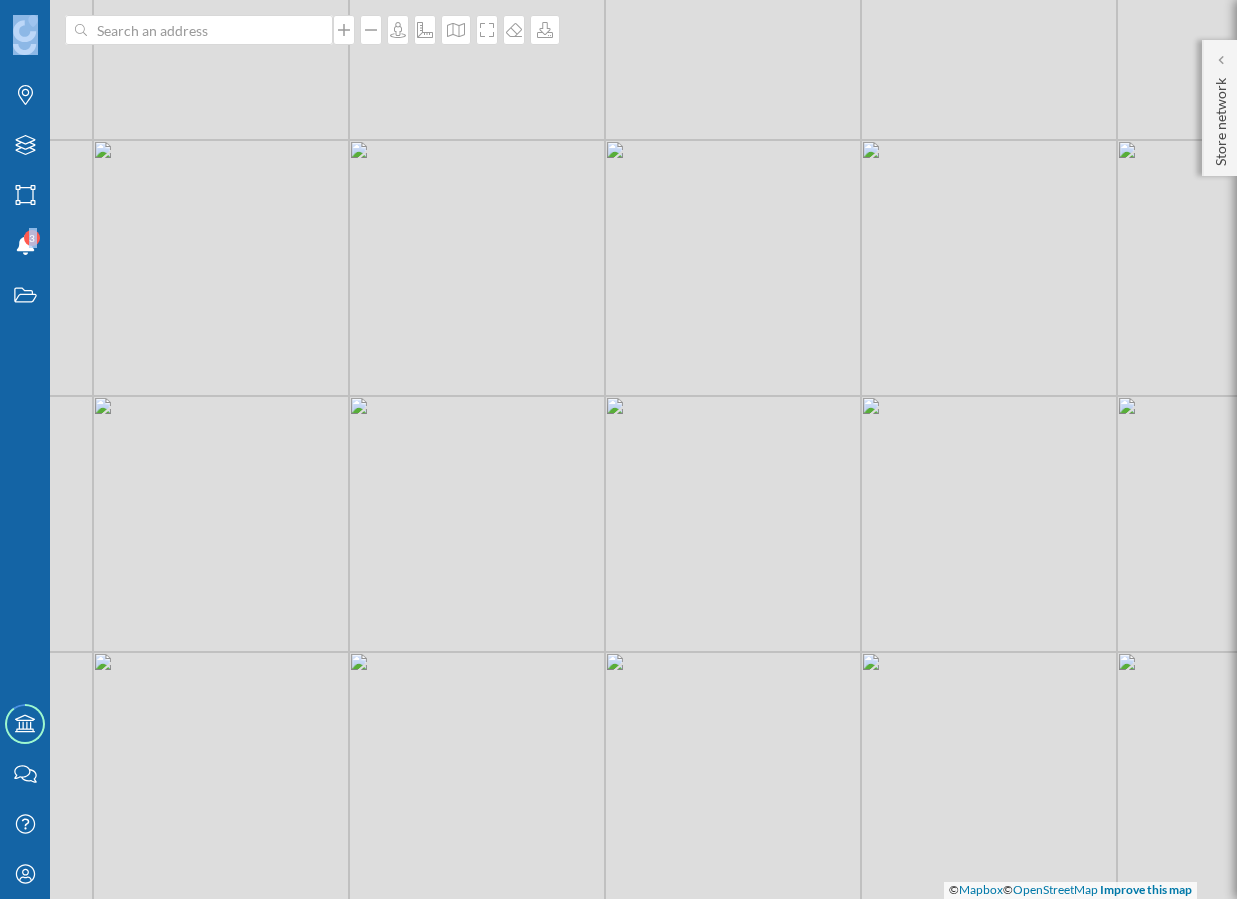 drag, startPoint x: 389, startPoint y: 31, endPoint x: 454, endPoint y: 184, distance: 166.23477 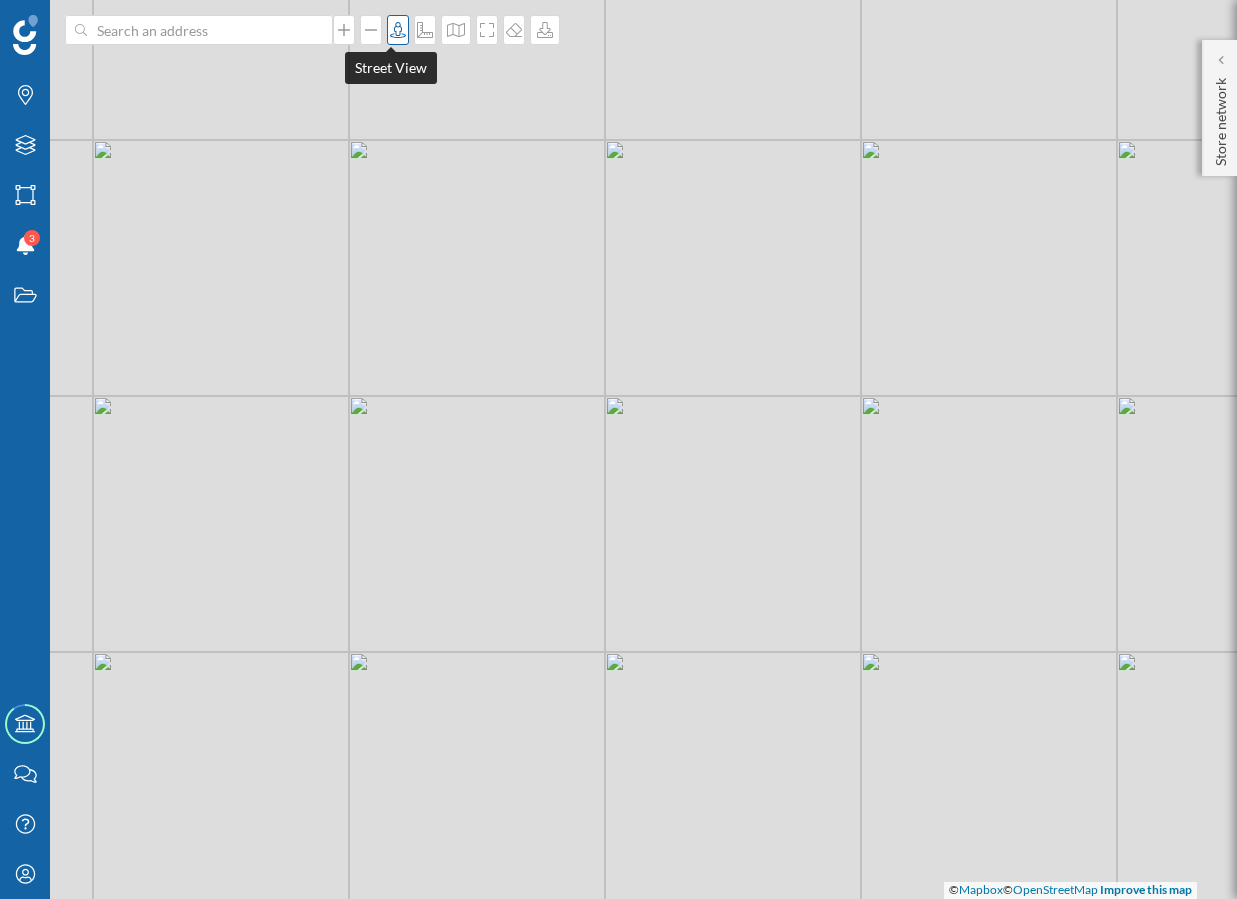 click 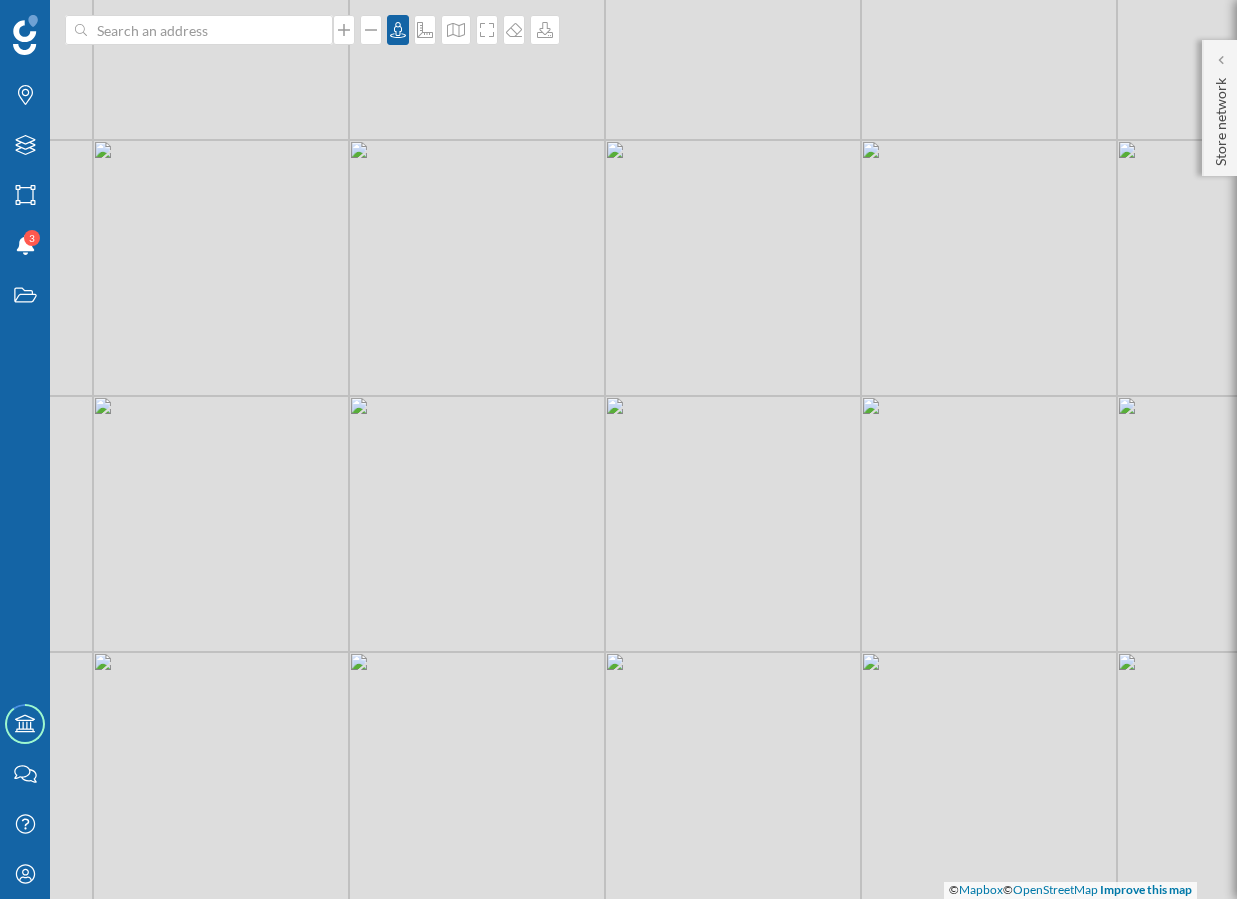 click on "©  Mapbox  ©  OpenStreetMap   Improve this map" at bounding box center [618, 449] 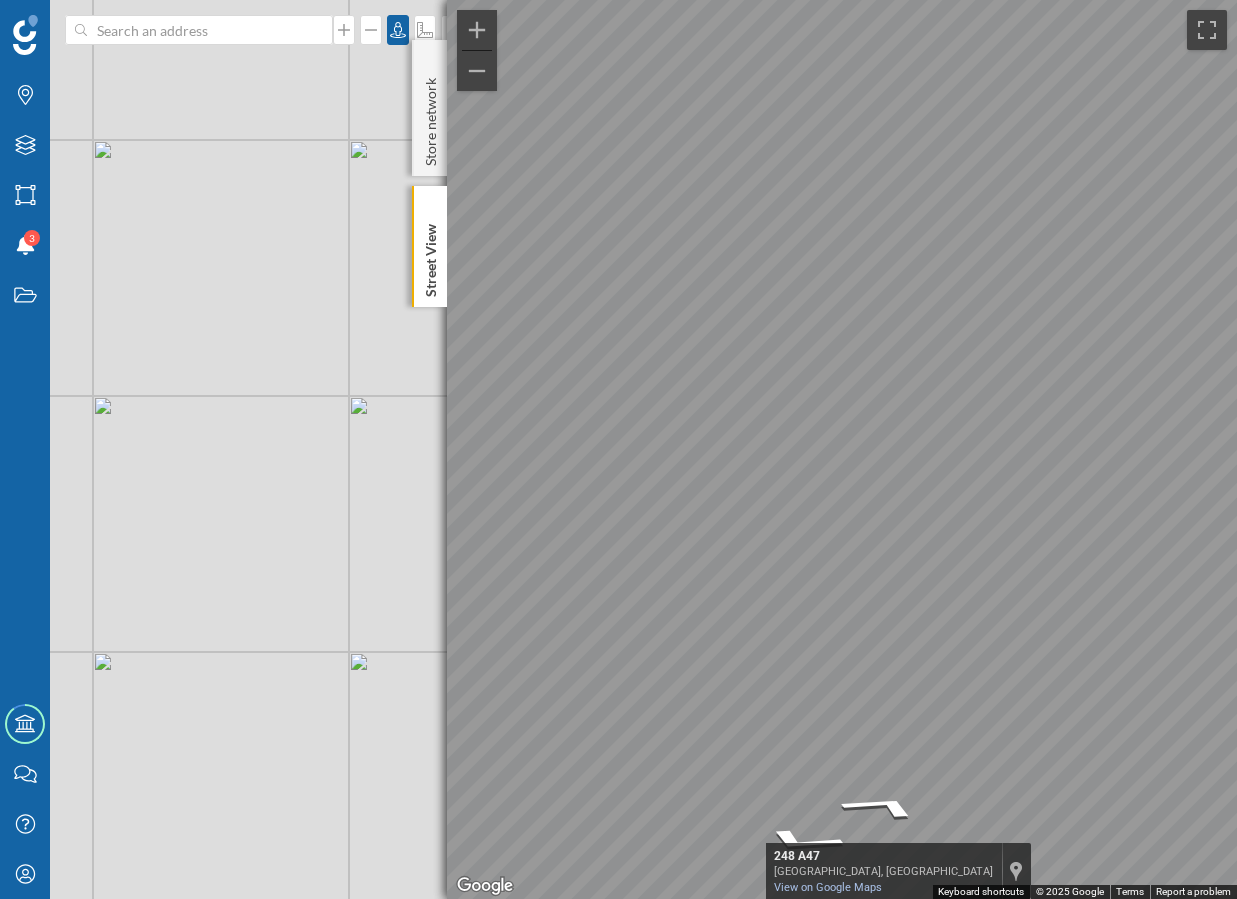 click on "©  Mapbox  ©  OpenStreetMap   Improve this map" at bounding box center (618, 449) 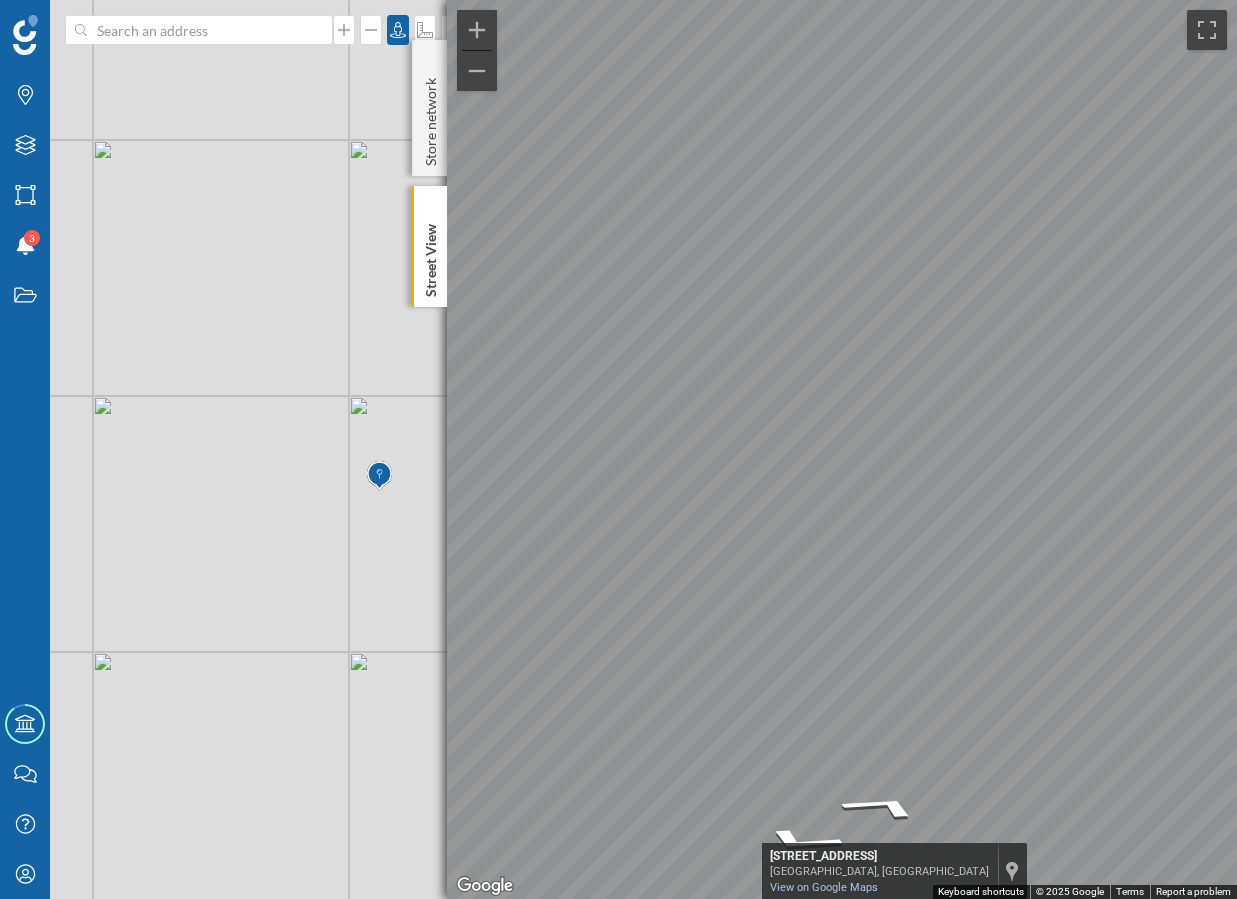 click on "©  Mapbox  ©  OpenStreetMap   Improve this map" at bounding box center [618, 449] 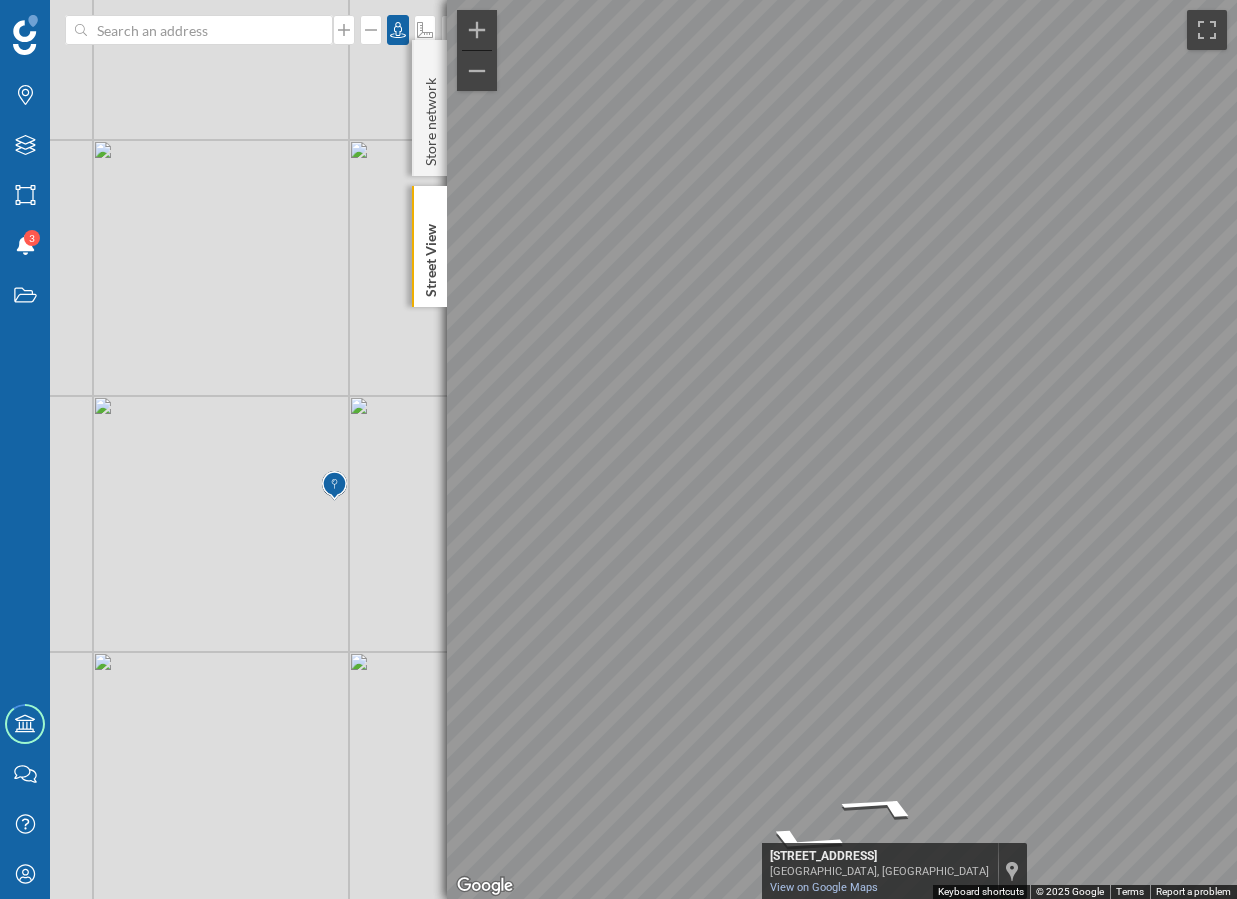 click on "©  Mapbox  ©  OpenStreetMap   Improve this map" at bounding box center (618, 449) 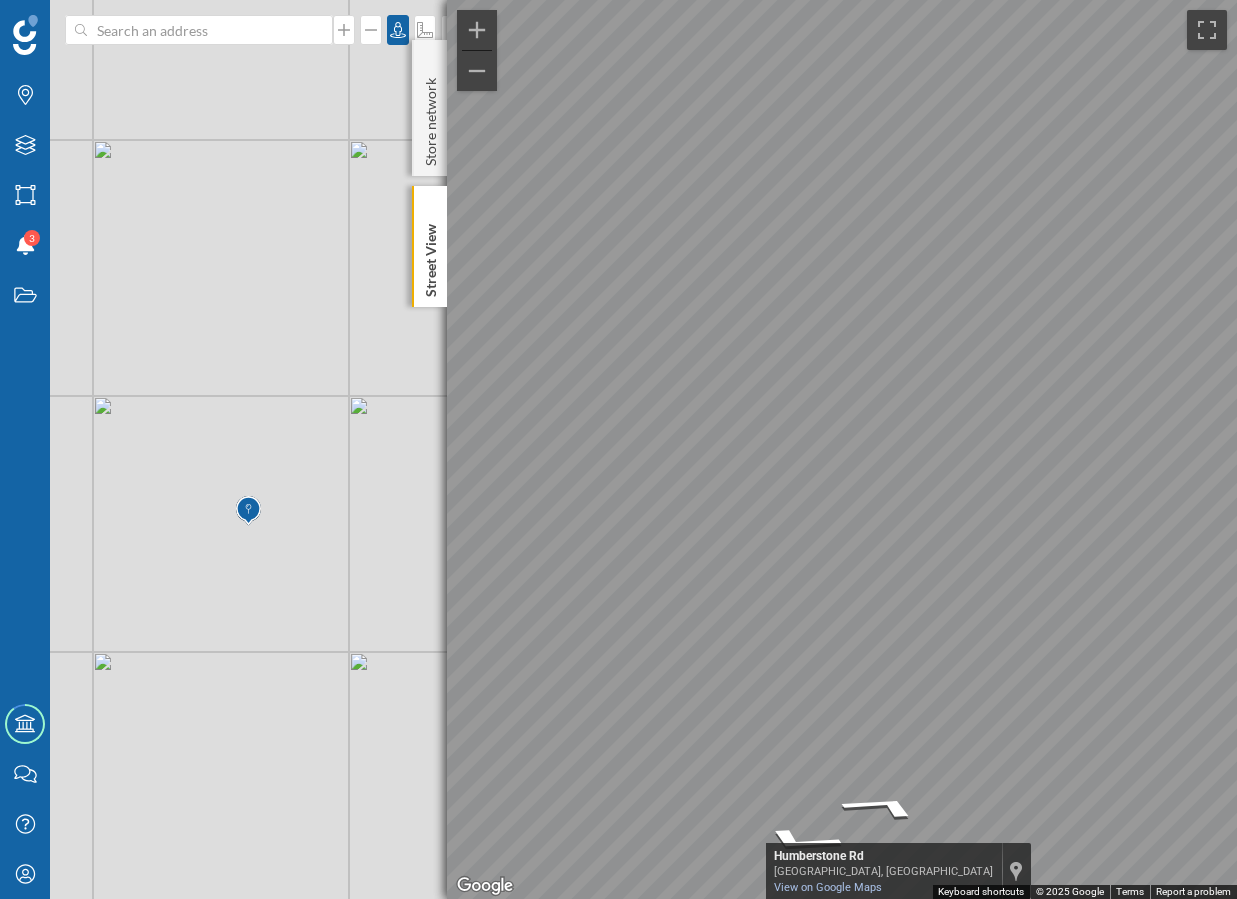 click on "©  Mapbox  ©  OpenStreetMap   Improve this map" at bounding box center (618, 449) 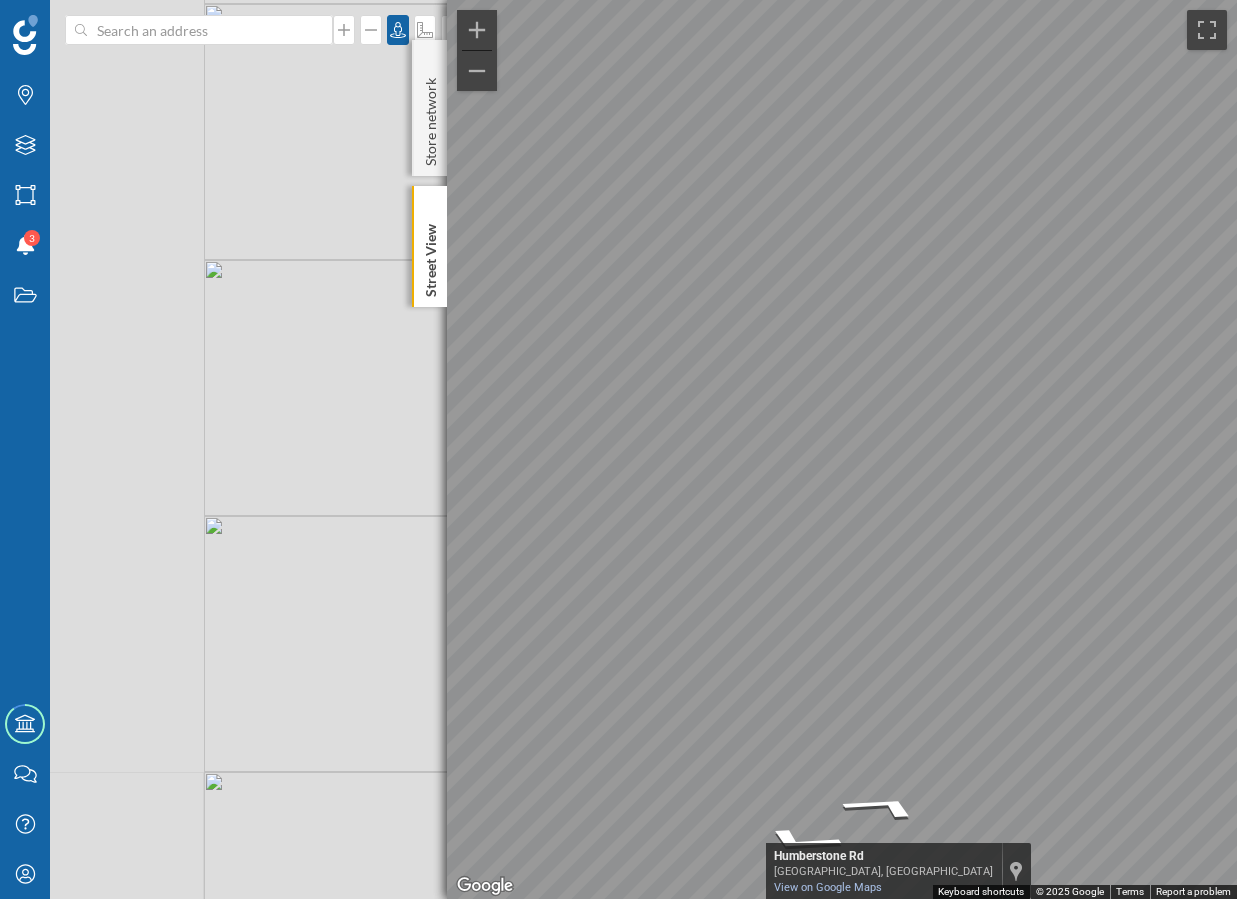 click on "Brands         Layers         Areas         Notifications
3
States                     Academy       Contact us       Help Center       My Profile
[GEOGRAPHIC_DATA]
← Move left → Move right ↑ Move up ↓ Move down + Zoom in - Zoom out This image is no longer available             [GEOGRAPHIC_DATA], [GEOGRAPHIC_DATA]       Humberstone Rd            View on Google Maps        Custom Imagery                 Keyboard shortcuts Map Data © 2025 Google © 2025 Google Terms Report a problem
Store network
Home
Large   Regular
What do you want to achieve?
Sales Analysis
Sales potential" at bounding box center (618, 449) 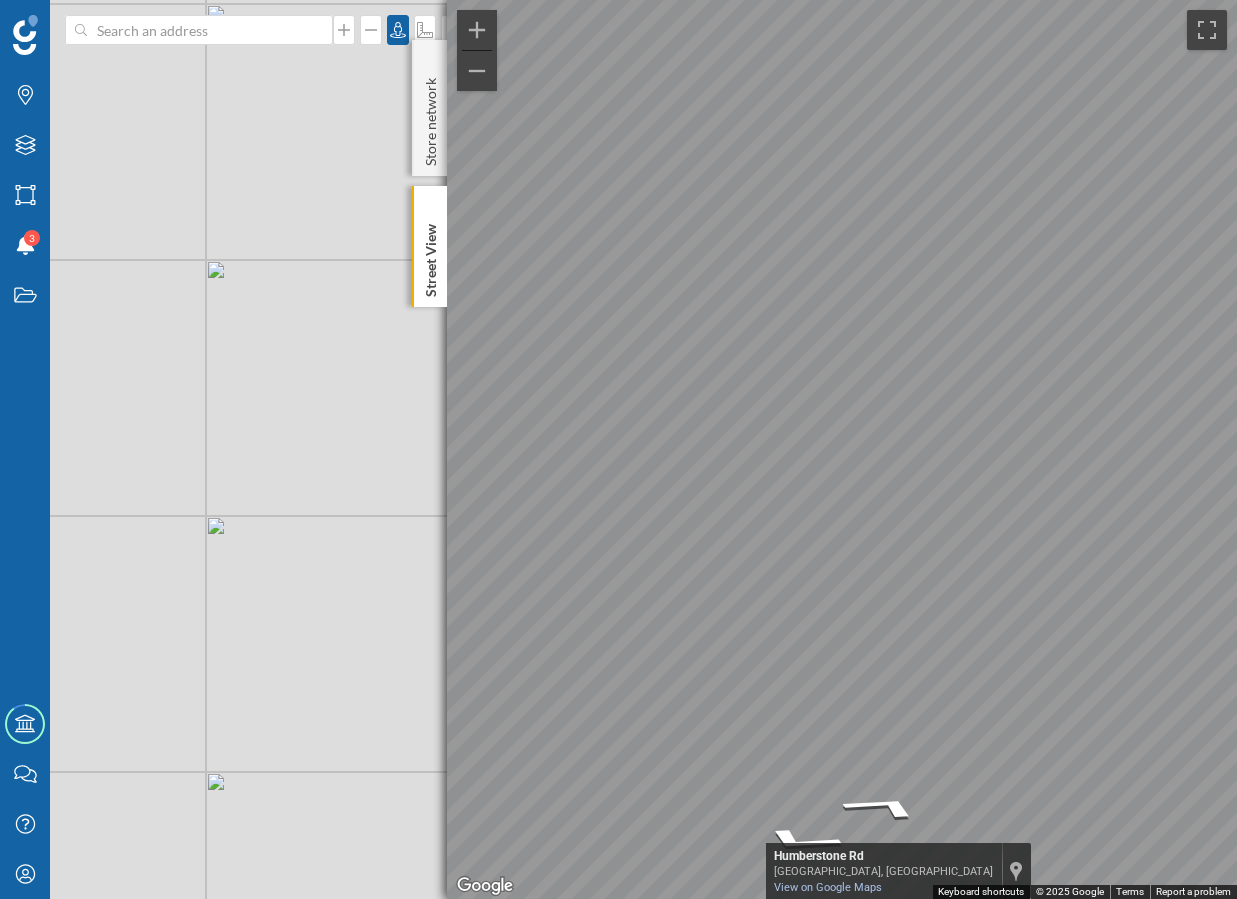 click on "©  Mapbox  ©  OpenStreetMap   Improve this map" at bounding box center (618, 449) 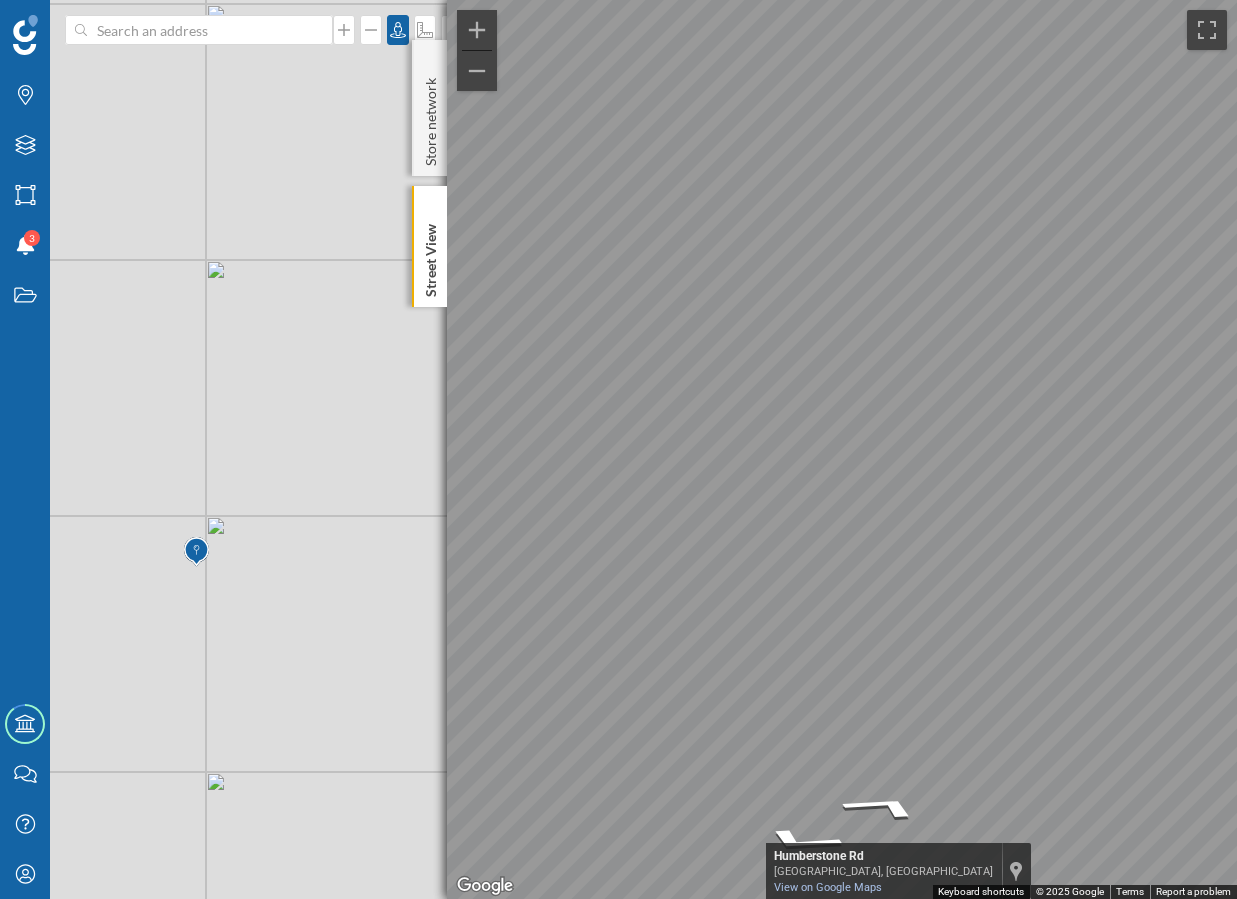 click on "©  Mapbox  ©  OpenStreetMap   Improve this map" at bounding box center [618, 449] 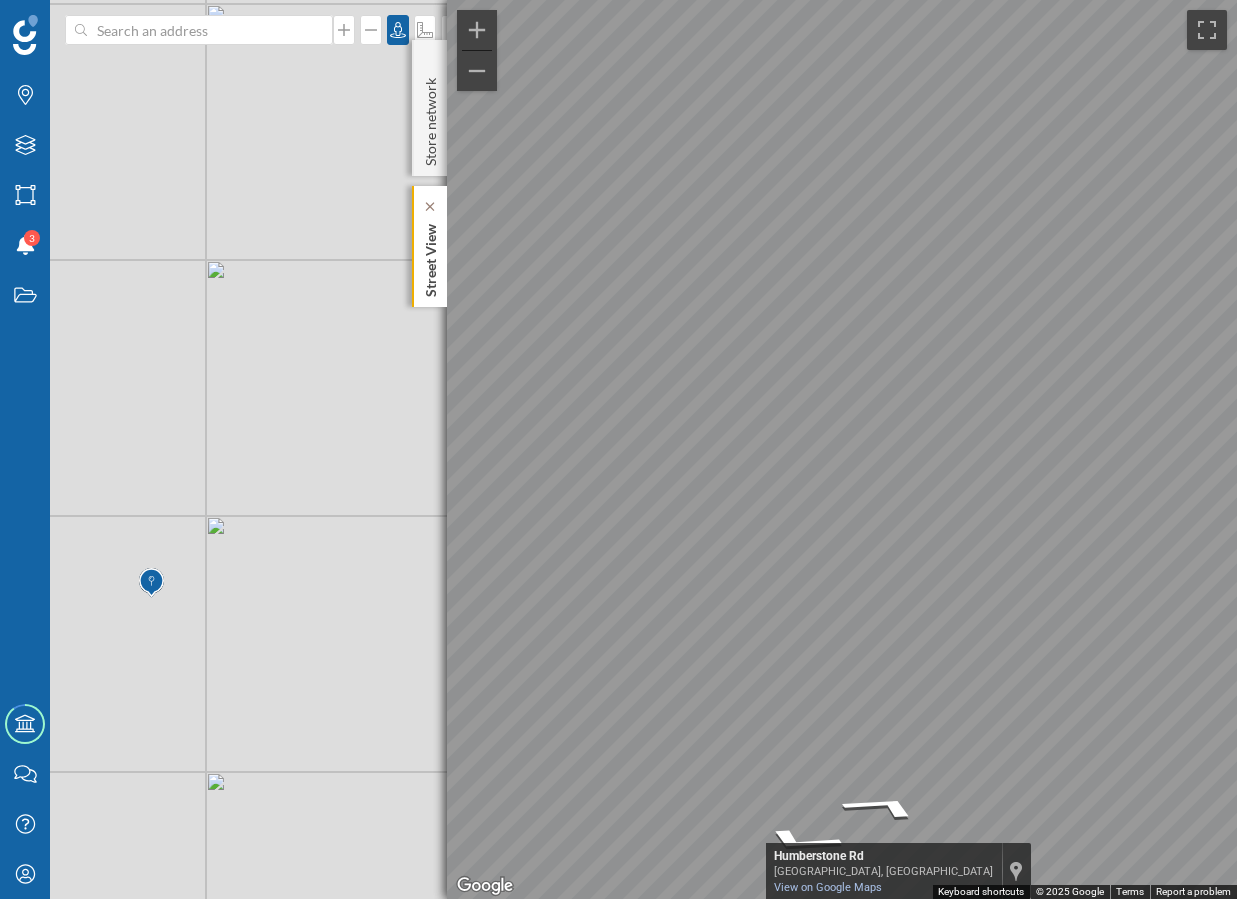 click on "Street View" 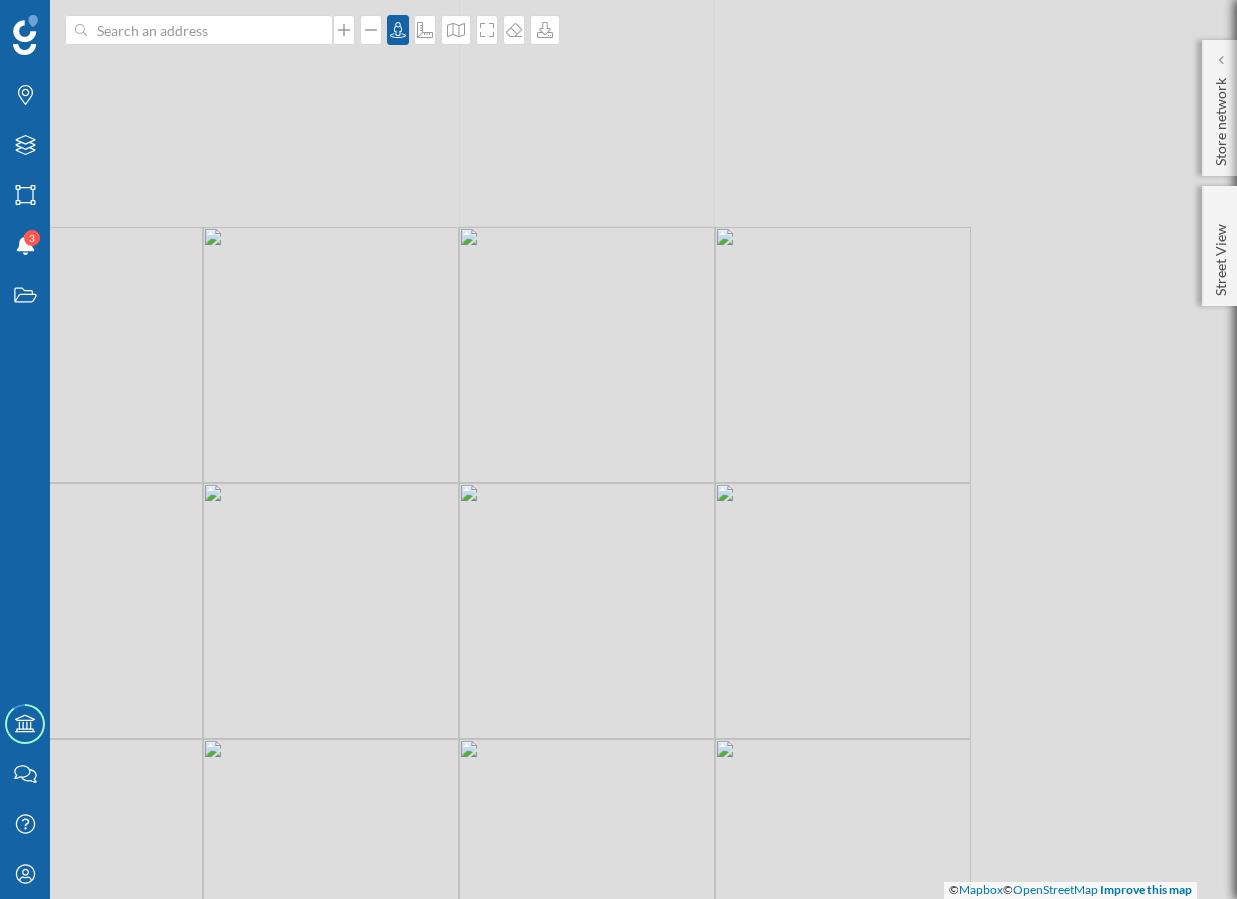 drag, startPoint x: 1038, startPoint y: 318, endPoint x: 269, endPoint y: 797, distance: 905.98126 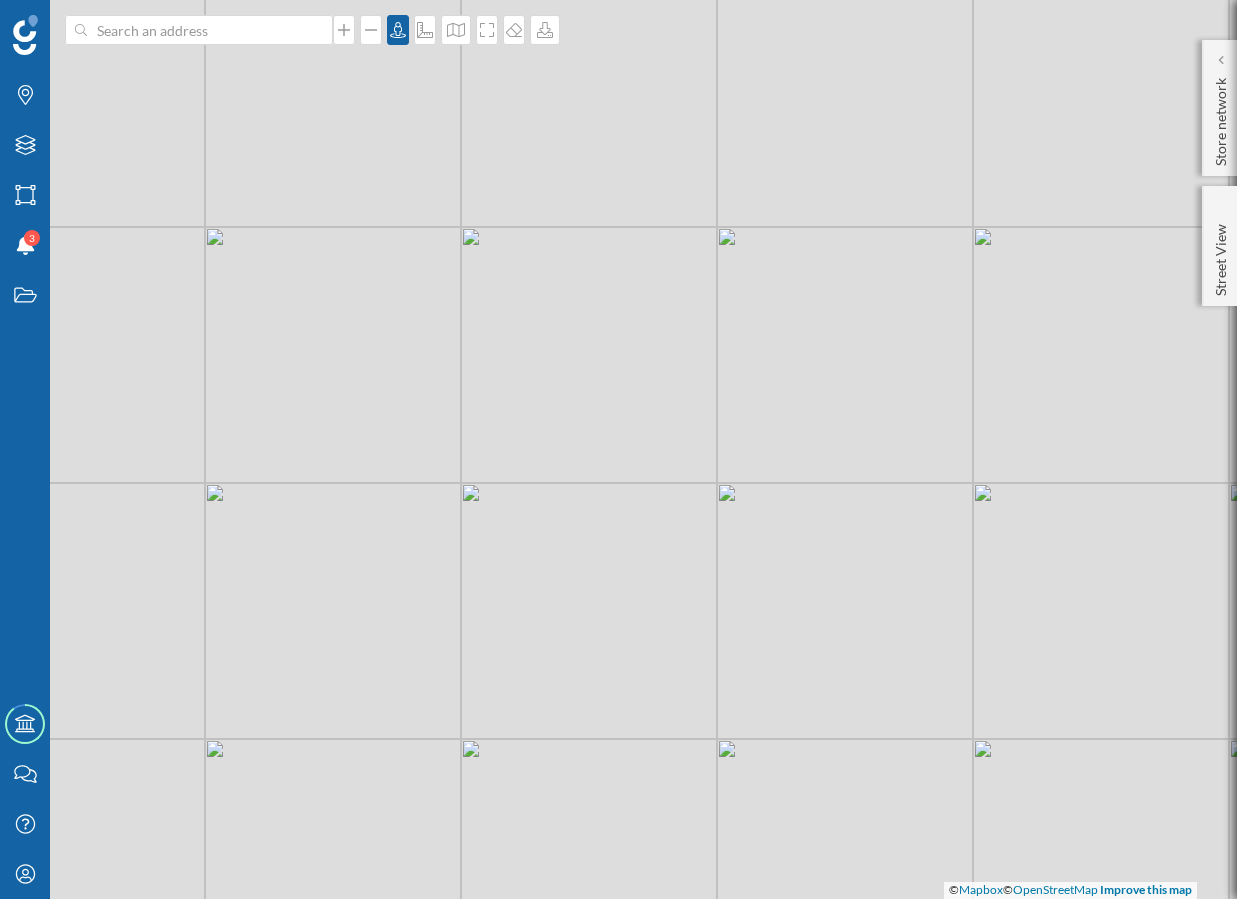 click on "©  Mapbox  ©  OpenStreetMap   Improve this map" at bounding box center [618, 449] 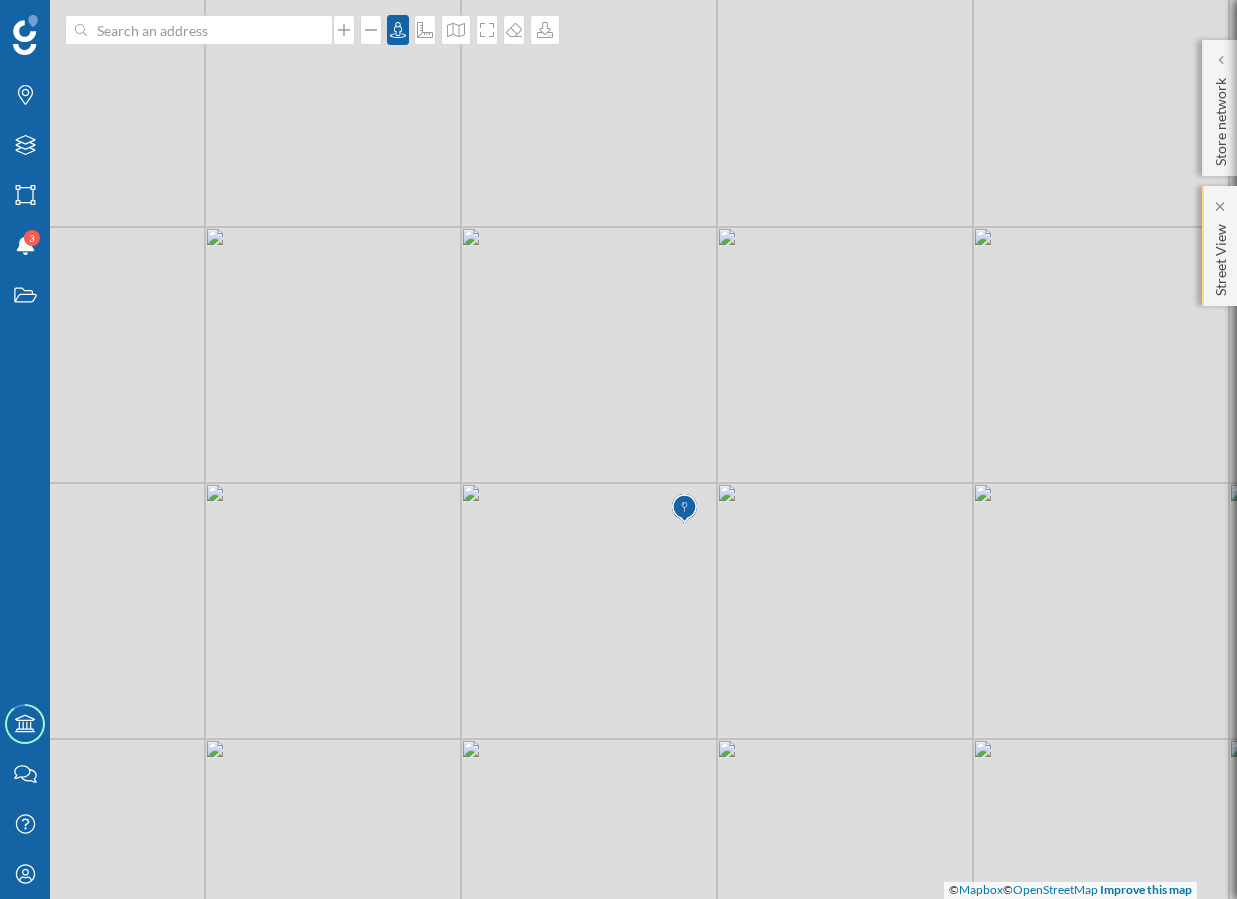 click on "Street View" 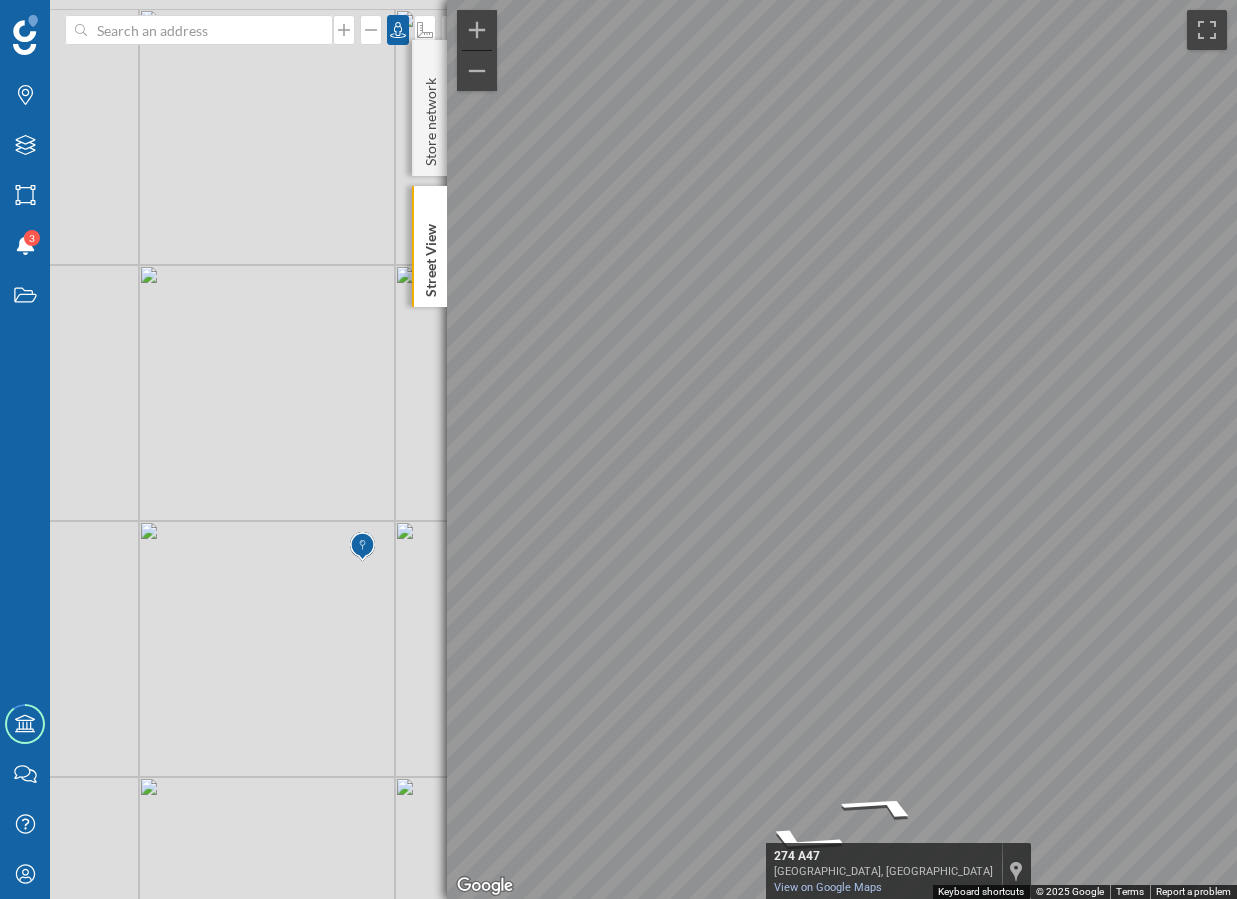 drag, startPoint x: 422, startPoint y: 614, endPoint x: 88, endPoint y: 650, distance: 335.9345 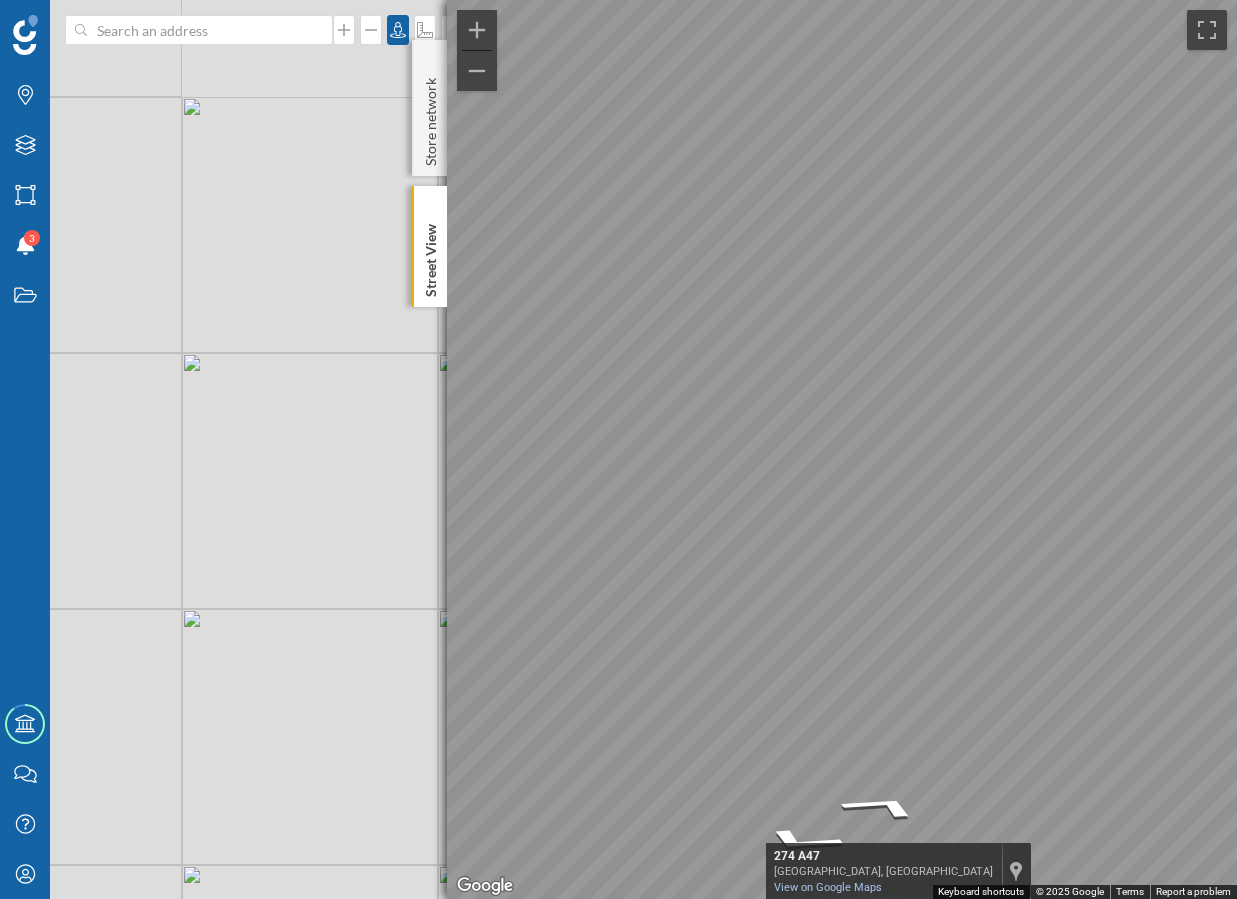 drag, startPoint x: 380, startPoint y: 549, endPoint x: -93, endPoint y: 630, distance: 479.8854 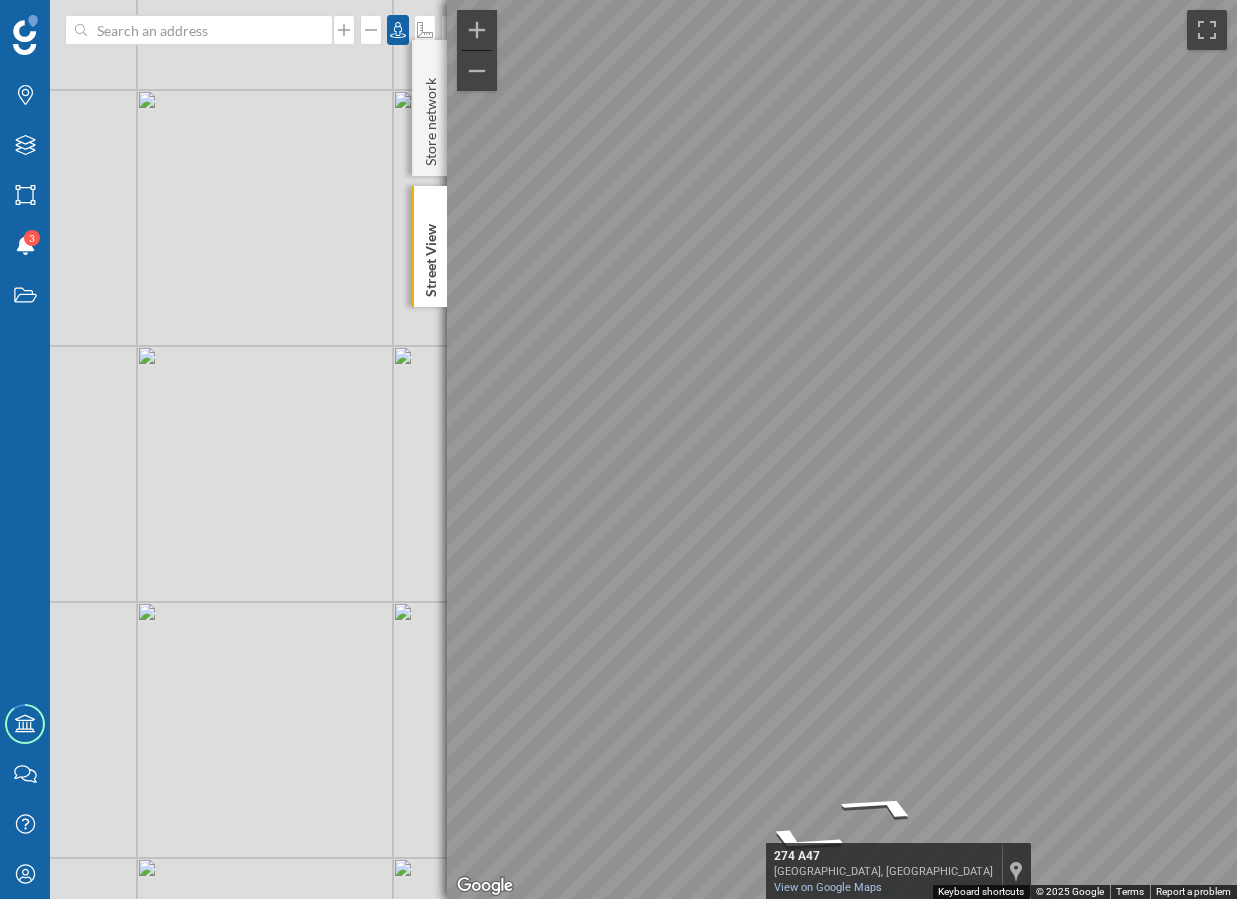 click on "©  Mapbox  ©  OpenStreetMap   Improve this map" at bounding box center [618, 449] 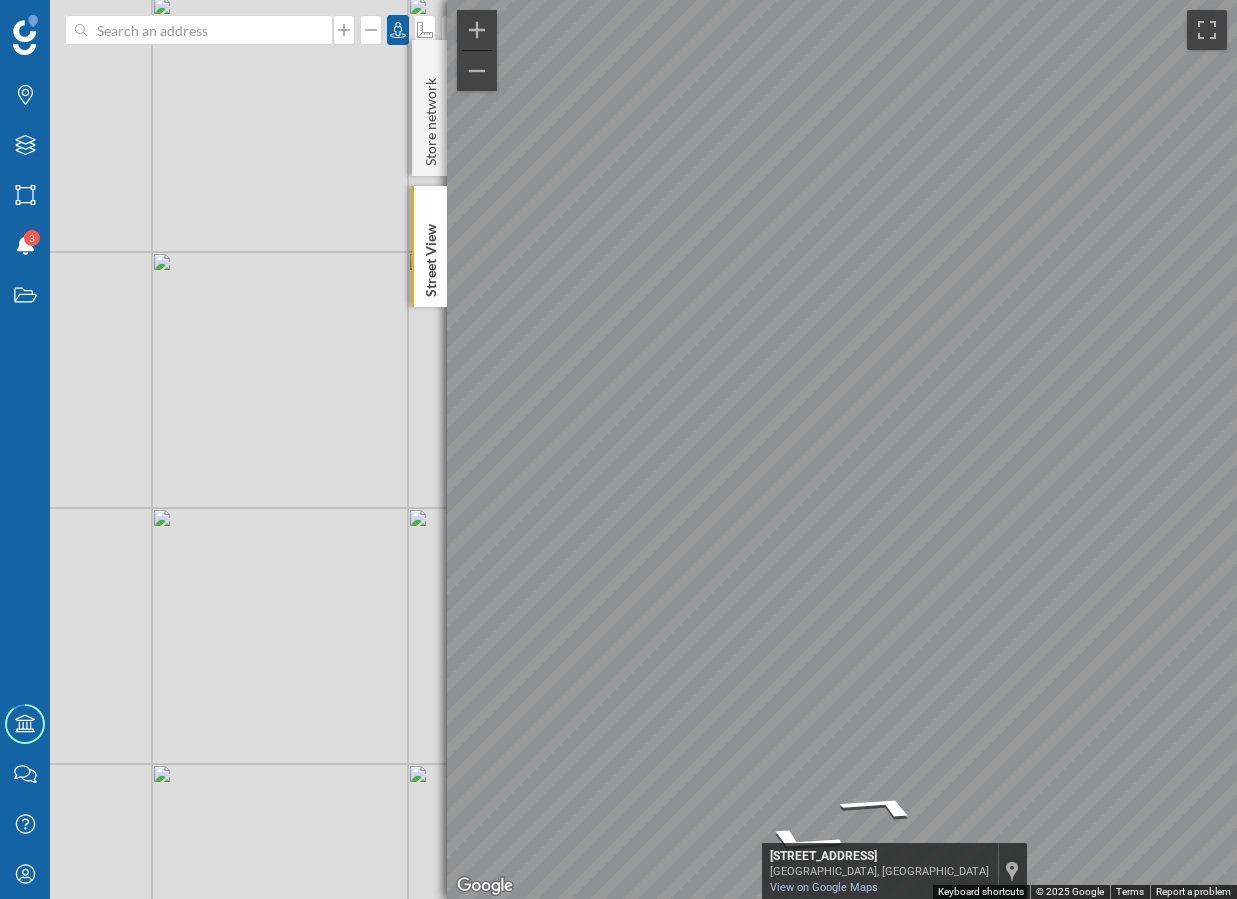 drag, startPoint x: 342, startPoint y: 484, endPoint x: 81, endPoint y: 657, distance: 313.12936 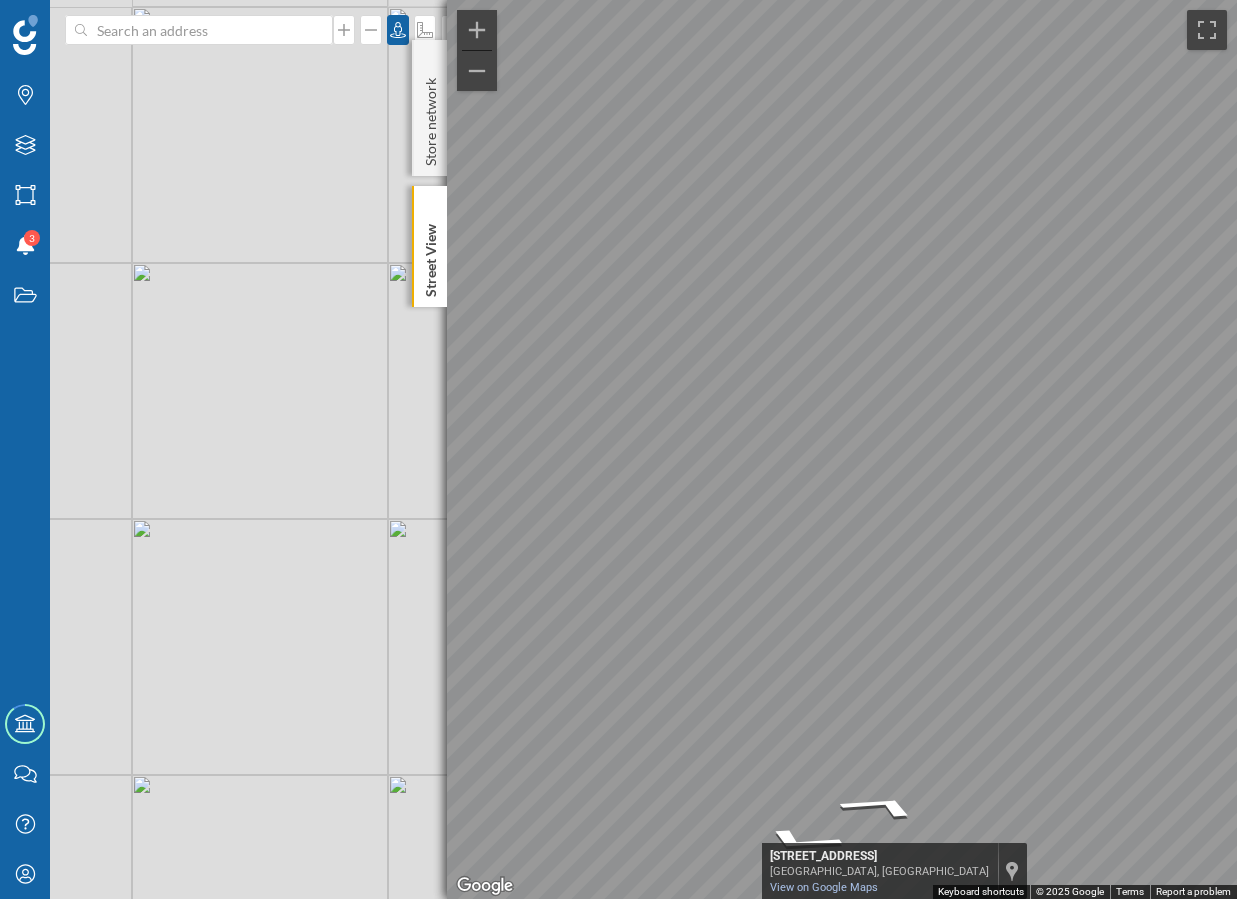 click on "©  Mapbox  ©  OpenStreetMap   Improve this map" at bounding box center [618, 449] 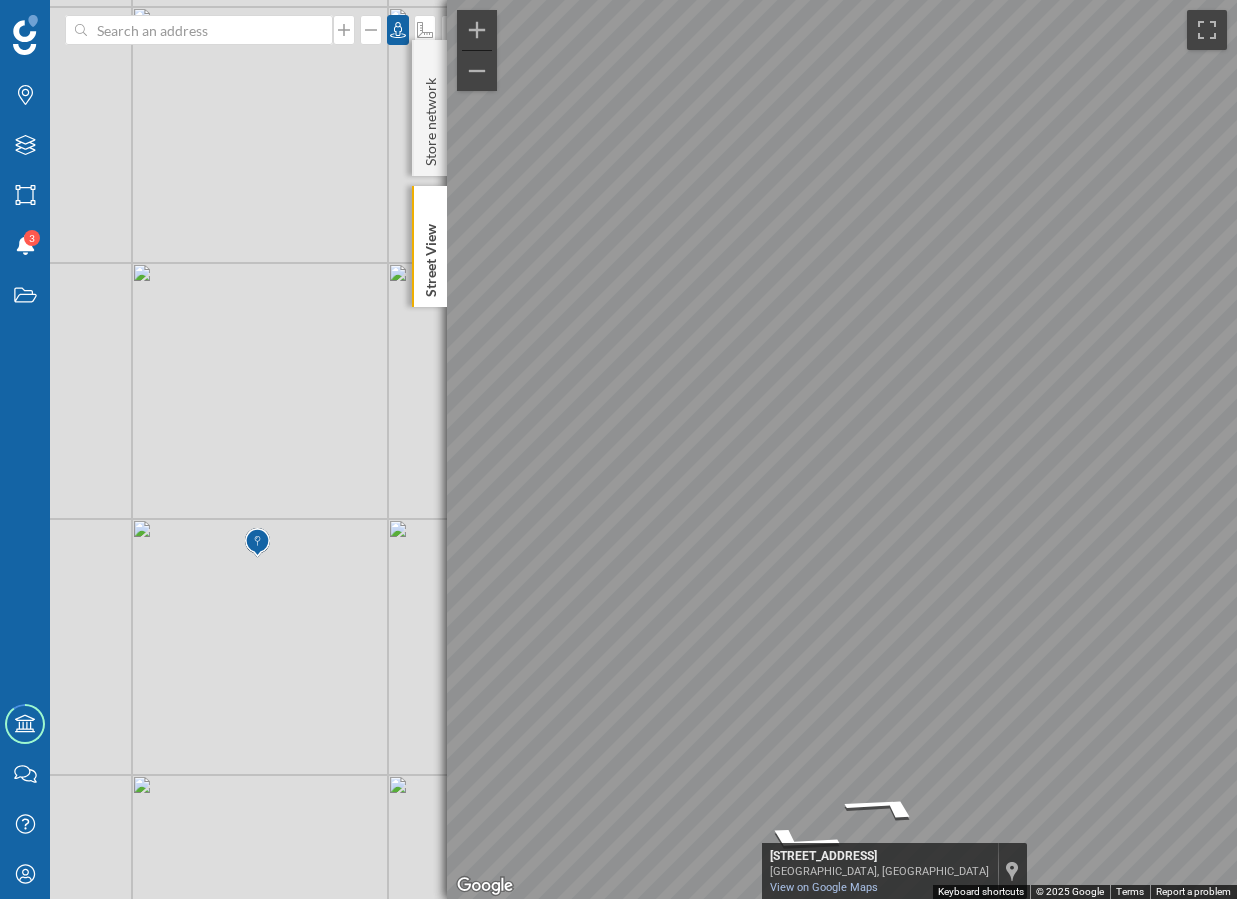 click on "©  Mapbox  ©  OpenStreetMap   Improve this map" at bounding box center [618, 449] 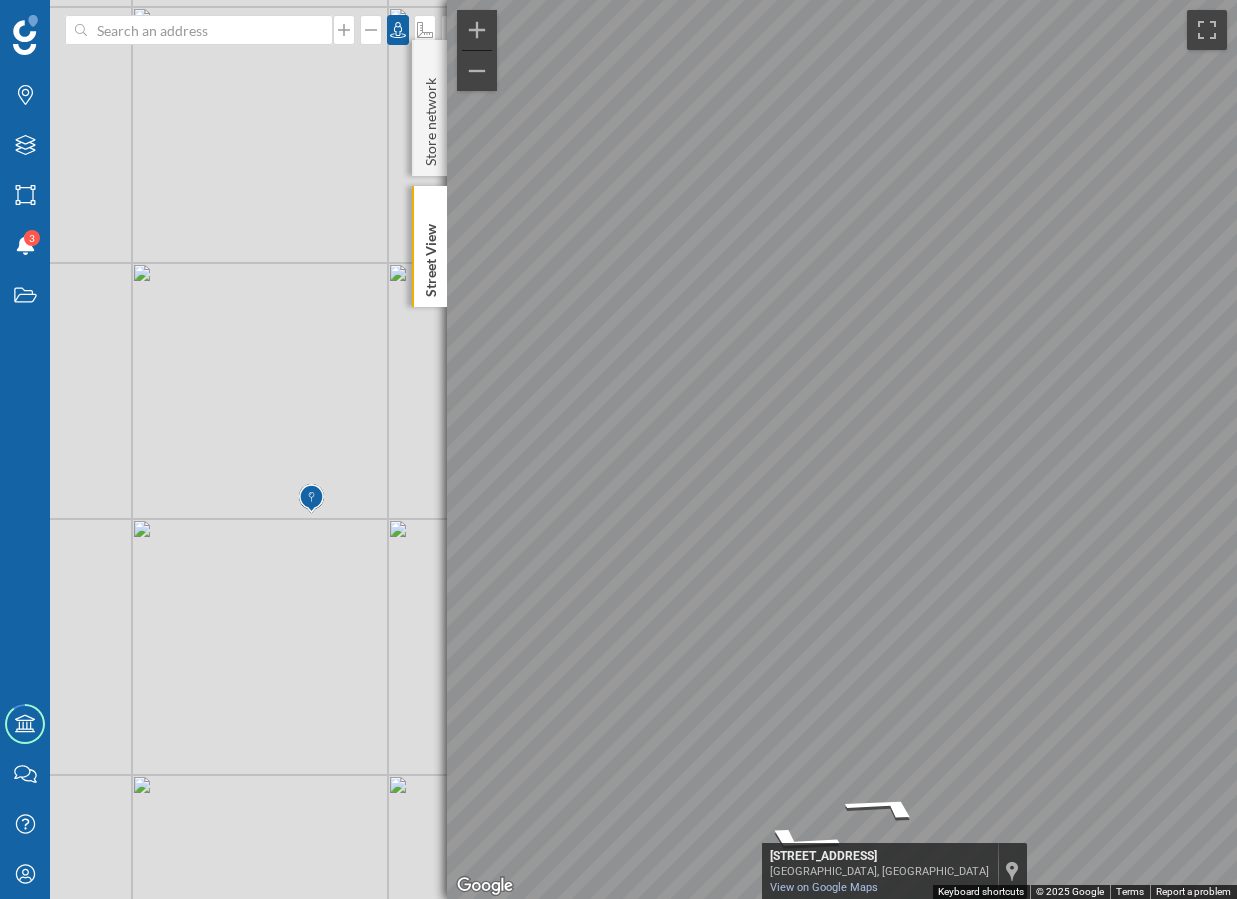 click on "Brands         Layers         Areas         Notifications
3
States                     Academy       Contact us       Help Center       My Profile
[GEOGRAPHIC_DATA]
← Move left → Move right ↑ Move up ↓ Move down + Zoom in - Zoom out This image is no longer available             [STREET_ADDRESS][GEOGRAPHIC_DATA][STREET_ADDRESS]            View on Google Maps        Custom Imagery                 Keyboard shortcuts Map Data © 2025 Google © 2025 Google Terms Report a problem
Store network
Home
Large   Regular
What do you want to achieve?
Sales Analysis
Sales potential" at bounding box center (618, 449) 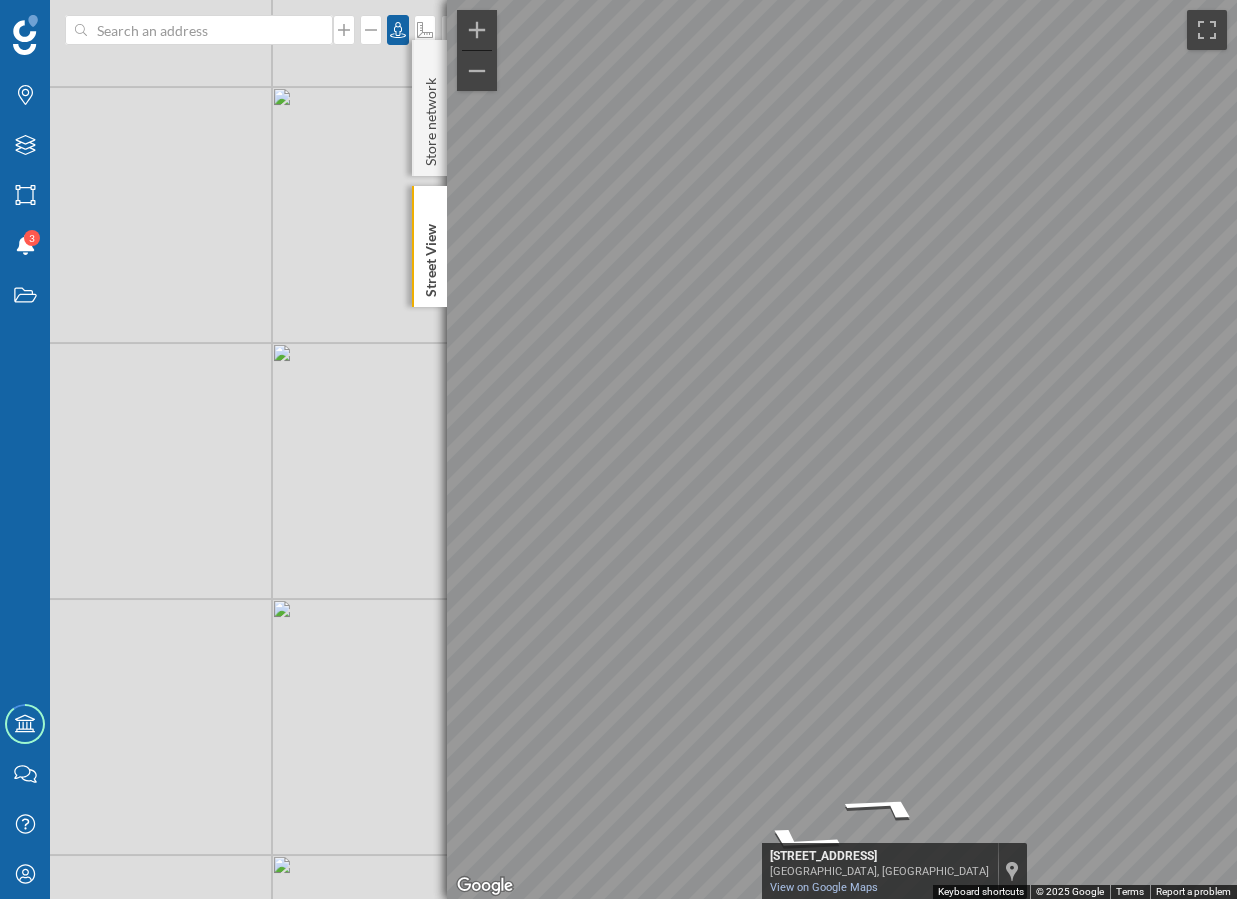 click on "Brands         Layers         Areas         Notifications
3
States                     Academy       Contact us       Help Center       My Profile
[GEOGRAPHIC_DATA]
← Move left → Move right ↑ Move up ↓ Move down + Zoom in - Zoom out This image is no longer available             [STREET_ADDRESS][GEOGRAPHIC_DATA][STREET_ADDRESS]            View on Google Maps        Custom Imagery                 Keyboard shortcuts Map Data © 2025 Google © 2025 Google Terms Report a problem
Store network
Home
Large   Regular
What do you want to achieve?
Sales Analysis
Sales potential" at bounding box center [618, 449] 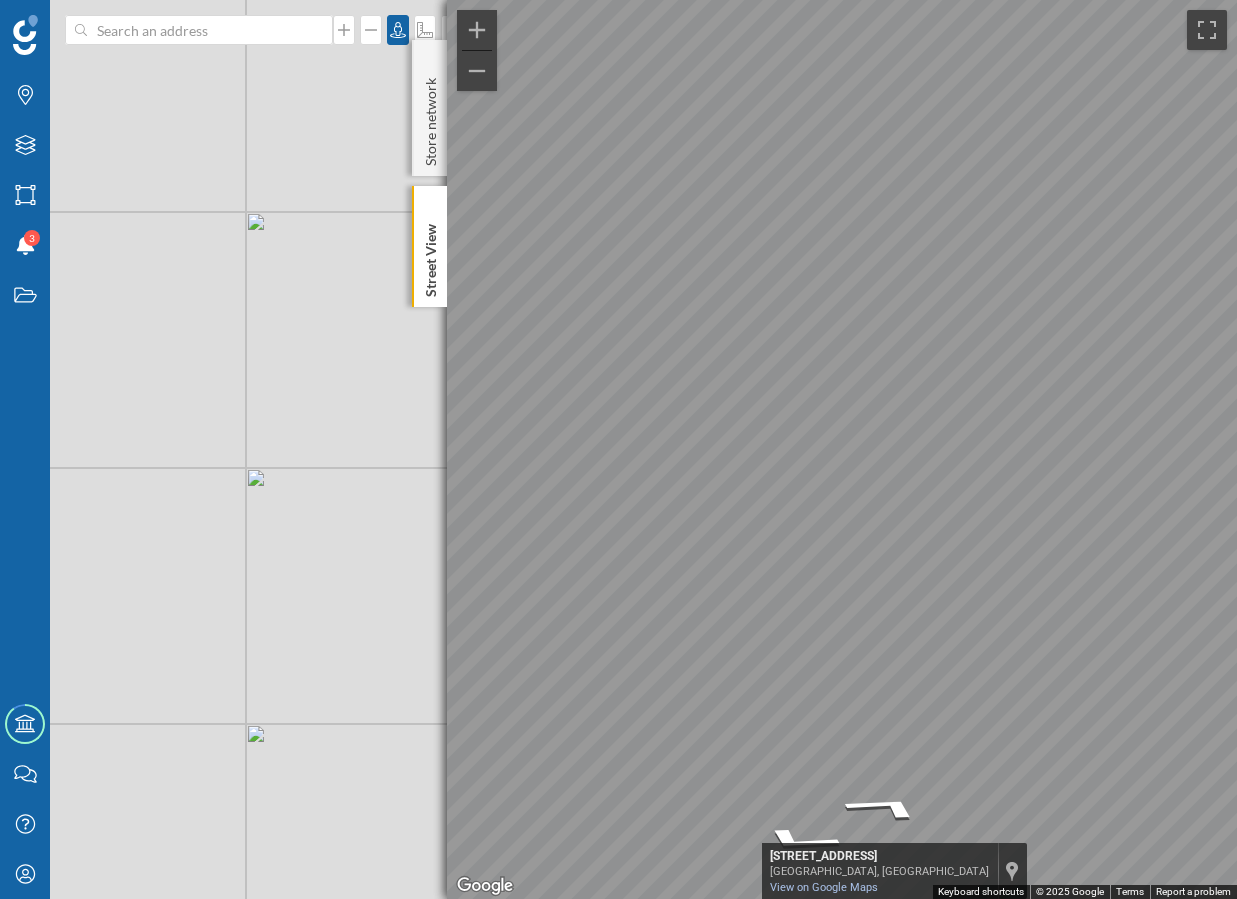 click on "Brands         Layers         Areas         Notifications
3
States                     Academy       Contact us       Help Center       My Profile
[GEOGRAPHIC_DATA]
← Move left → Move right ↑ Move up ↓ Move down + Zoom in - Zoom out This image is no longer available             [STREET_ADDRESS][GEOGRAPHIC_DATA][STREET_ADDRESS]            View on Google Maps        Custom Imagery                 Keyboard shortcuts Map Data © 2025 Google © 2025 Google Terms Report a problem
Store network
Home
Large   Regular
What do you want to achieve?
Sales Analysis
Sales potential" at bounding box center (618, 449) 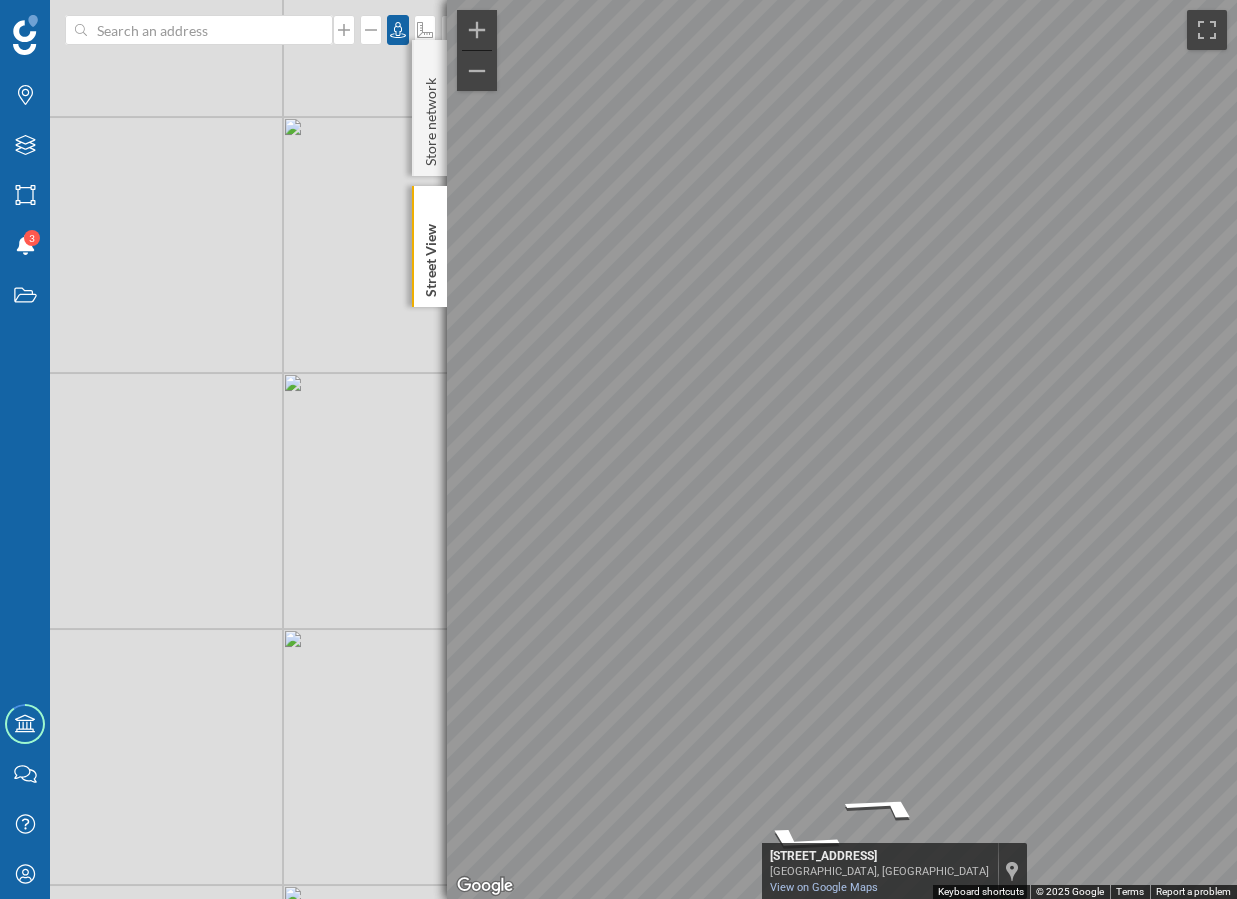 click on "Brands         Layers         Areas         Notifications
3
States                     Academy       Contact us       Help Center       My Profile
[GEOGRAPHIC_DATA]
← Move left → Move right ↑ Move up ↓ Move down + Zoom in - Zoom out This image is no longer available             [STREET_ADDRESS][GEOGRAPHIC_DATA][STREET_ADDRESS]            View on Google Maps        Custom Imagery                 Keyboard shortcuts Map Data © 2025 Google © 2025 Google Terms Report a problem
Store network
Home
Large   Regular
What do you want to achieve?
Sales Analysis
Sales potential" at bounding box center [618, 449] 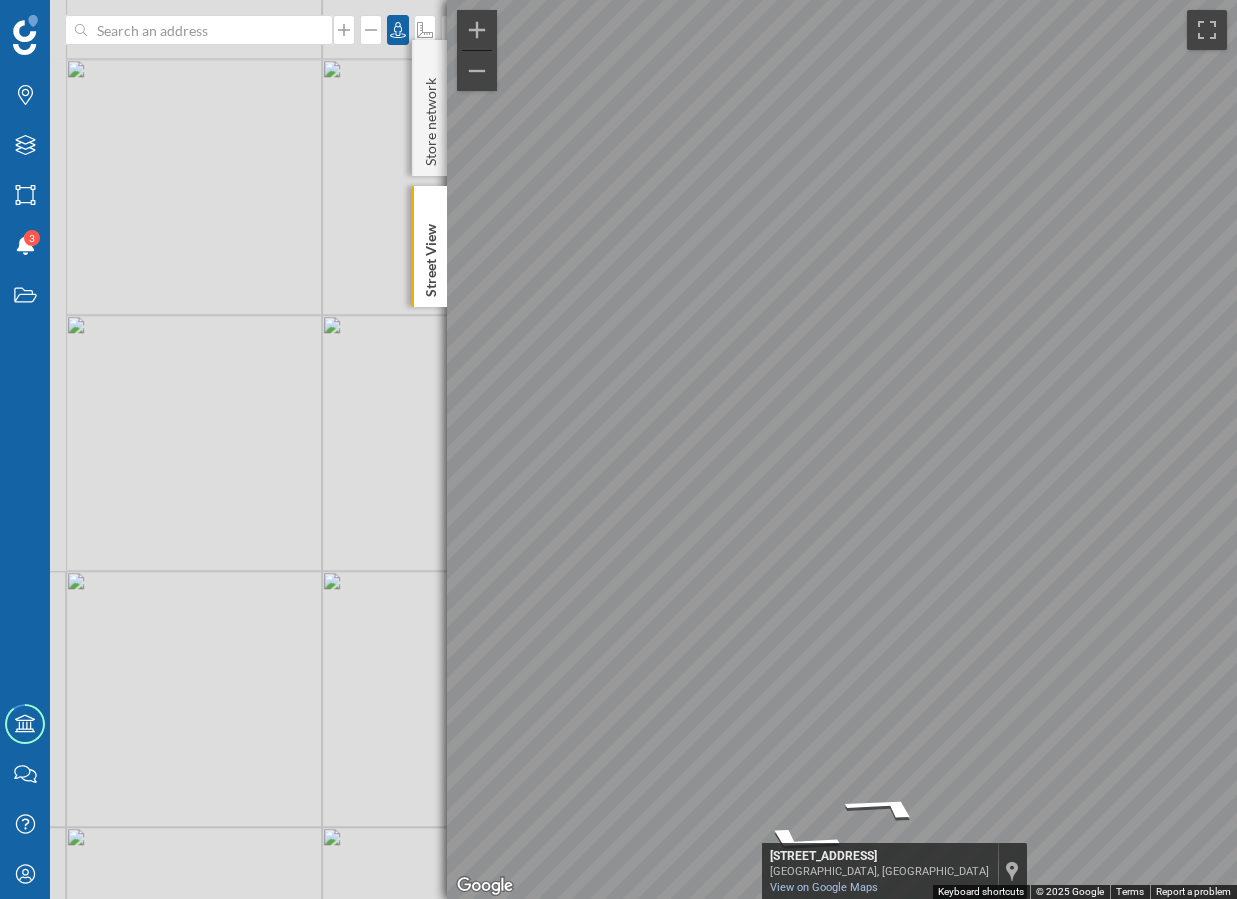 click on "©  Mapbox  ©  OpenStreetMap   Improve this map" at bounding box center (618, 449) 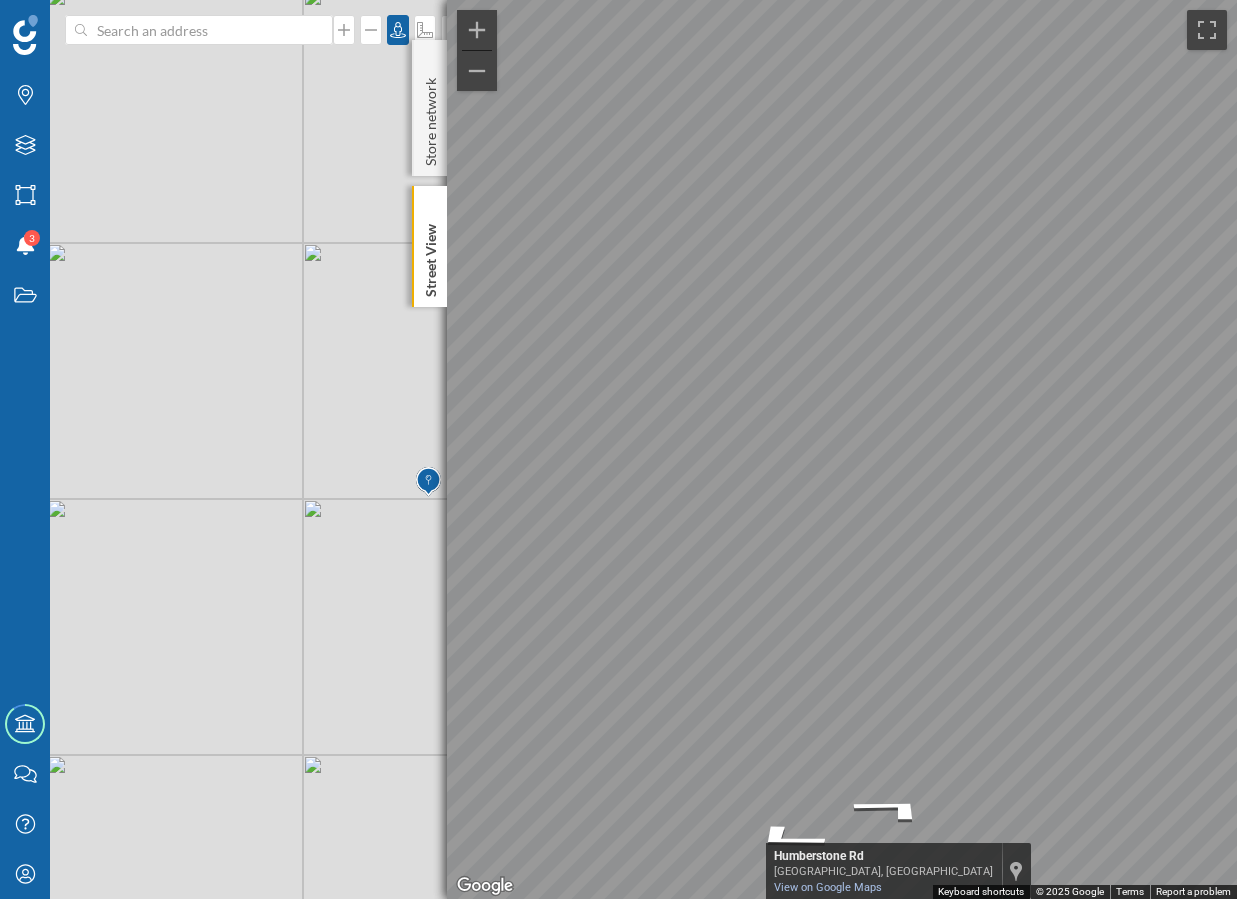drag, startPoint x: 166, startPoint y: 594, endPoint x: 404, endPoint y: 522, distance: 248.65237 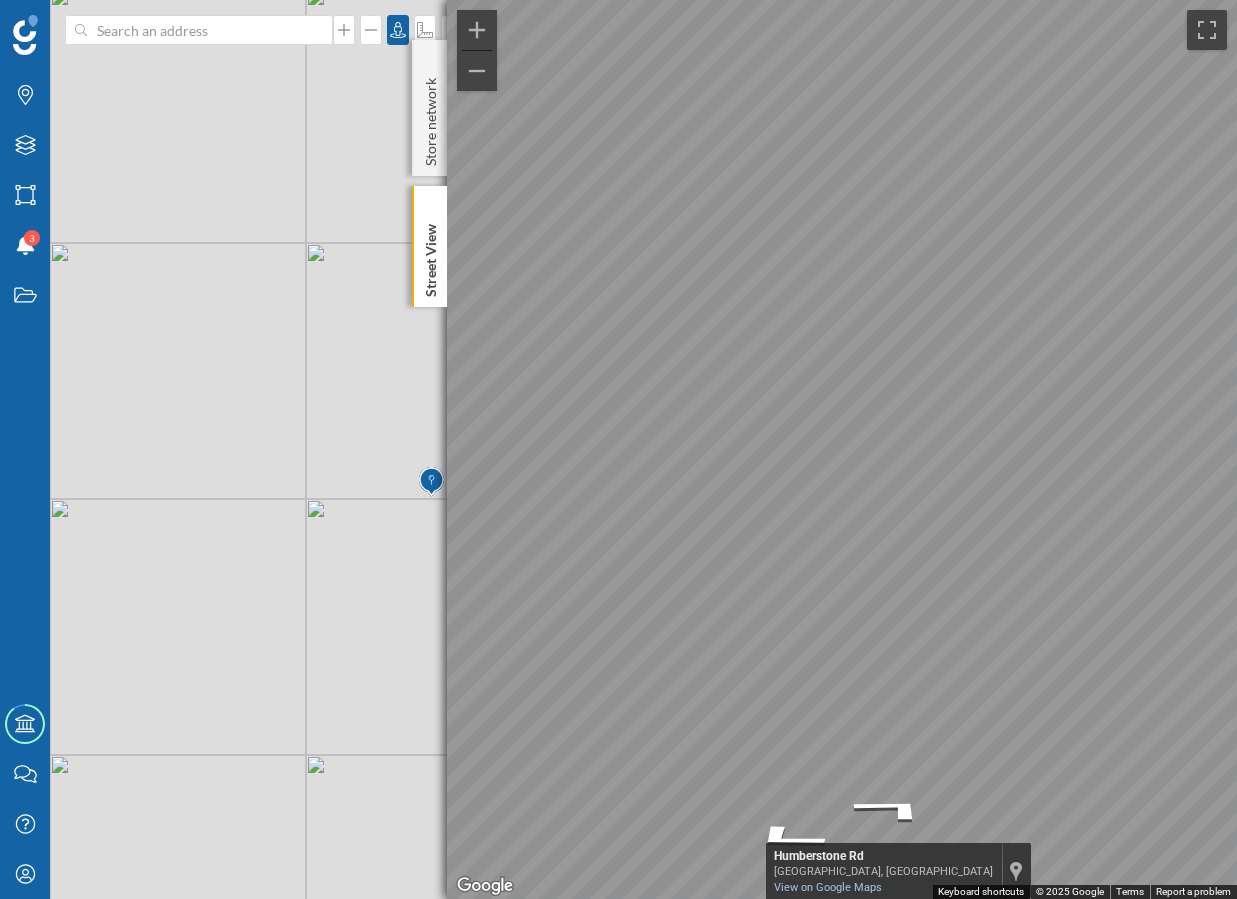 click on "©  Mapbox  ©  OpenStreetMap   Improve this map" at bounding box center [618, 449] 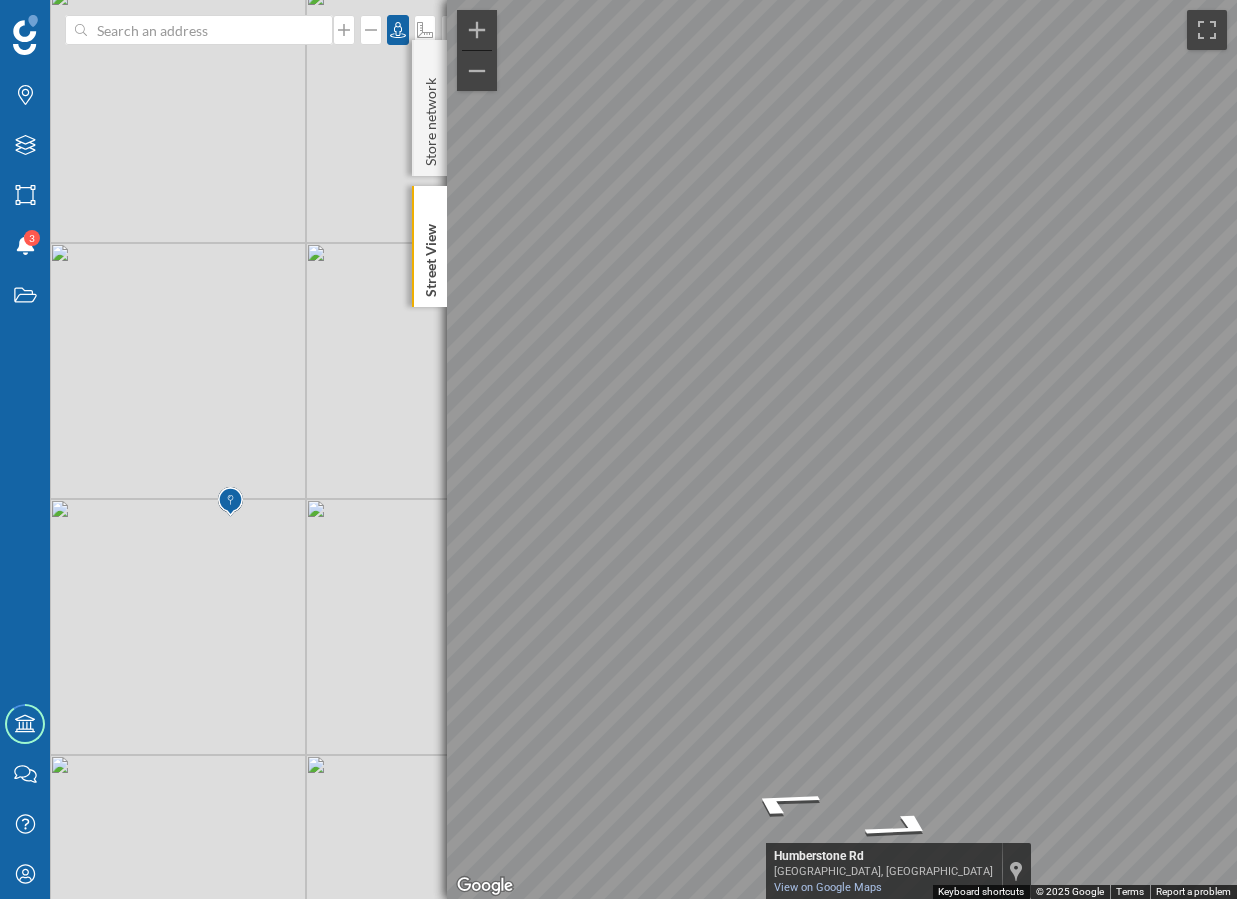click on "Brands         Layers         Areas         Notifications
3
States                     Academy       Contact us       Help Center       My Profile
[GEOGRAPHIC_DATA]
← Move left → Move right ↑ Move up ↓ Move down + Zoom in - Zoom out This image is no longer available             [GEOGRAPHIC_DATA], [GEOGRAPHIC_DATA]       Humberstone Rd            View on Google Maps        Custom Imagery                 Keyboard shortcuts Map Data © 2025 Google © 2025 Google Terms Report a problem
Store network
Home
Large   Regular
What do you want to achieve?
Sales Analysis
Sales potential" at bounding box center [618, 449] 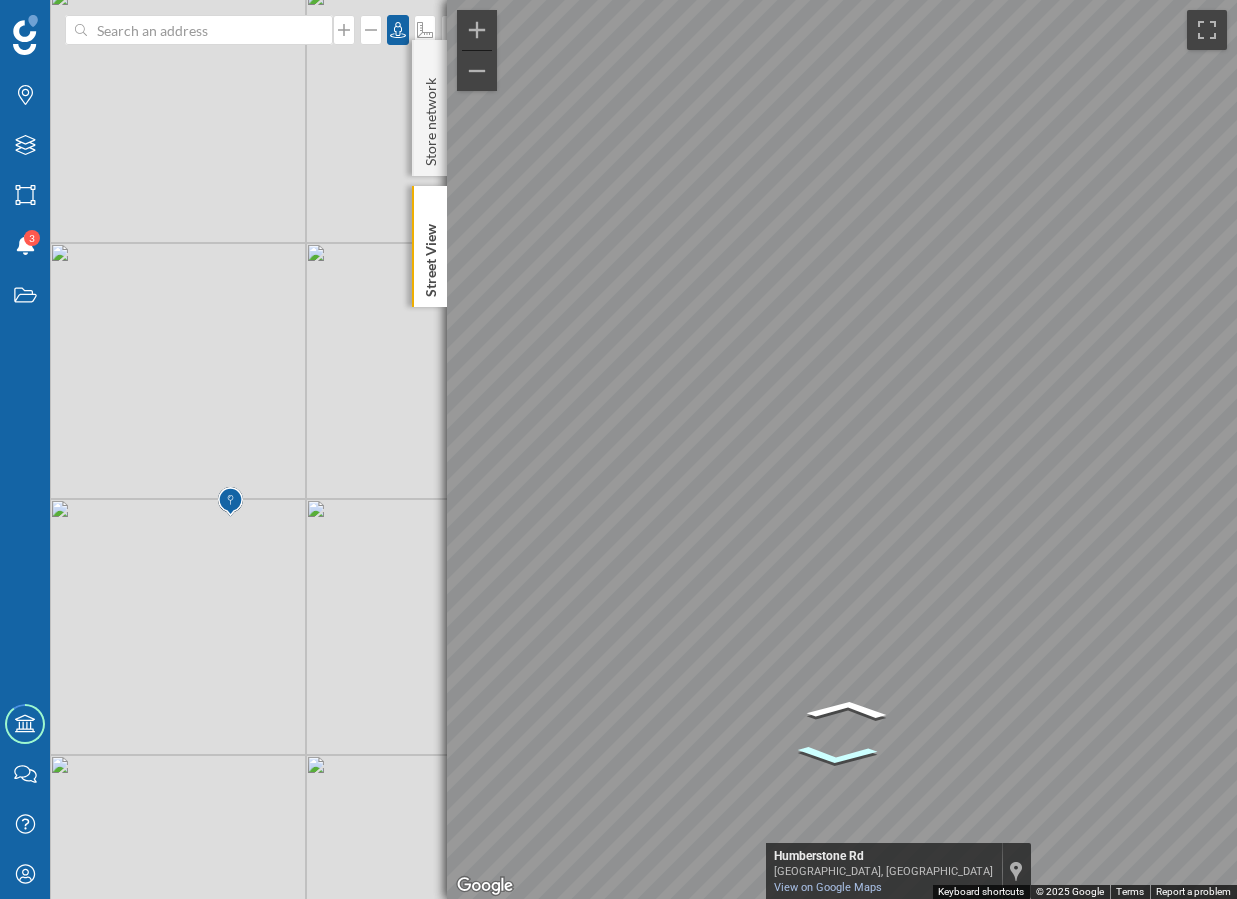 click 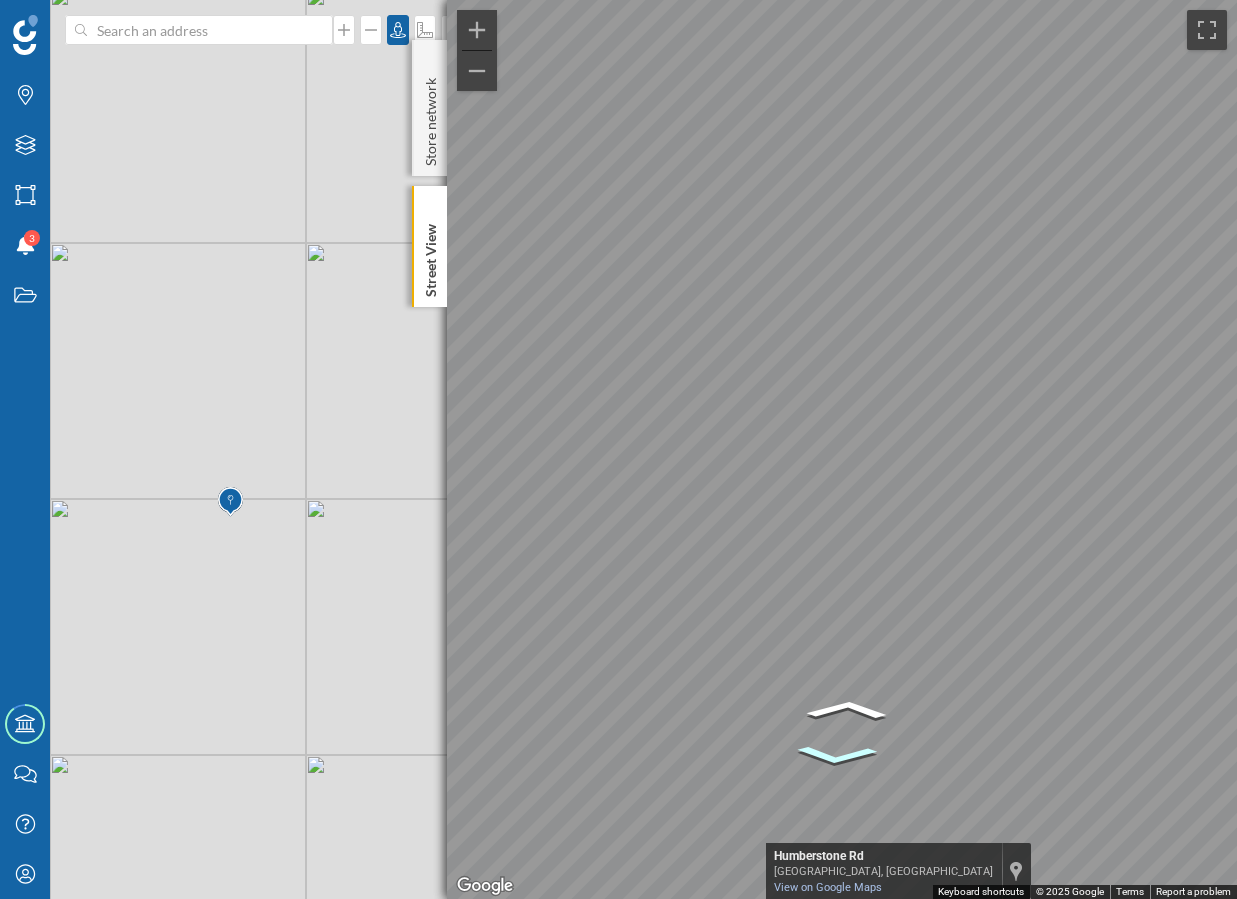 click 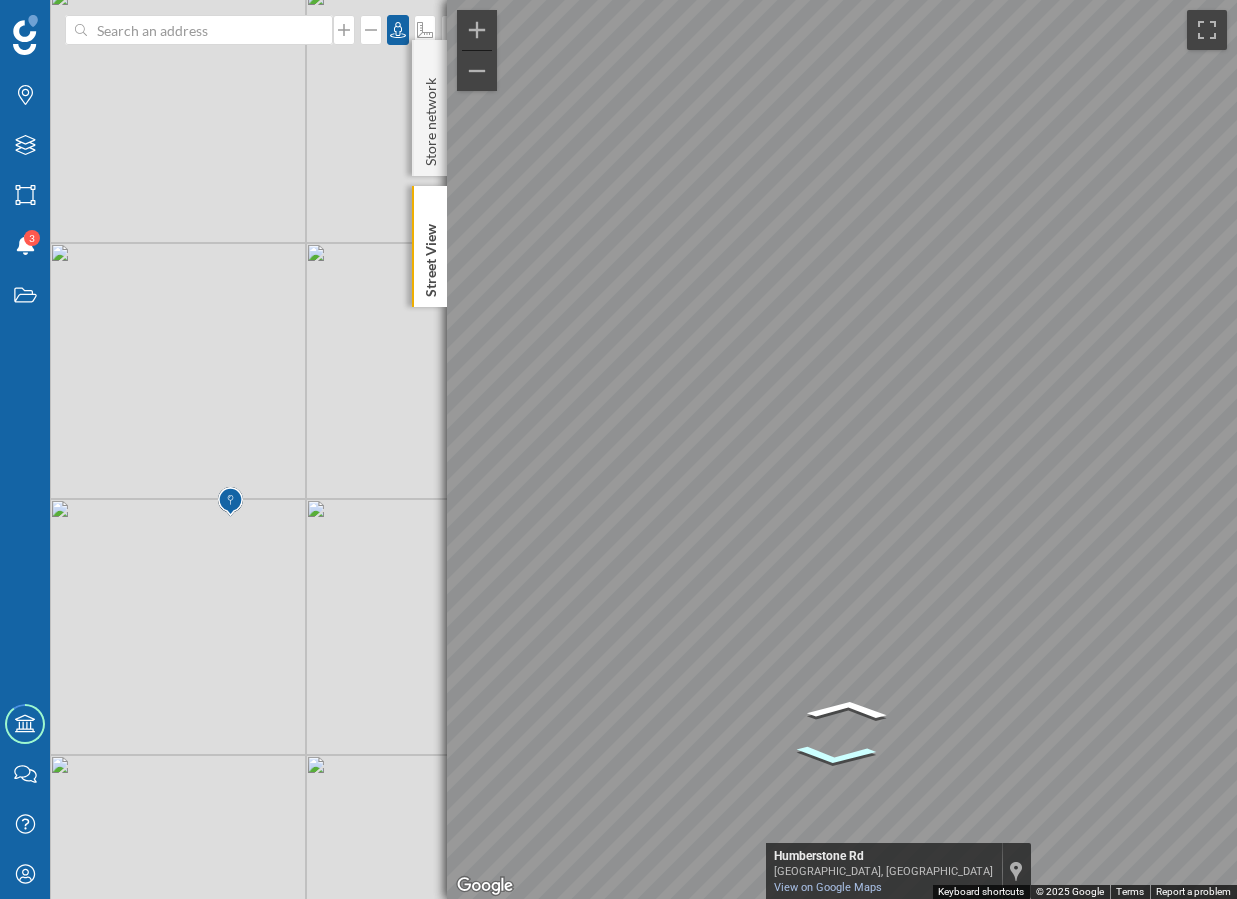 click 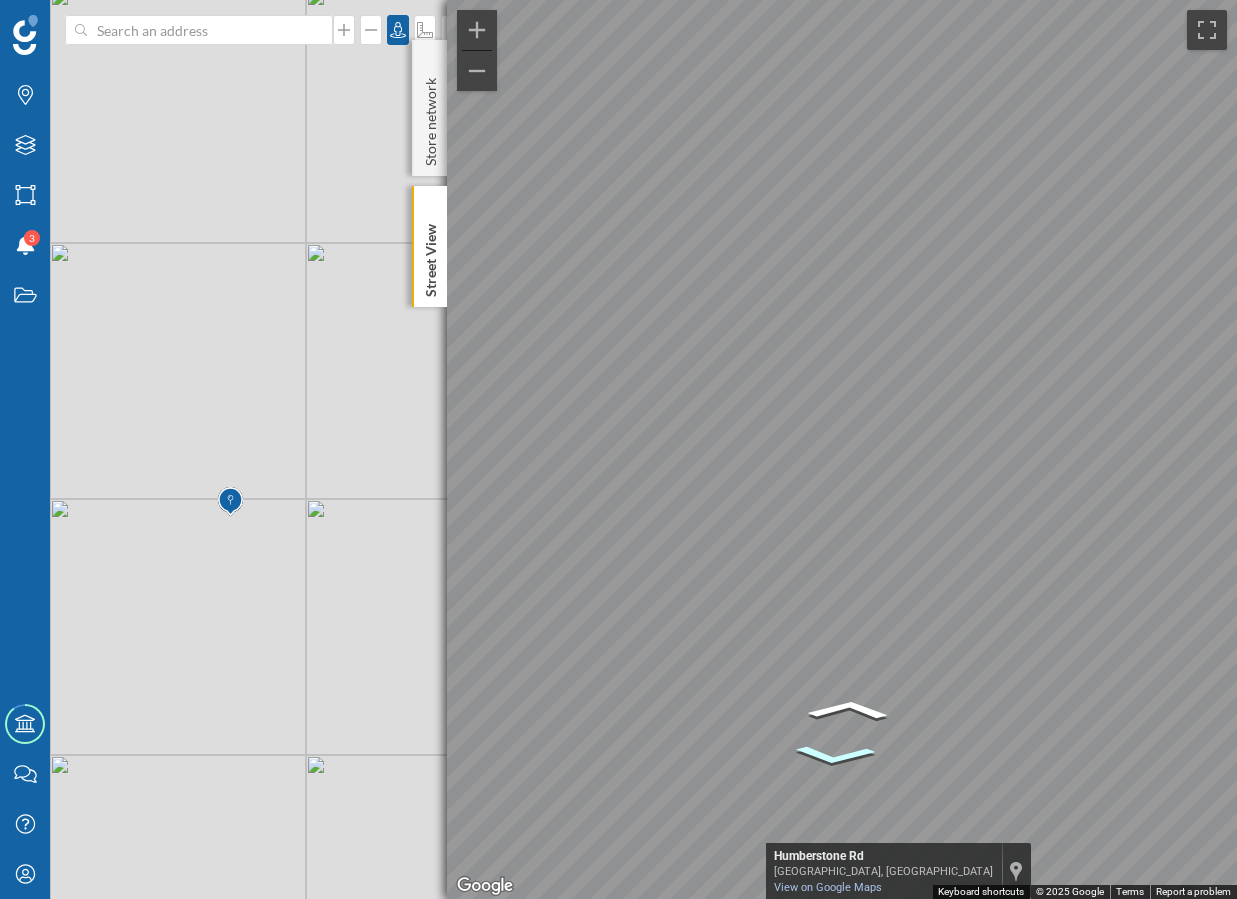 click 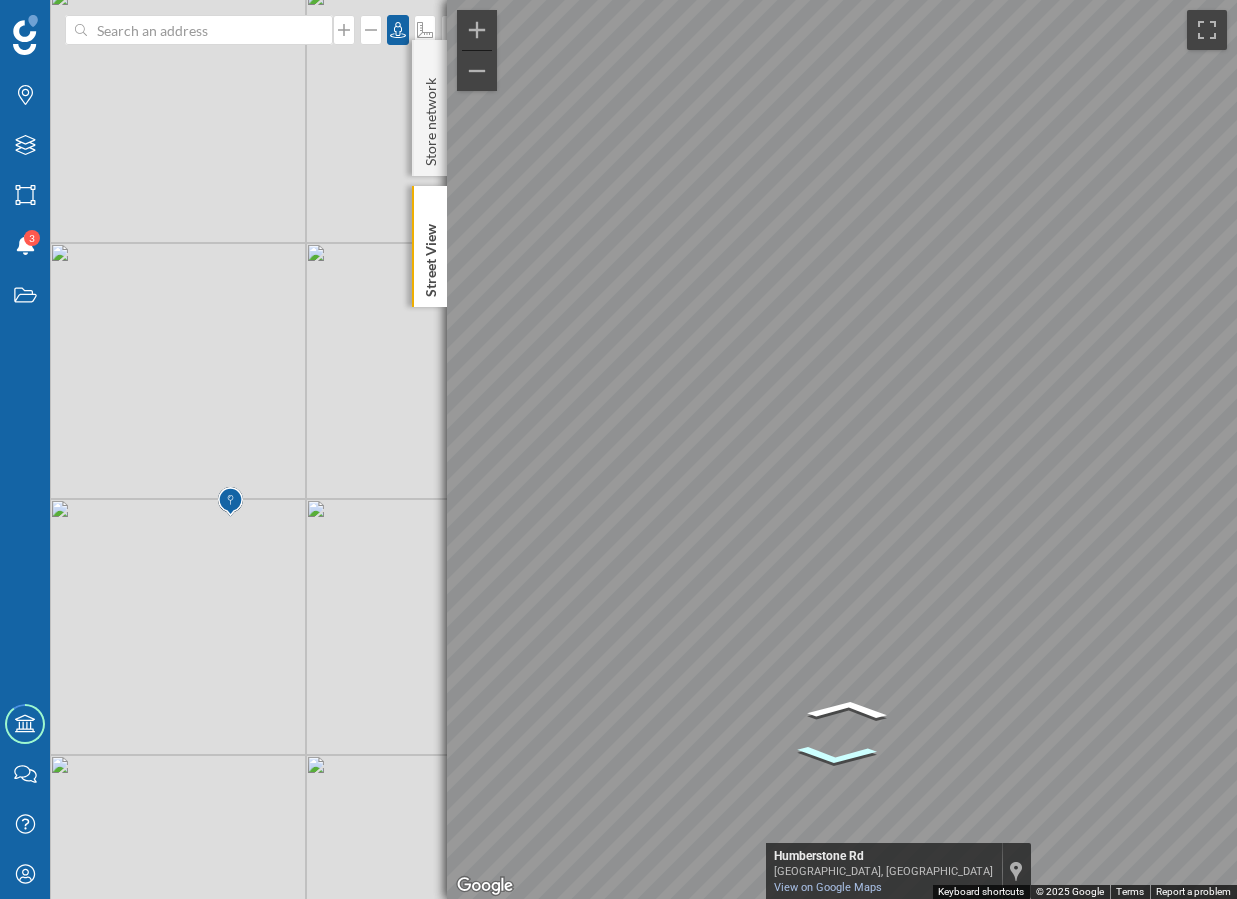 click 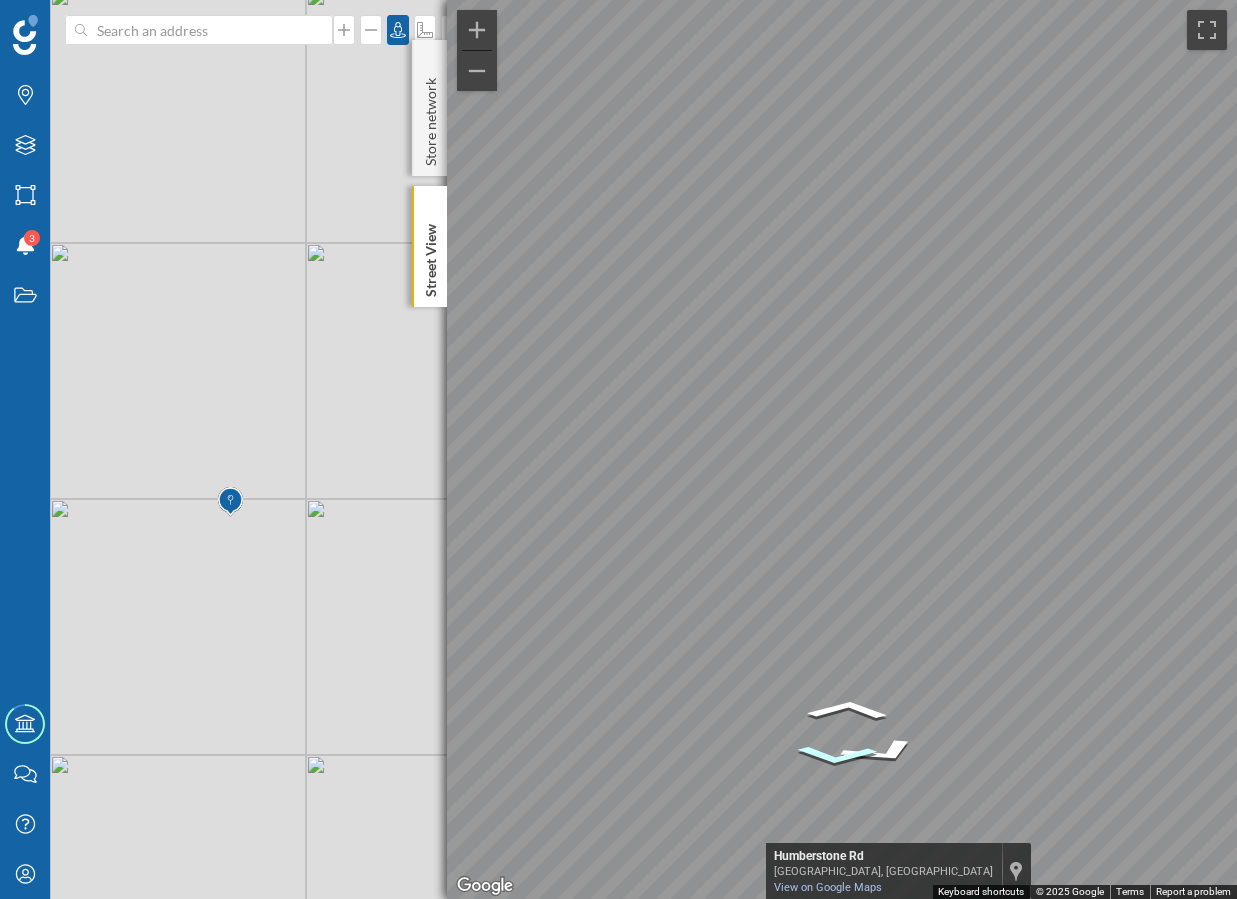 click 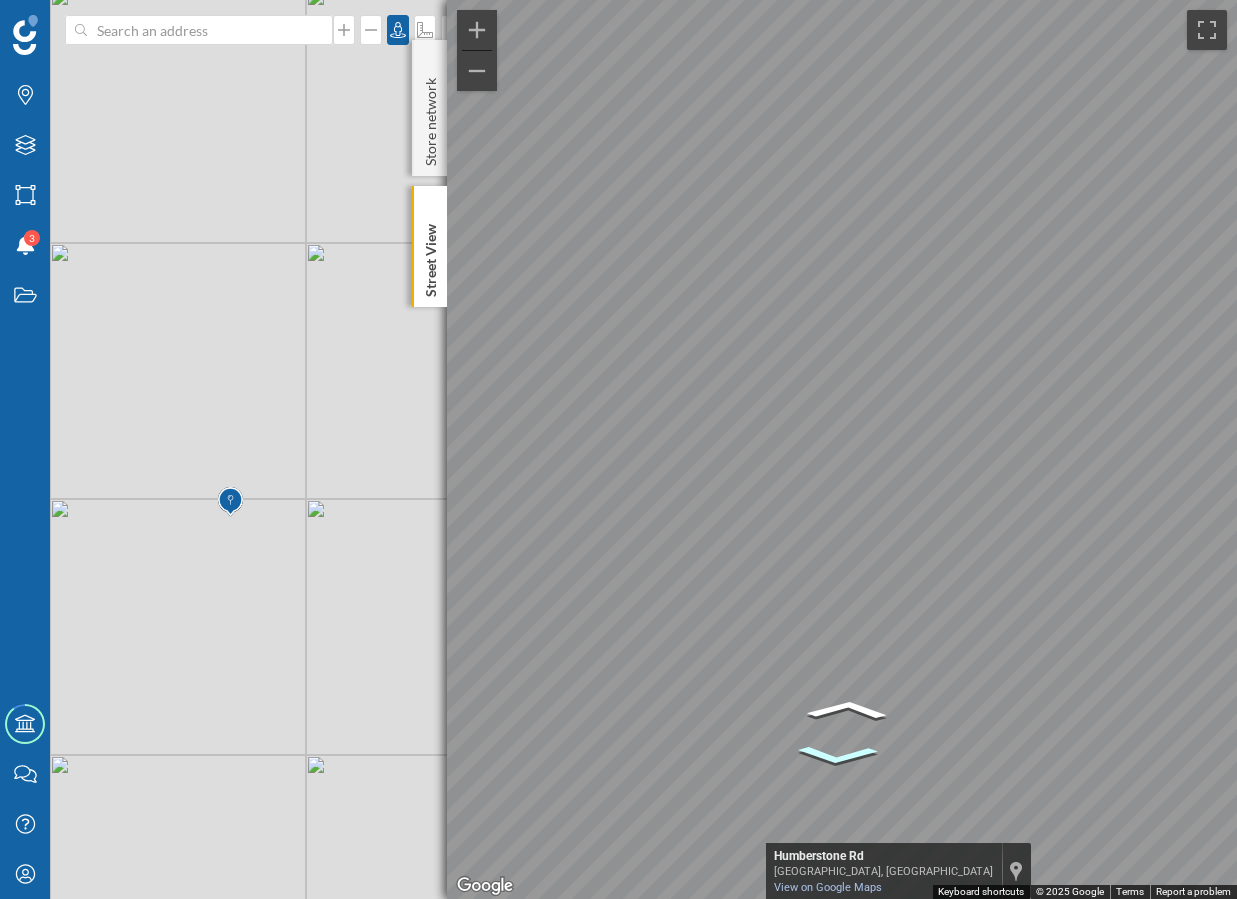 click 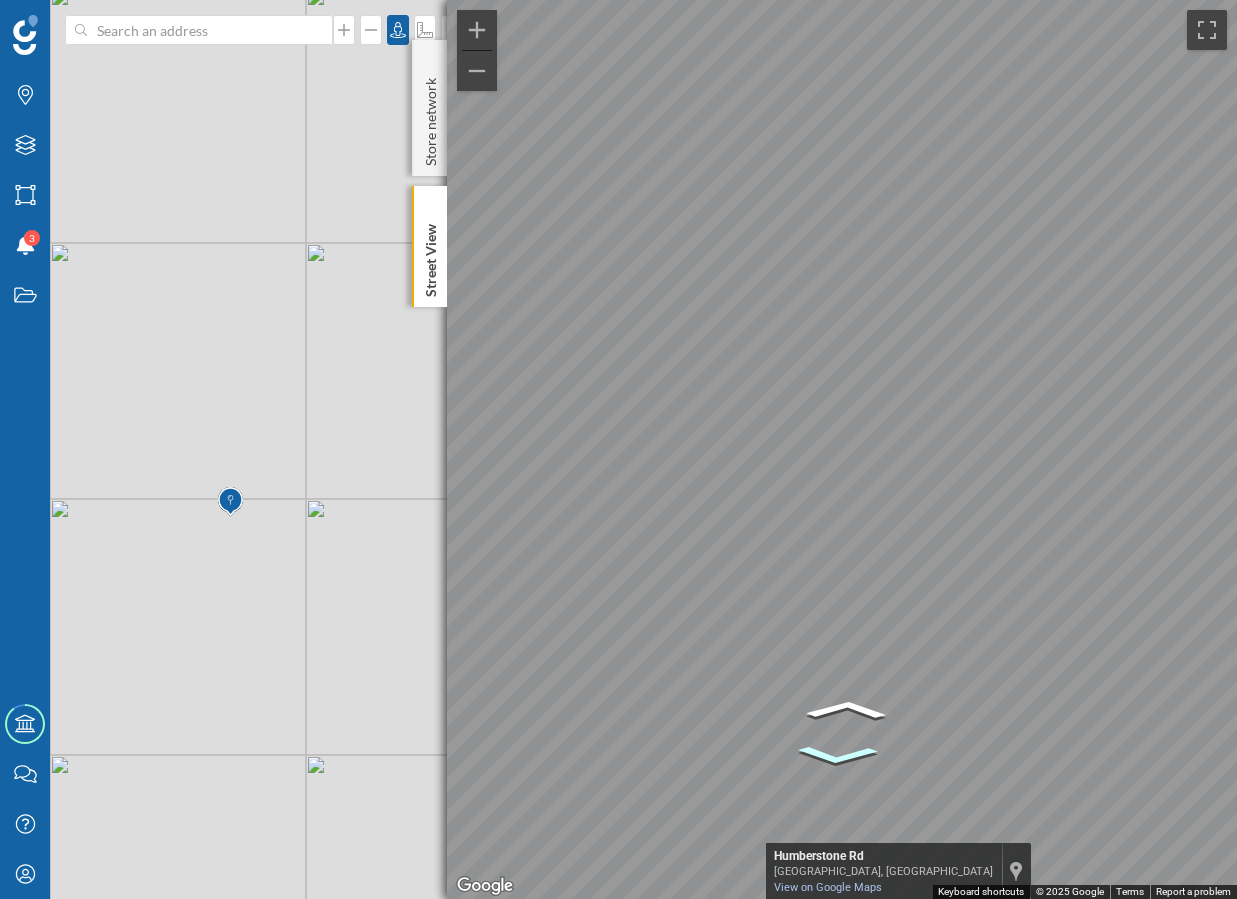 click 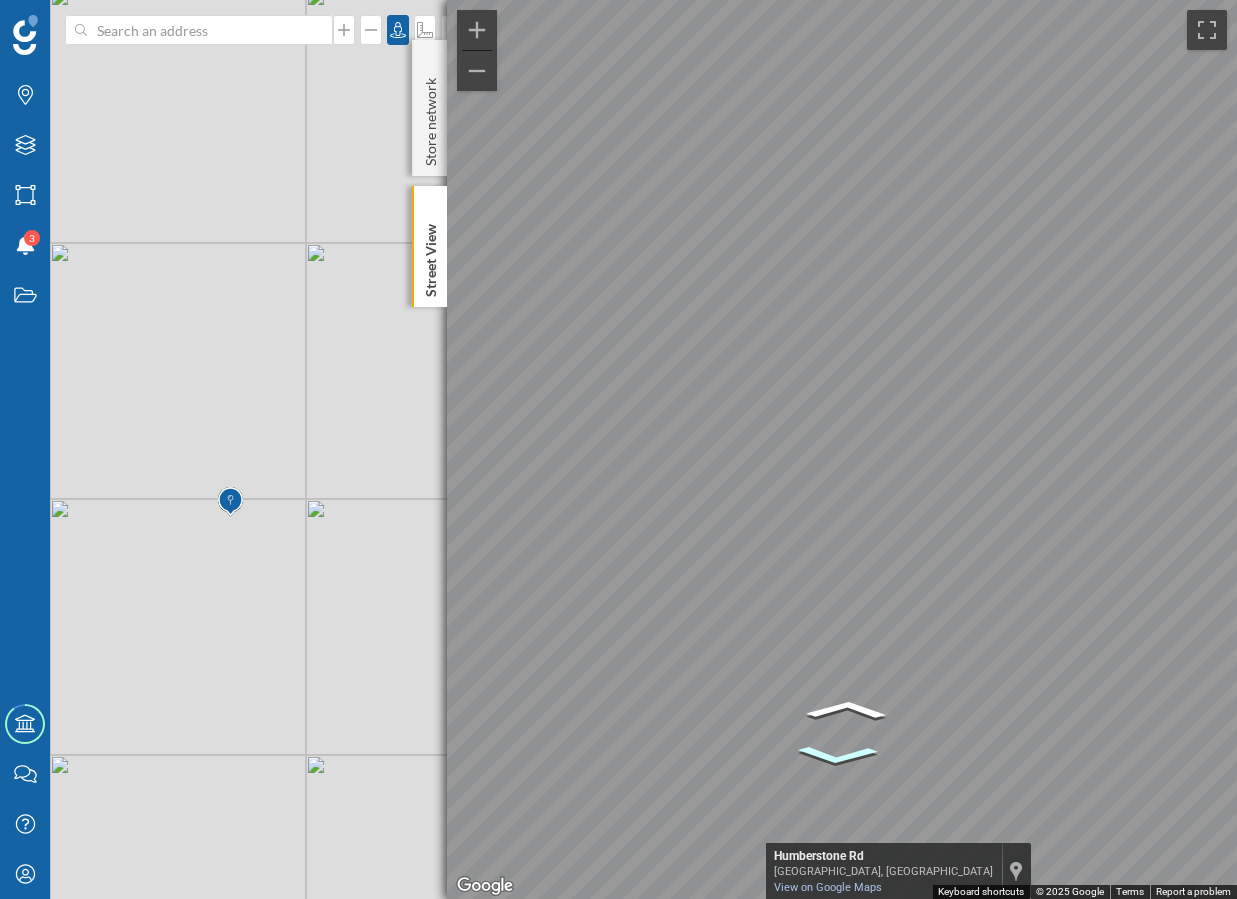 click 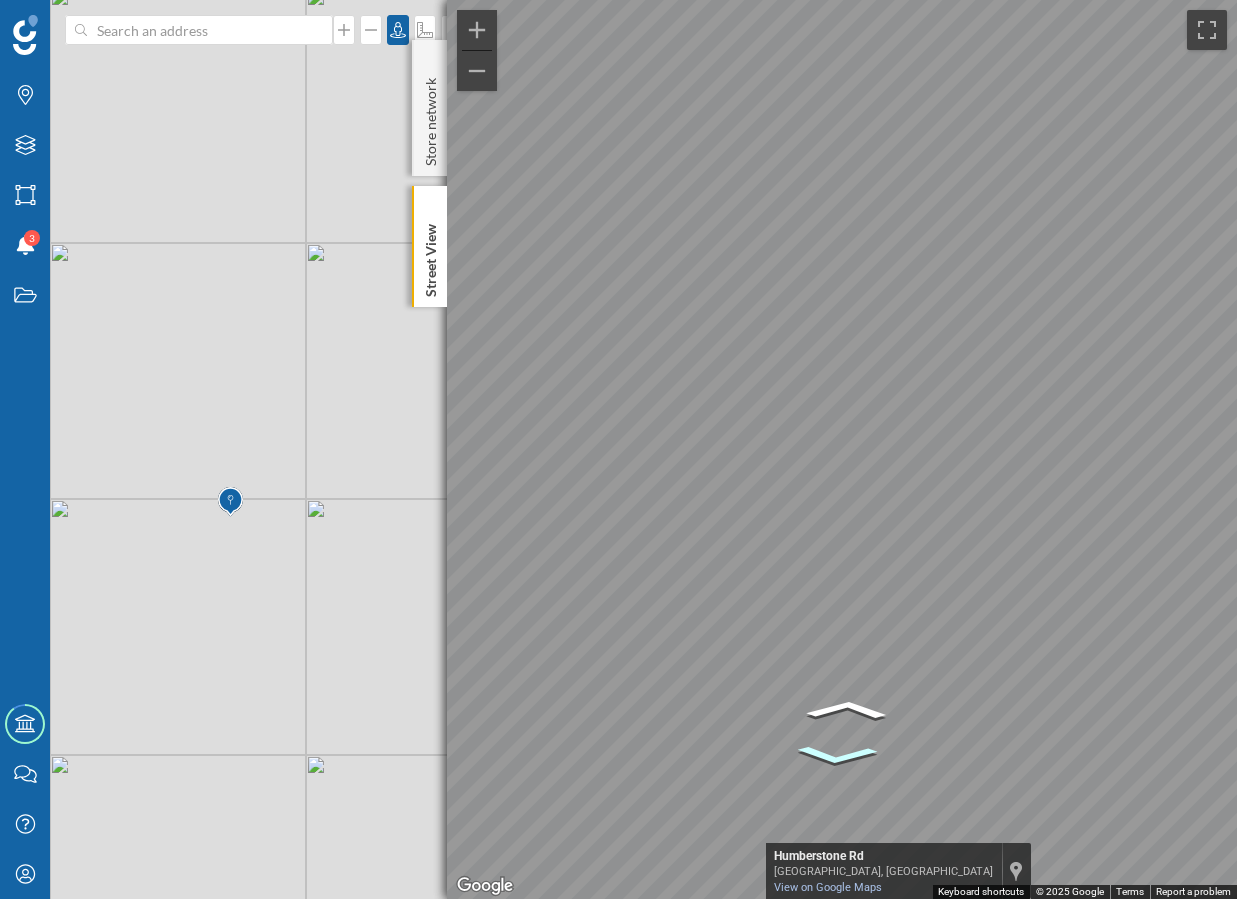 click 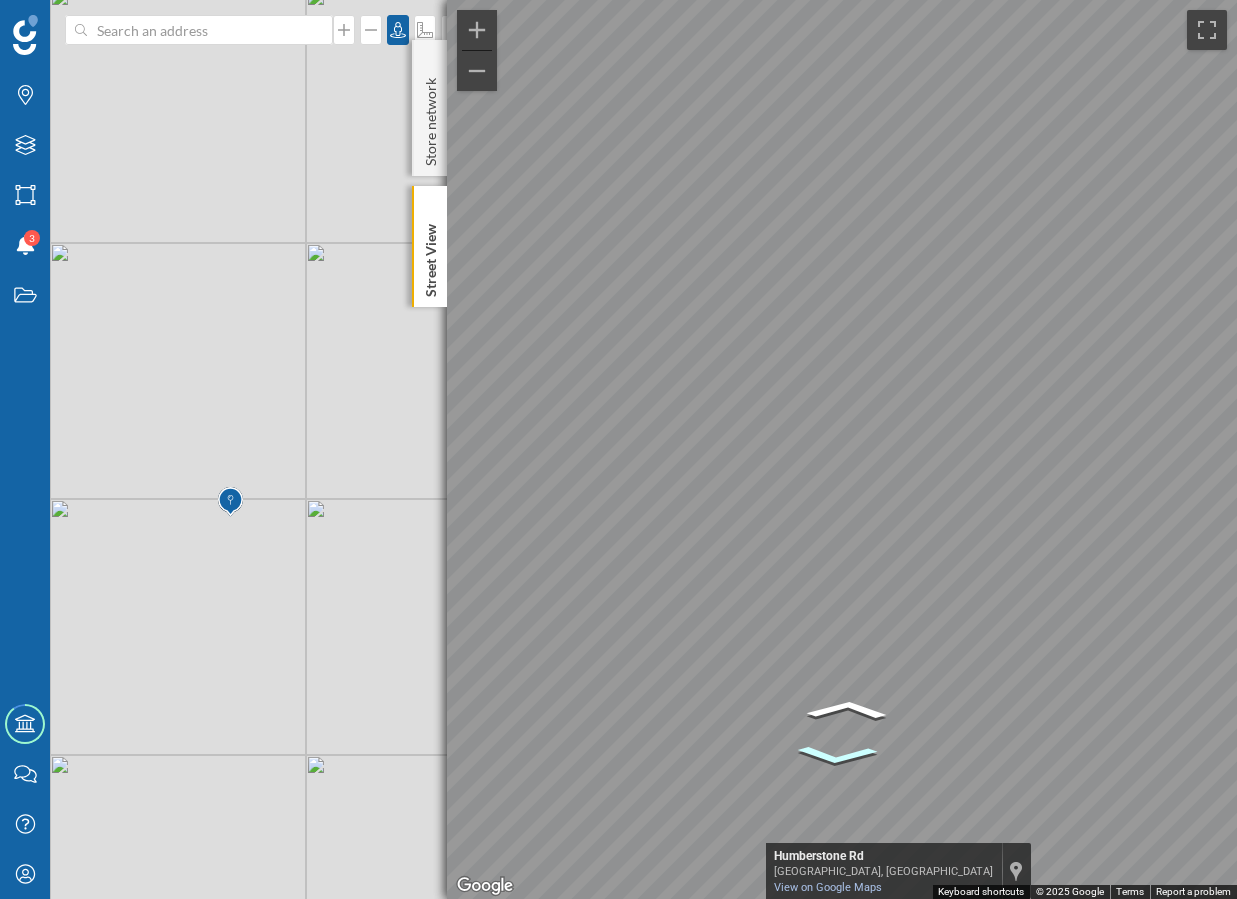 click 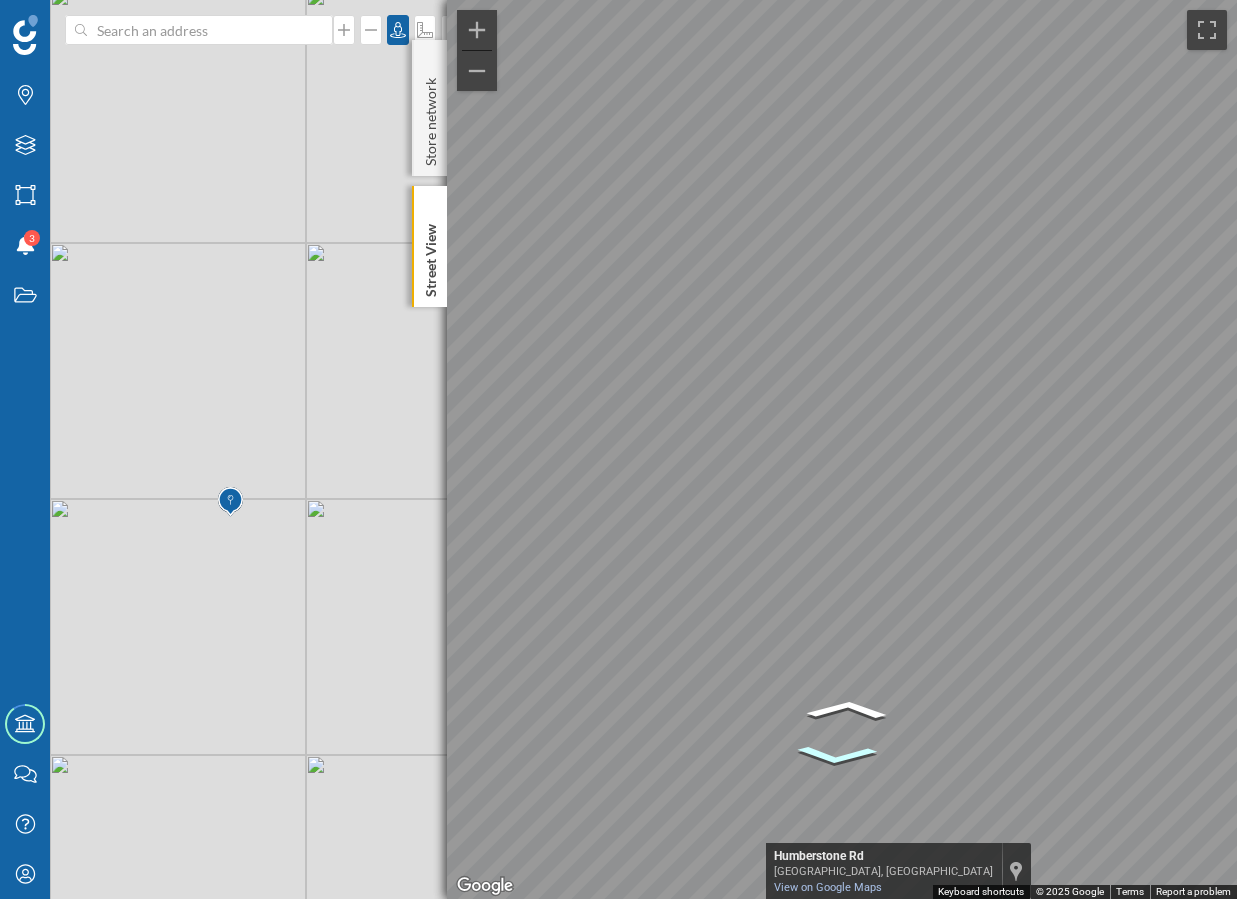click 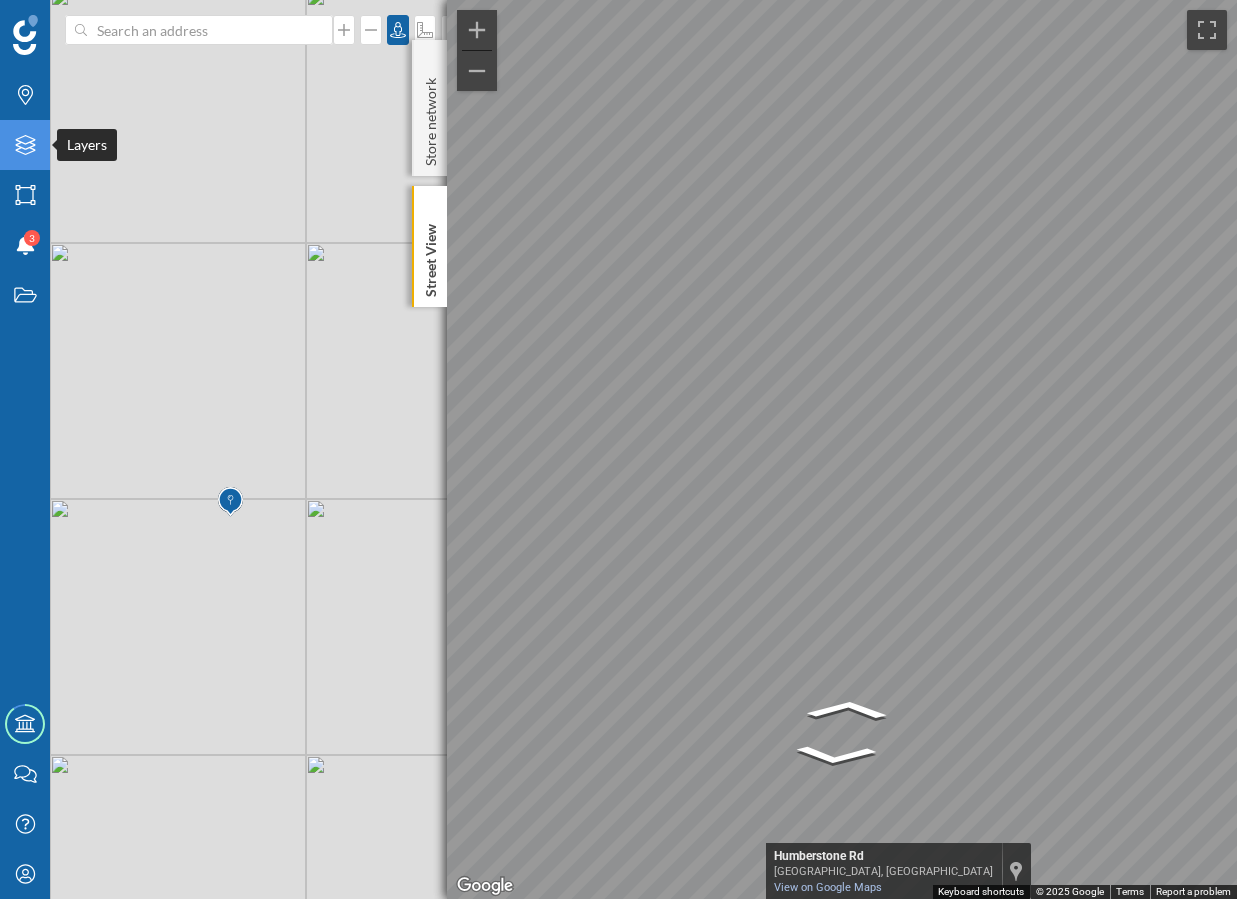 click on "Layers" 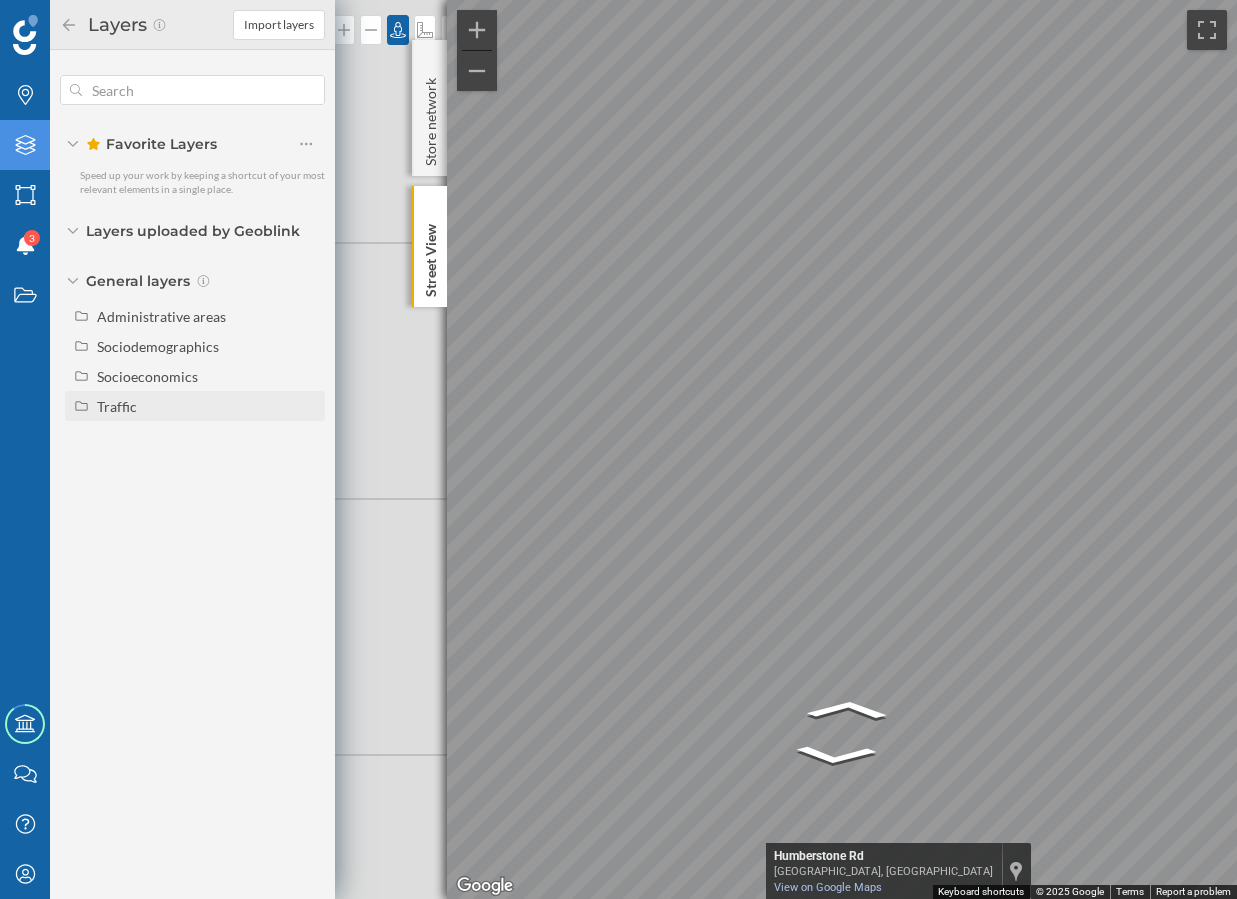 click on "Traffic" at bounding box center [207, 406] 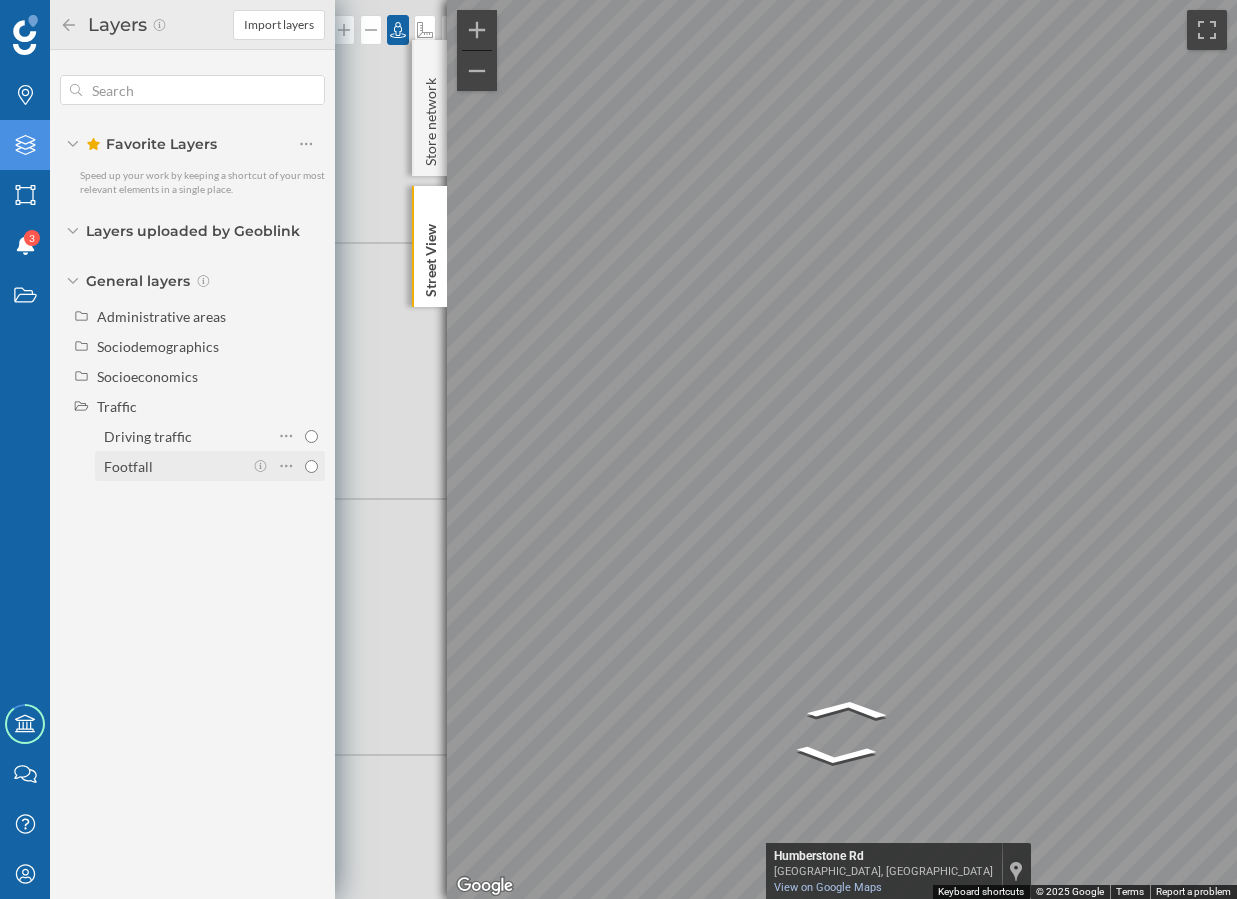 click on "Footfall" at bounding box center [128, 466] 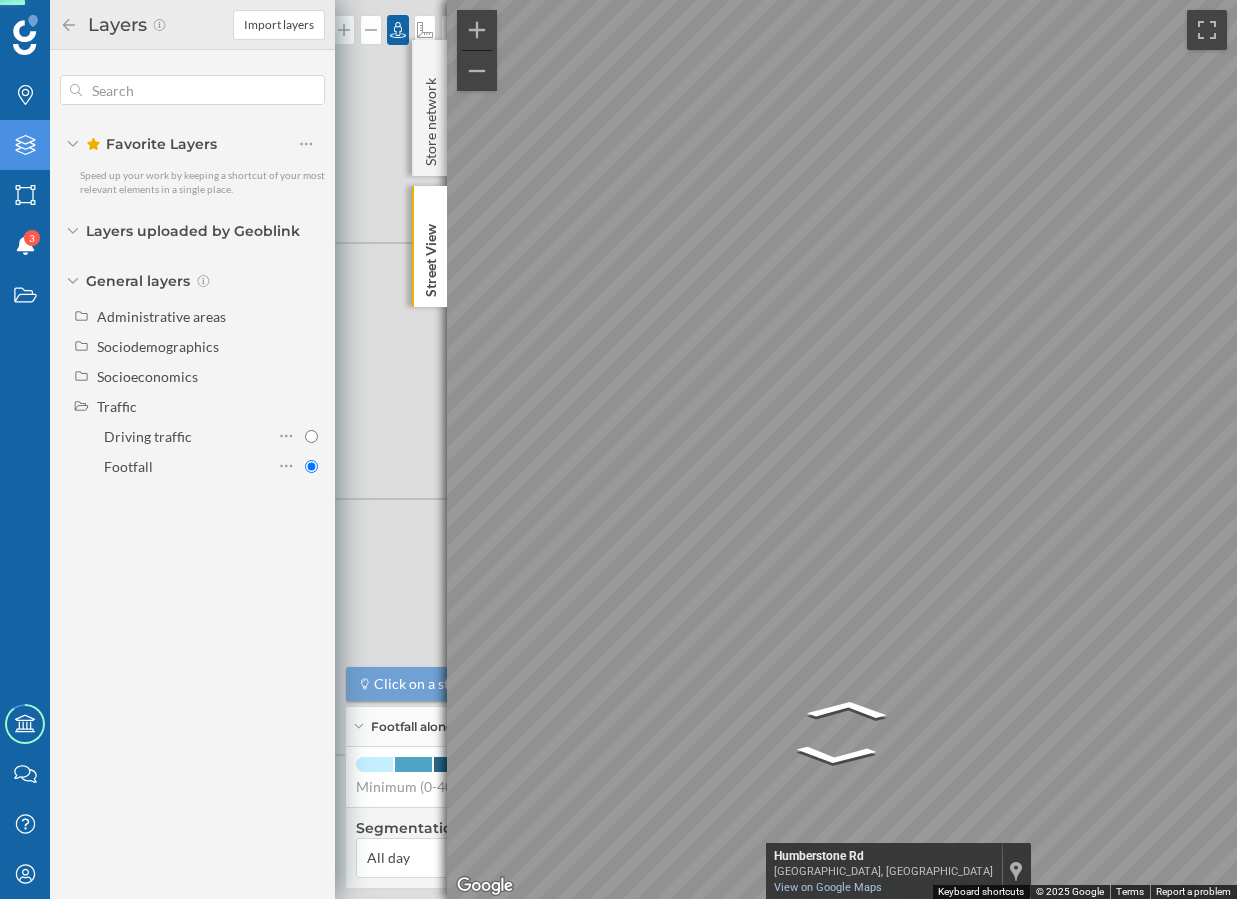 click 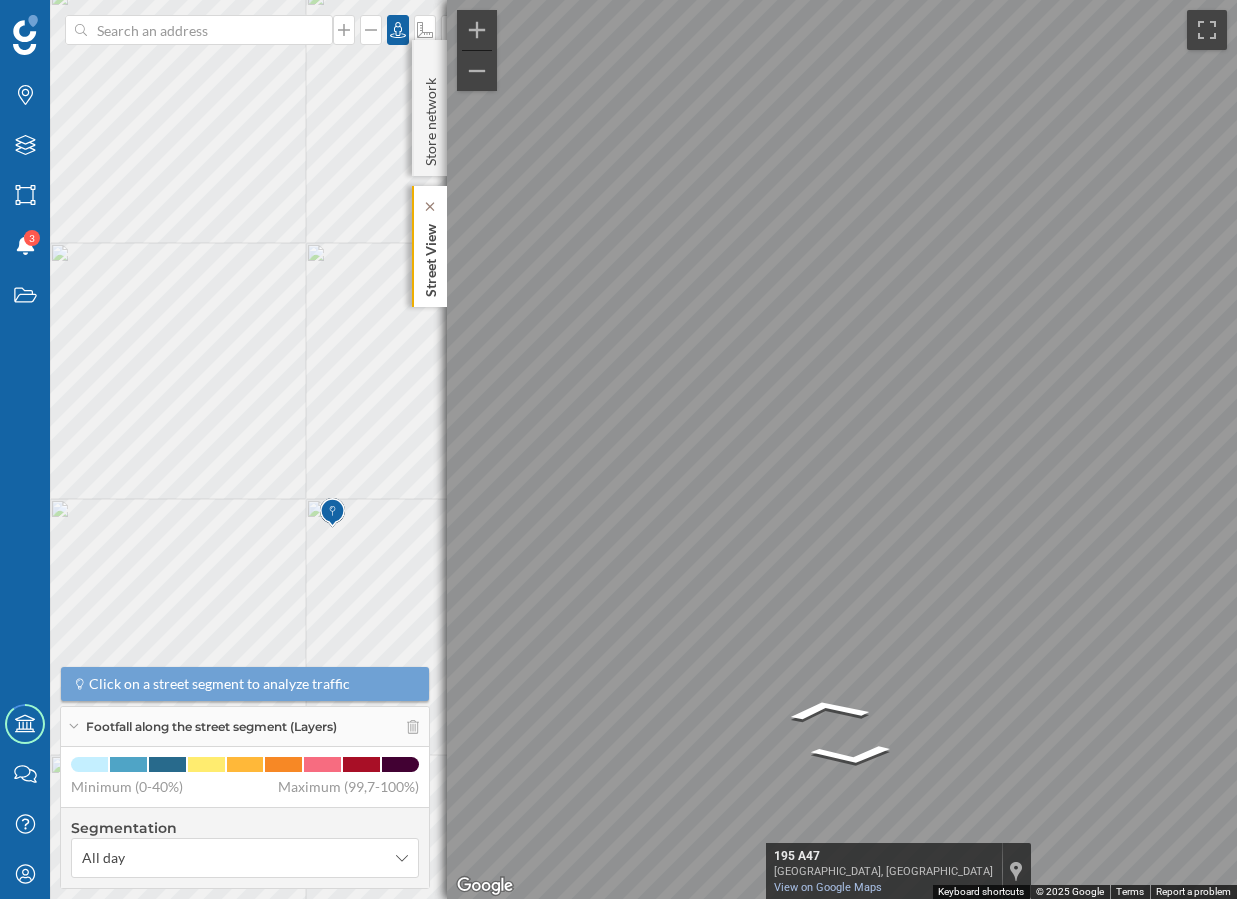 click on "Street View" 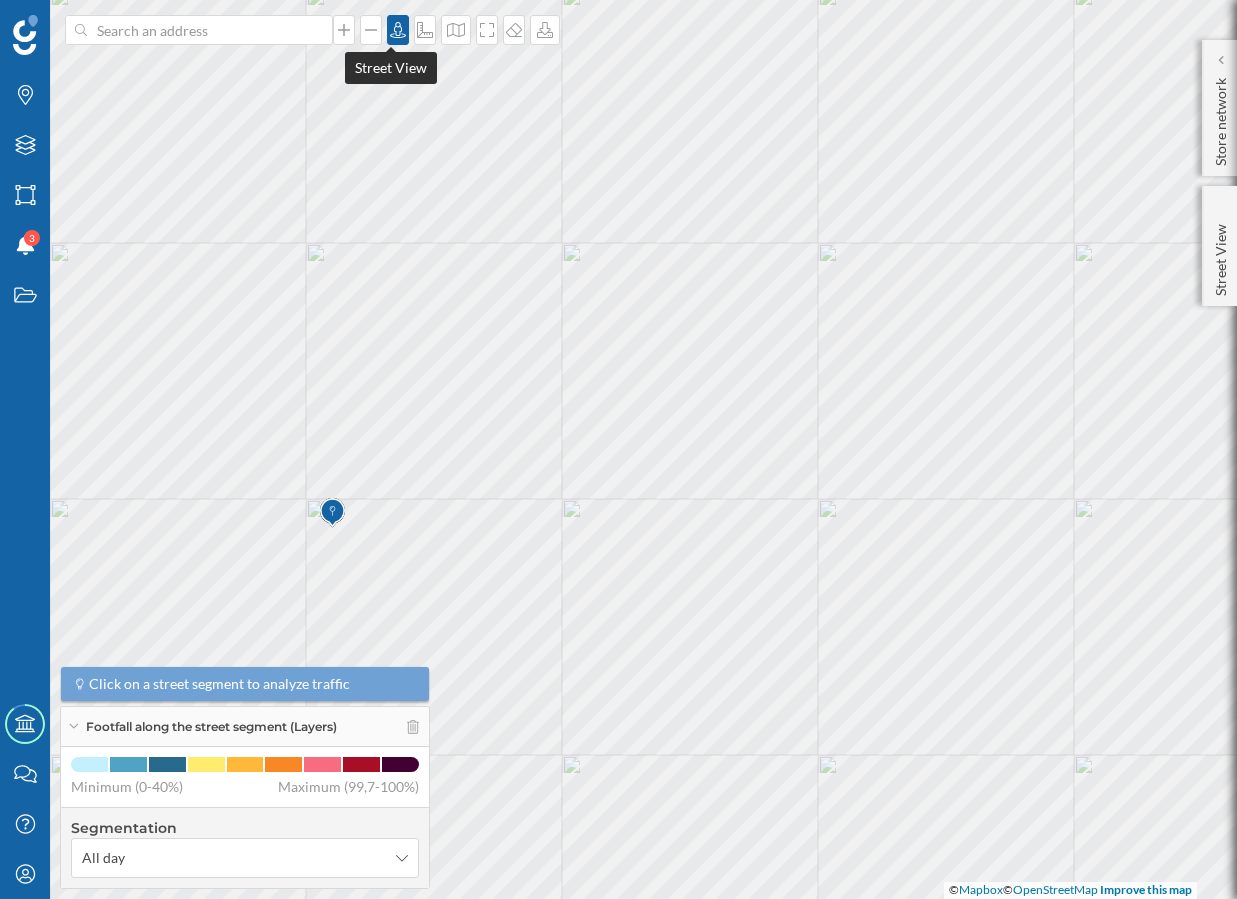 click 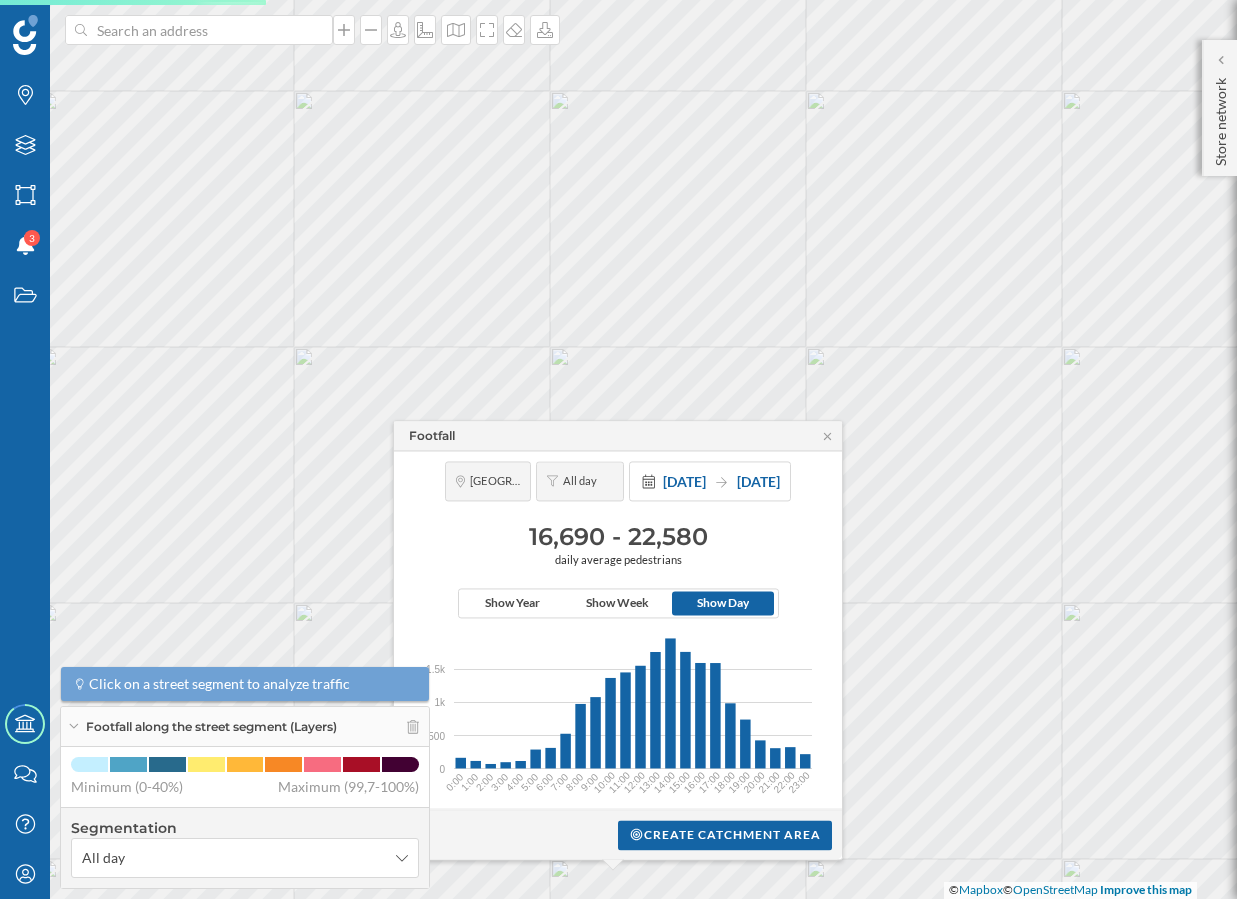 click on "[GEOGRAPHIC_DATA]
All day
[DATE]
[DATE]
16,690 - 22,580
daily average pedestrians
Show Year
Show Week
Show Day
1.5k 1.5k 1k 1k 500 500 0 0 0:00 1:00 2:00 3:00 4:00 5:00 6:00 7:00 8:00 9:00 10:00 11:00 12:00 13:00 14:00 15:00 16:00 17:00 18:00 19:00 20:00 21:00 22:00 23:00" at bounding box center (618, 630) 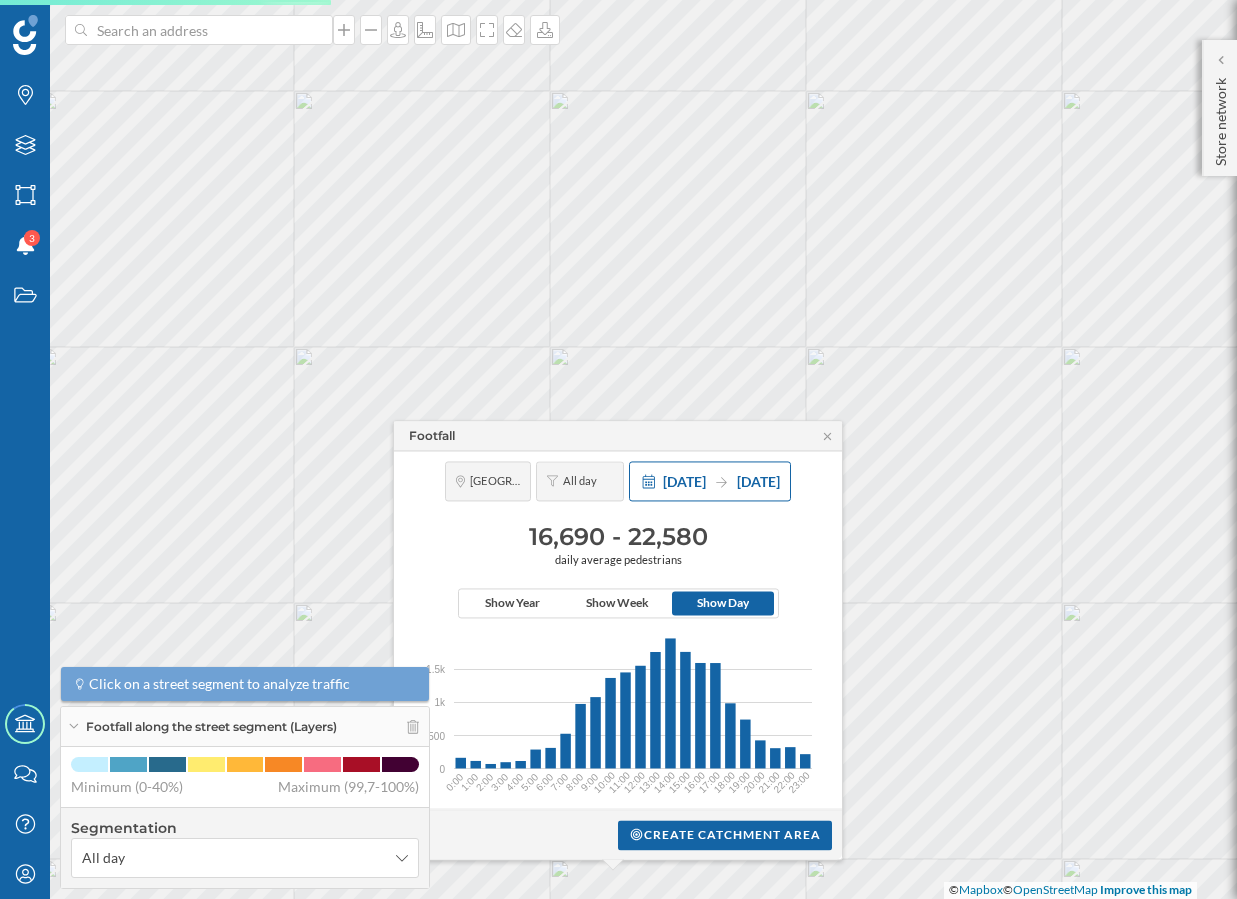 click on "[DATE]
[DATE]" at bounding box center (721, 481) 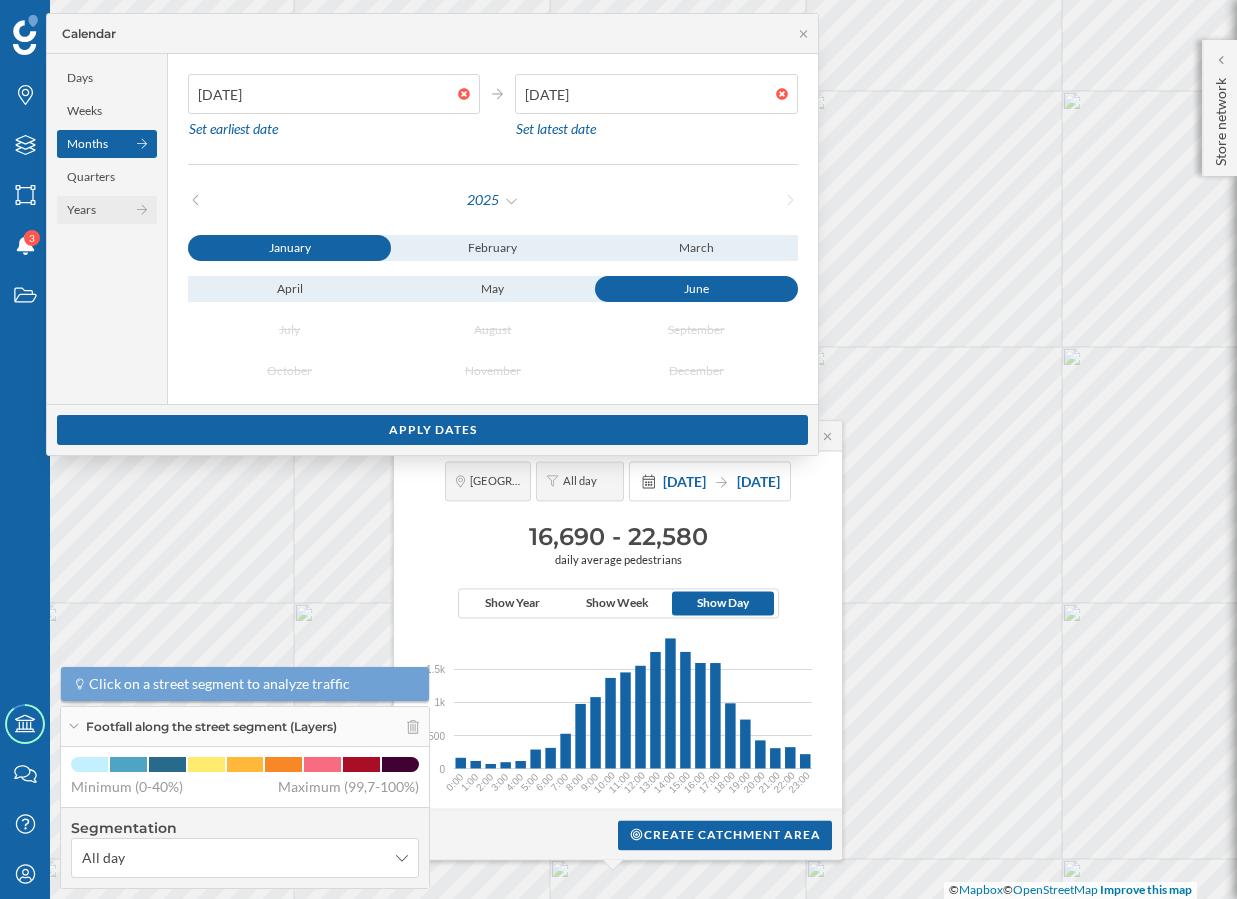 click on "Years" at bounding box center [107, 210] 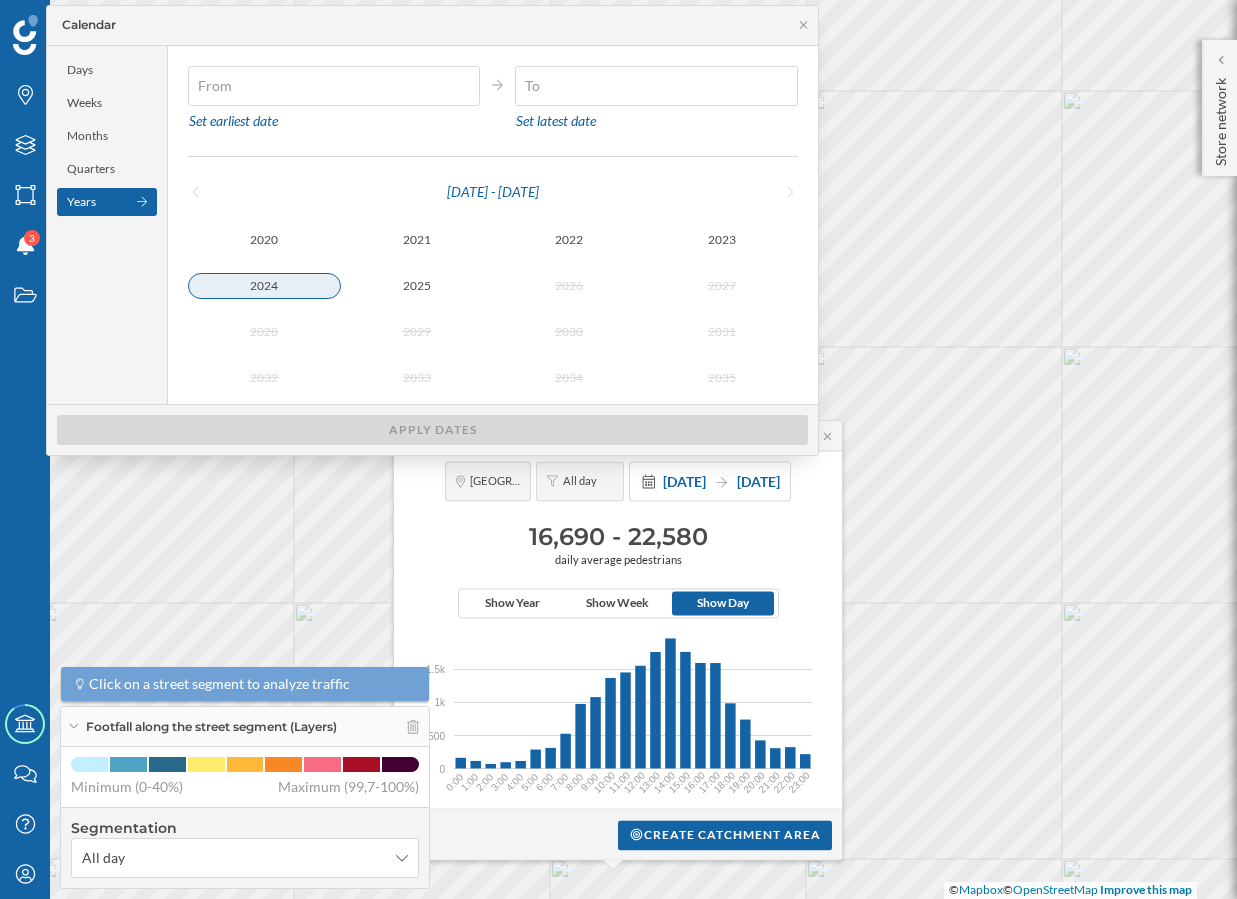type on "[DATE]" 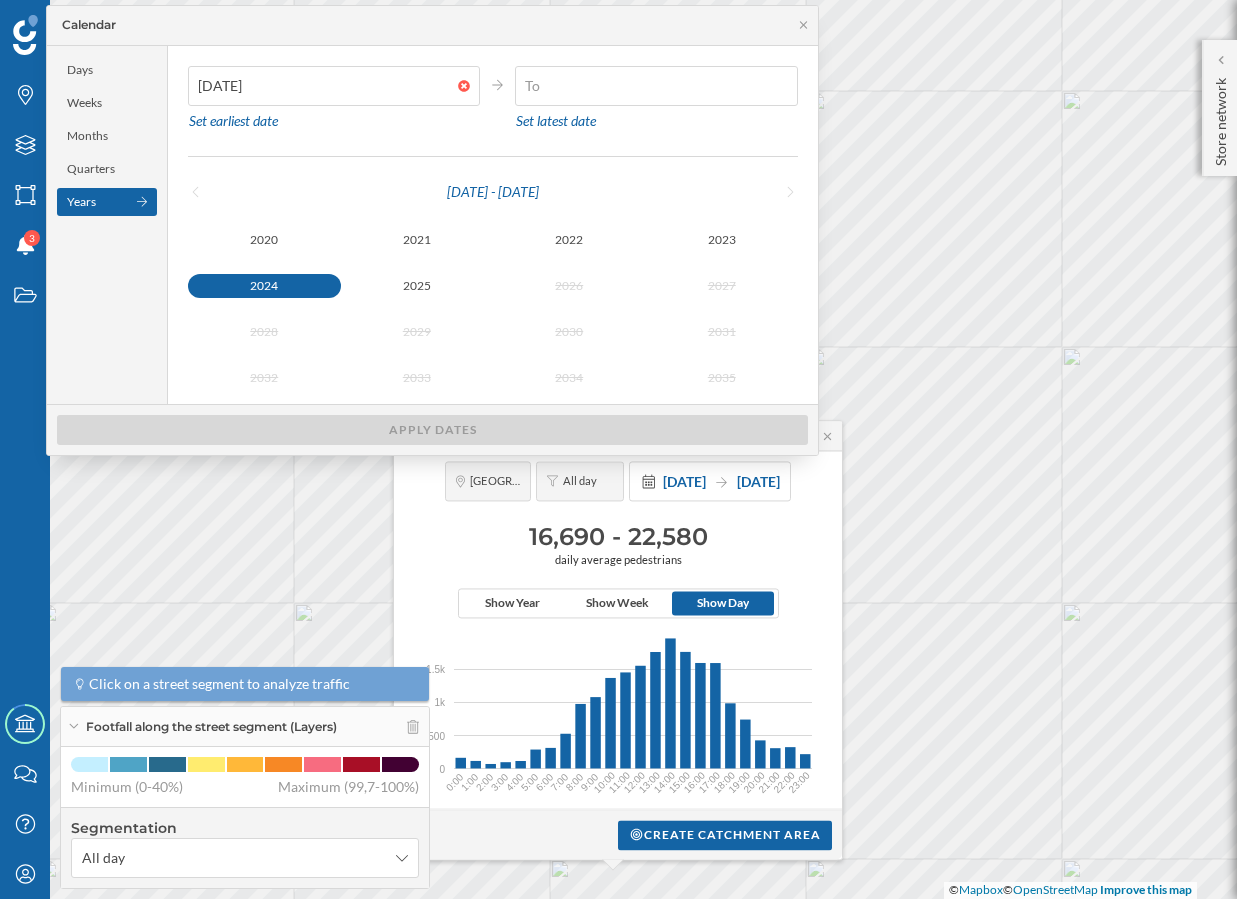 click on "2024" at bounding box center [264, 286] 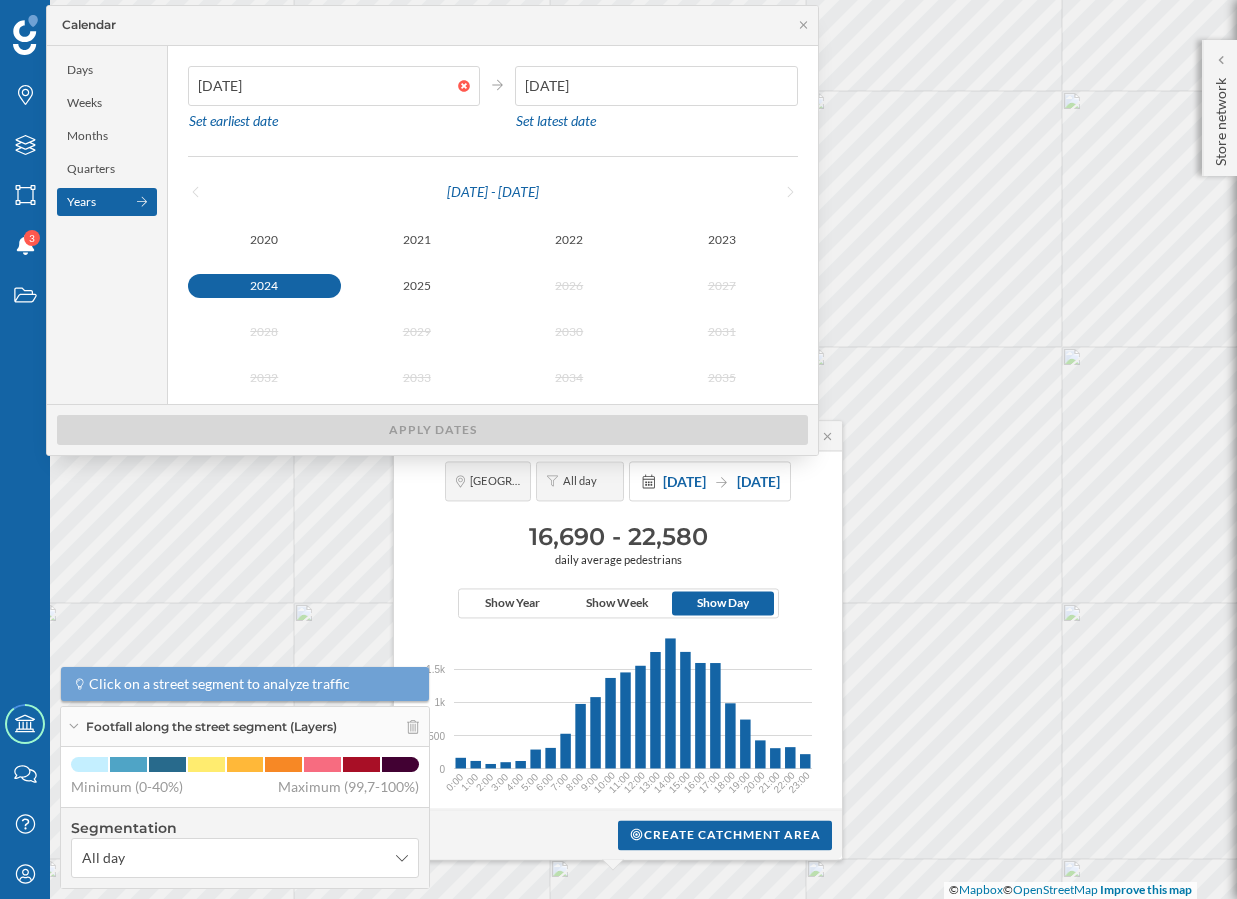 click on "2024" at bounding box center [264, 286] 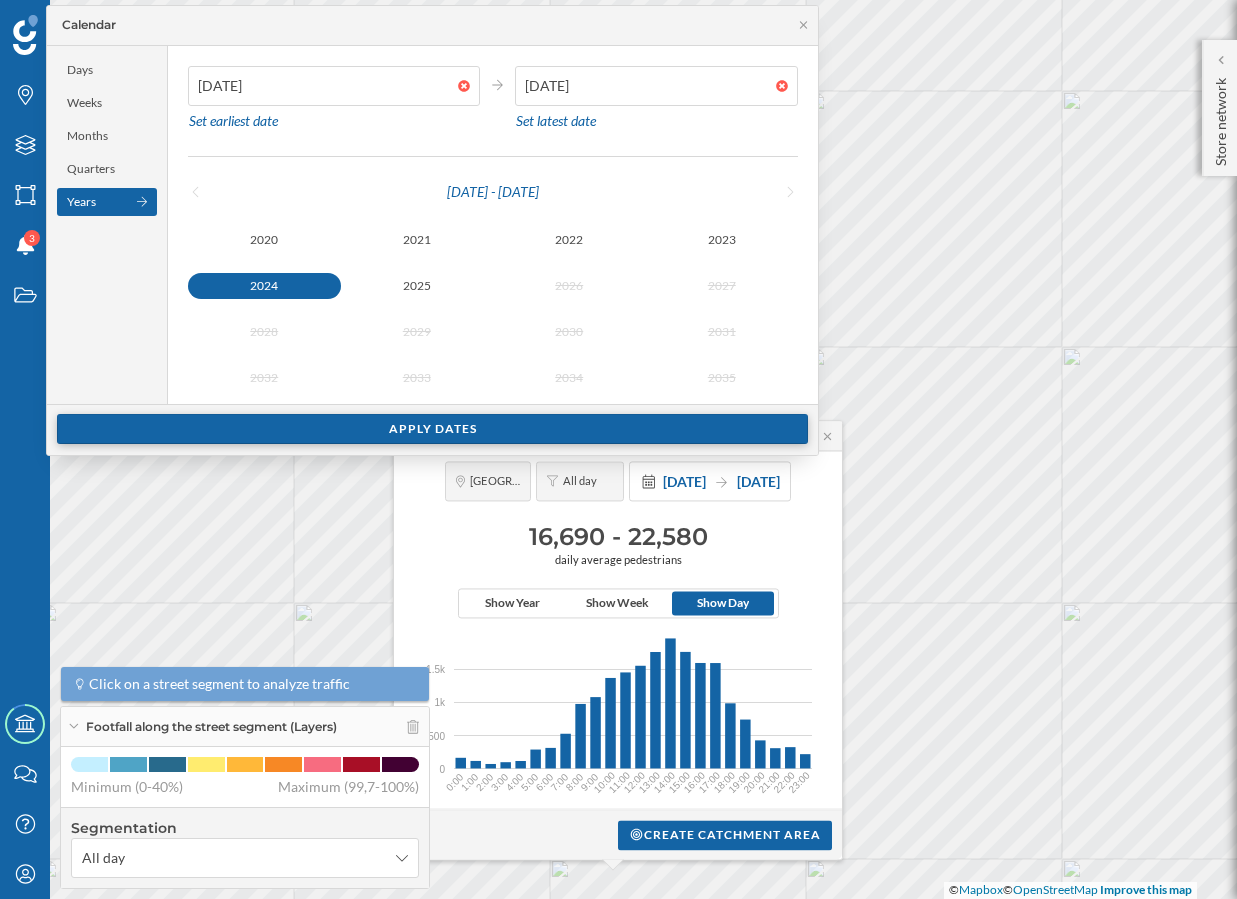 click on "Apply dates" at bounding box center (432, 429) 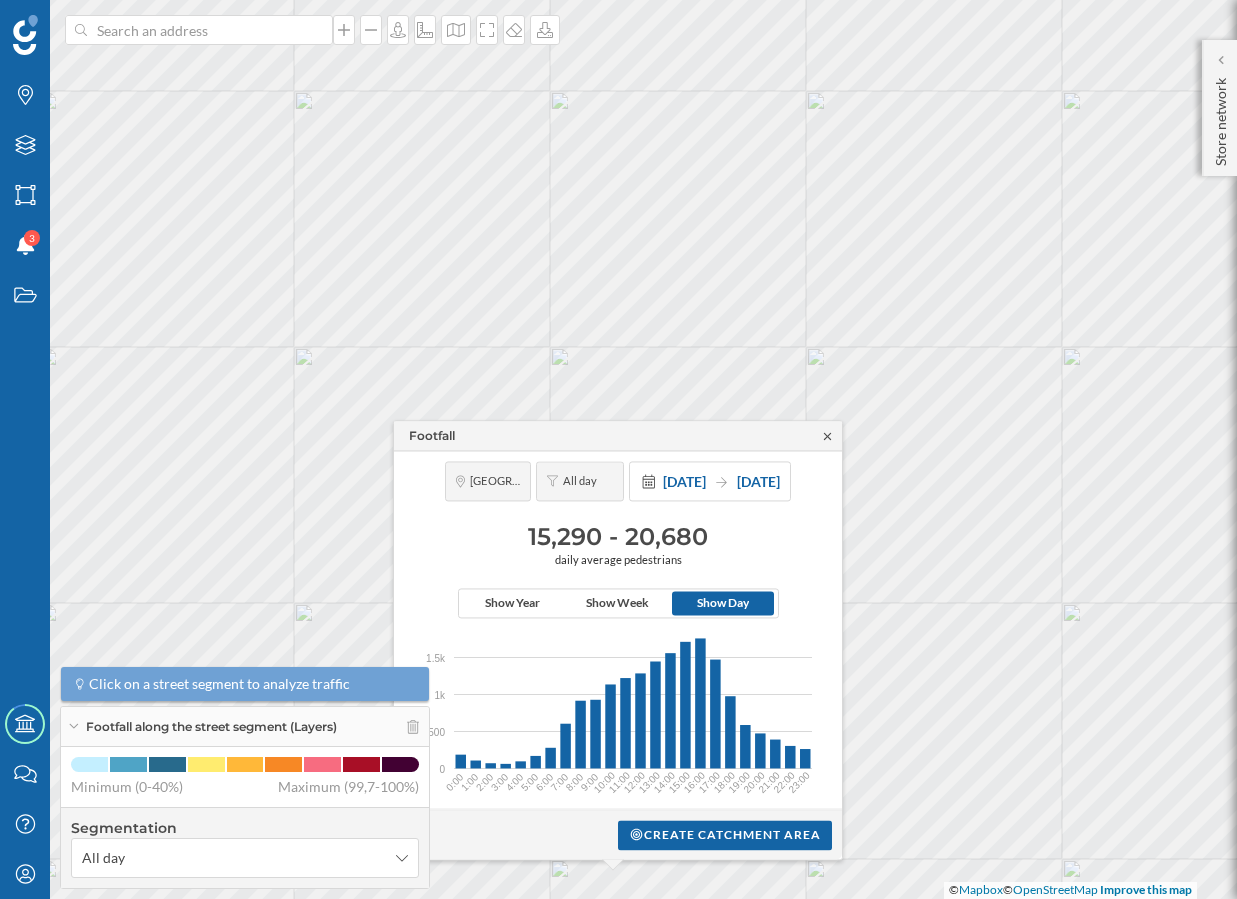 click 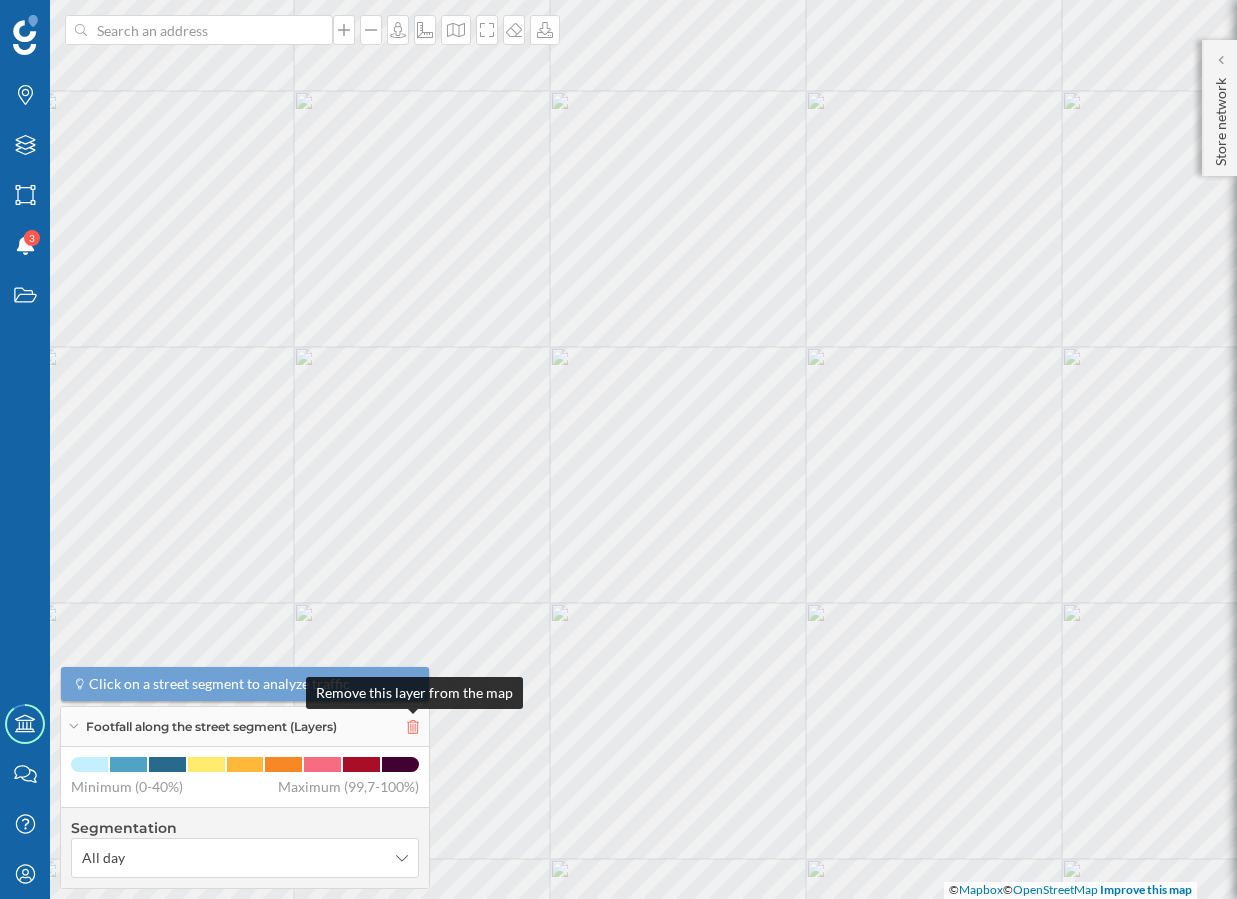 click 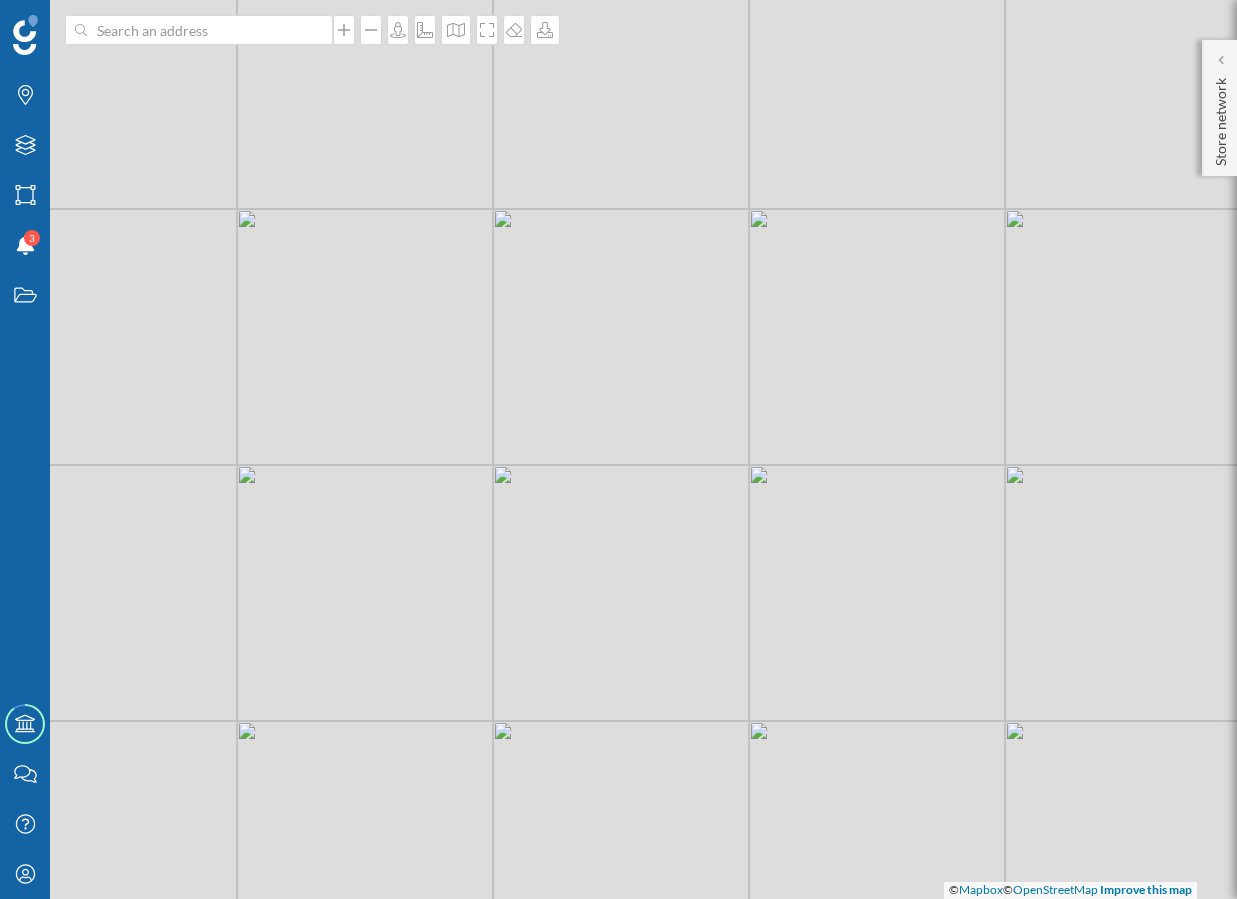 drag, startPoint x: 727, startPoint y: 706, endPoint x: 403, endPoint y: 567, distance: 352.5578 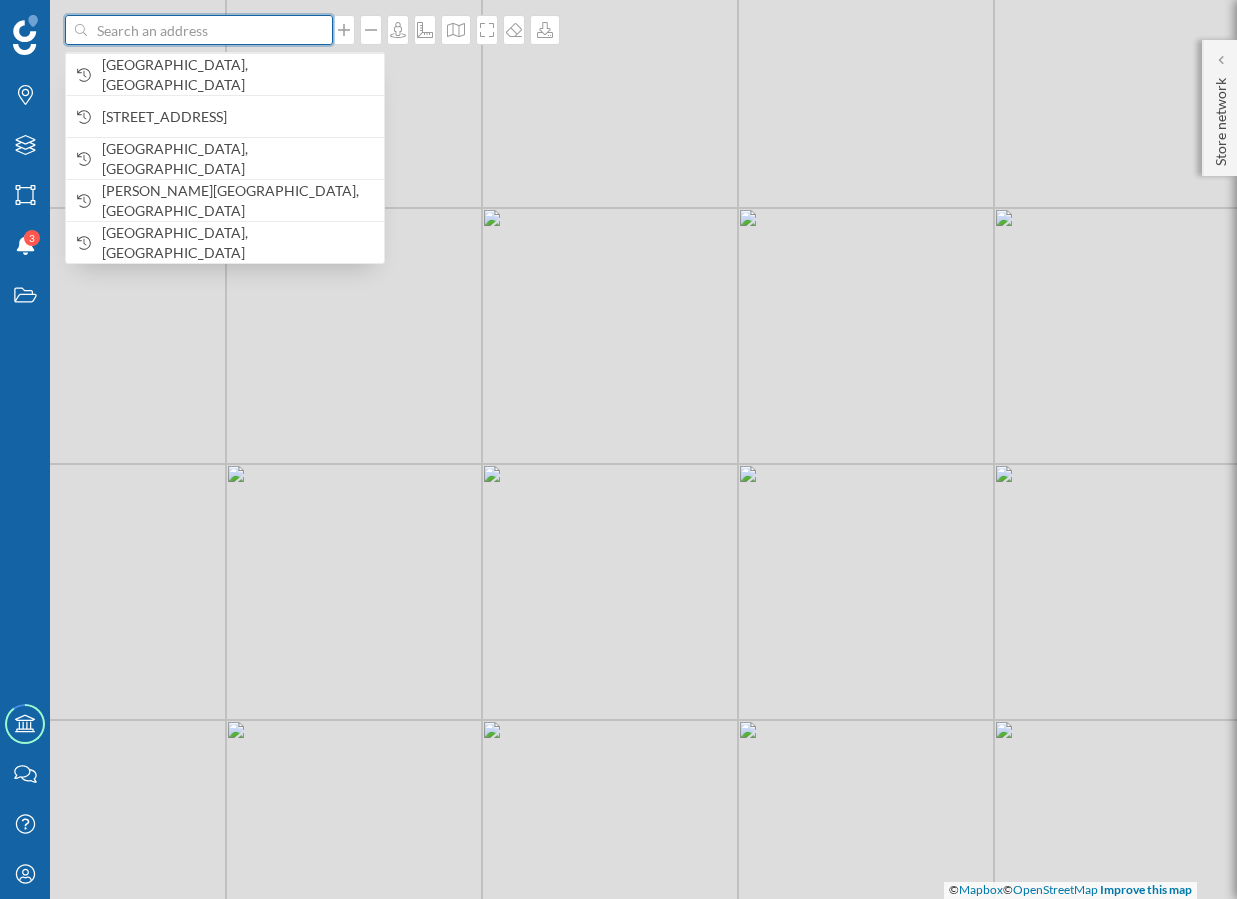 click at bounding box center [199, 30] 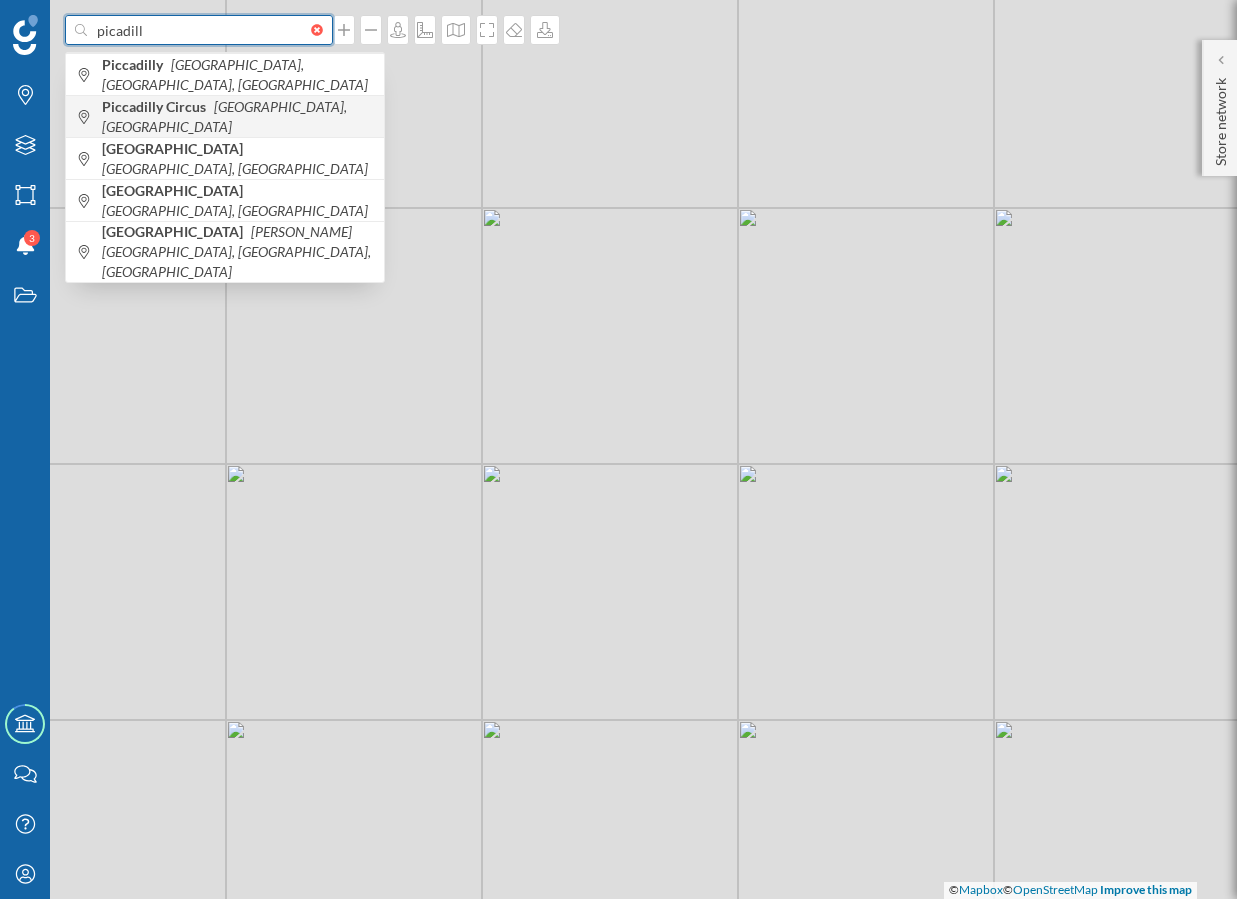 type on "picadill" 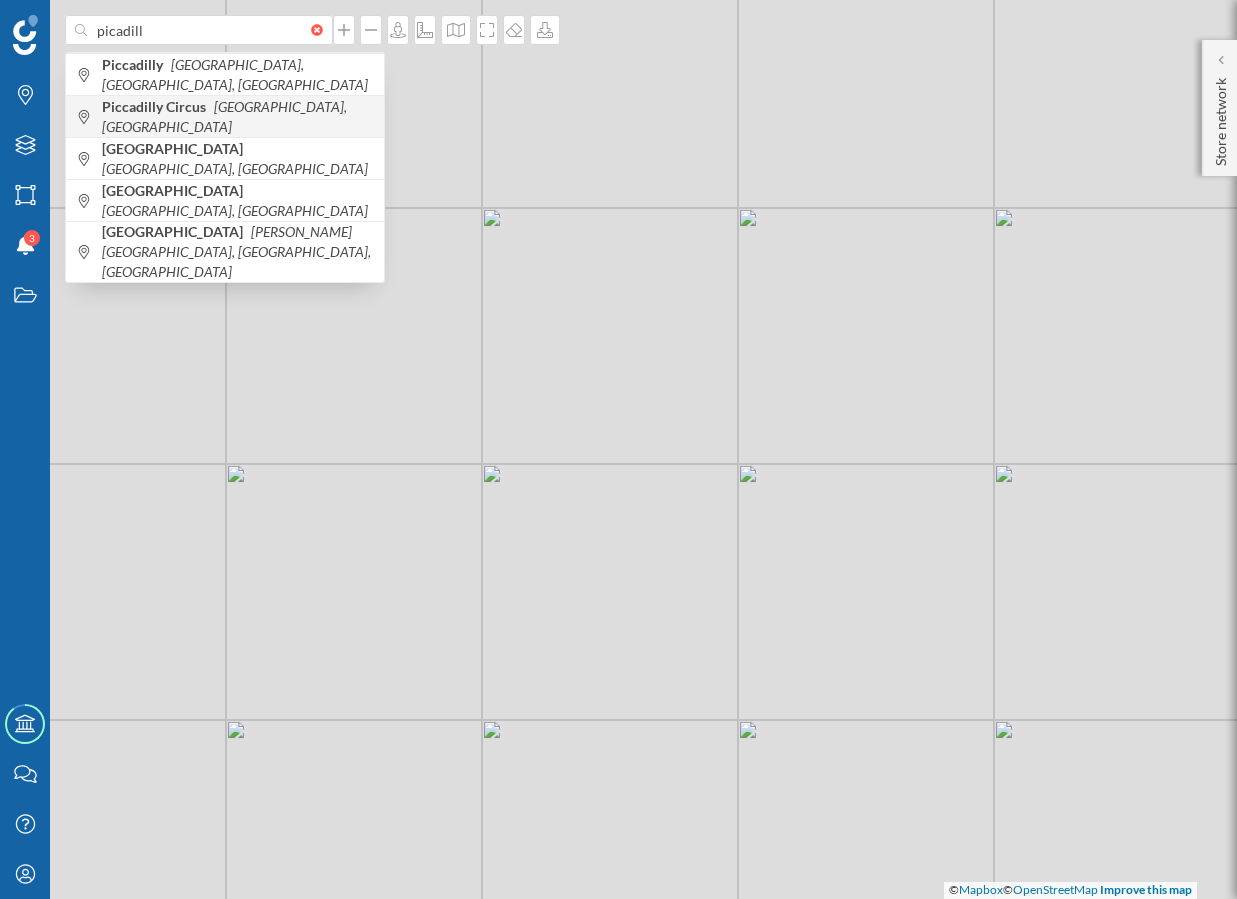 click on "[GEOGRAPHIC_DATA], [GEOGRAPHIC_DATA]" at bounding box center (238, 117) 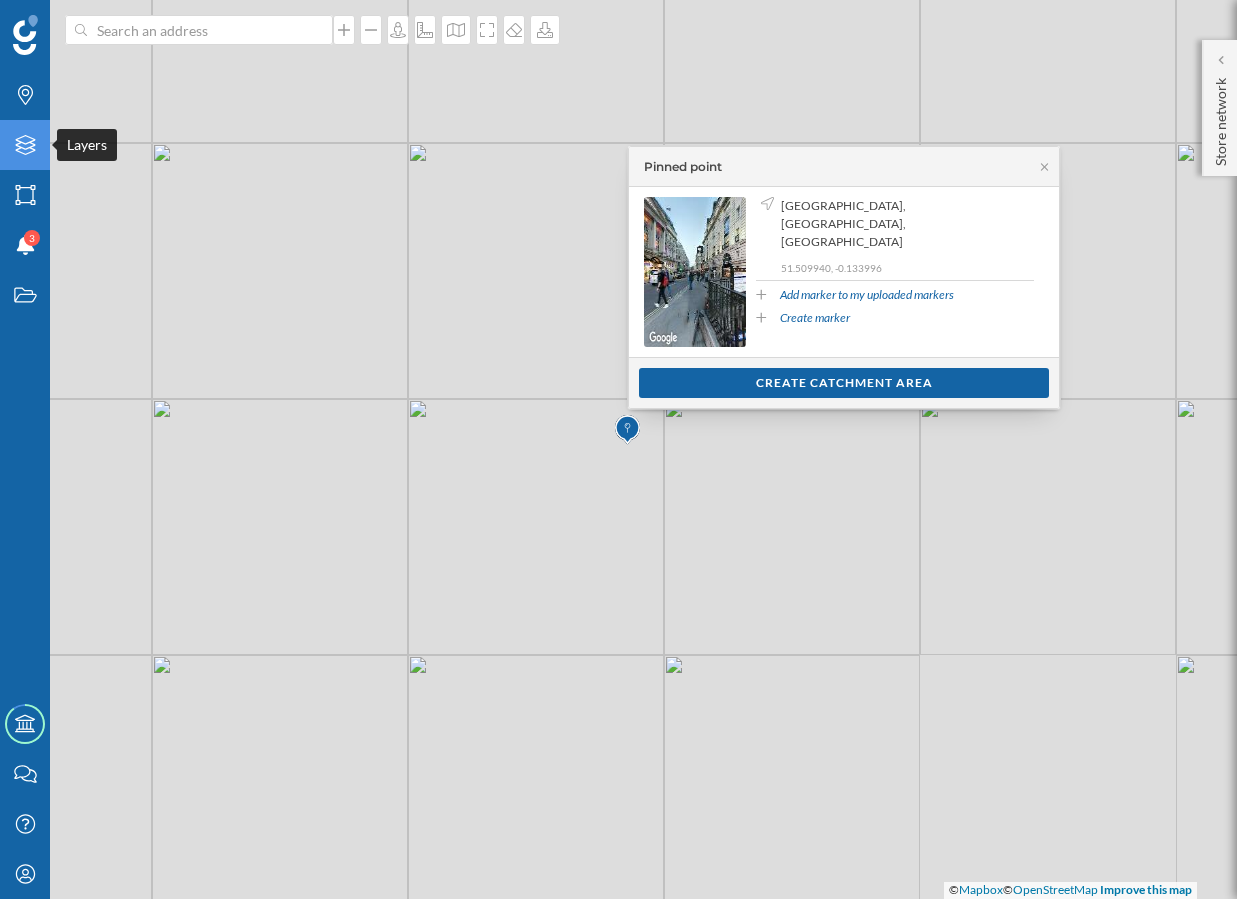 click on "Layers" at bounding box center (25, 145) 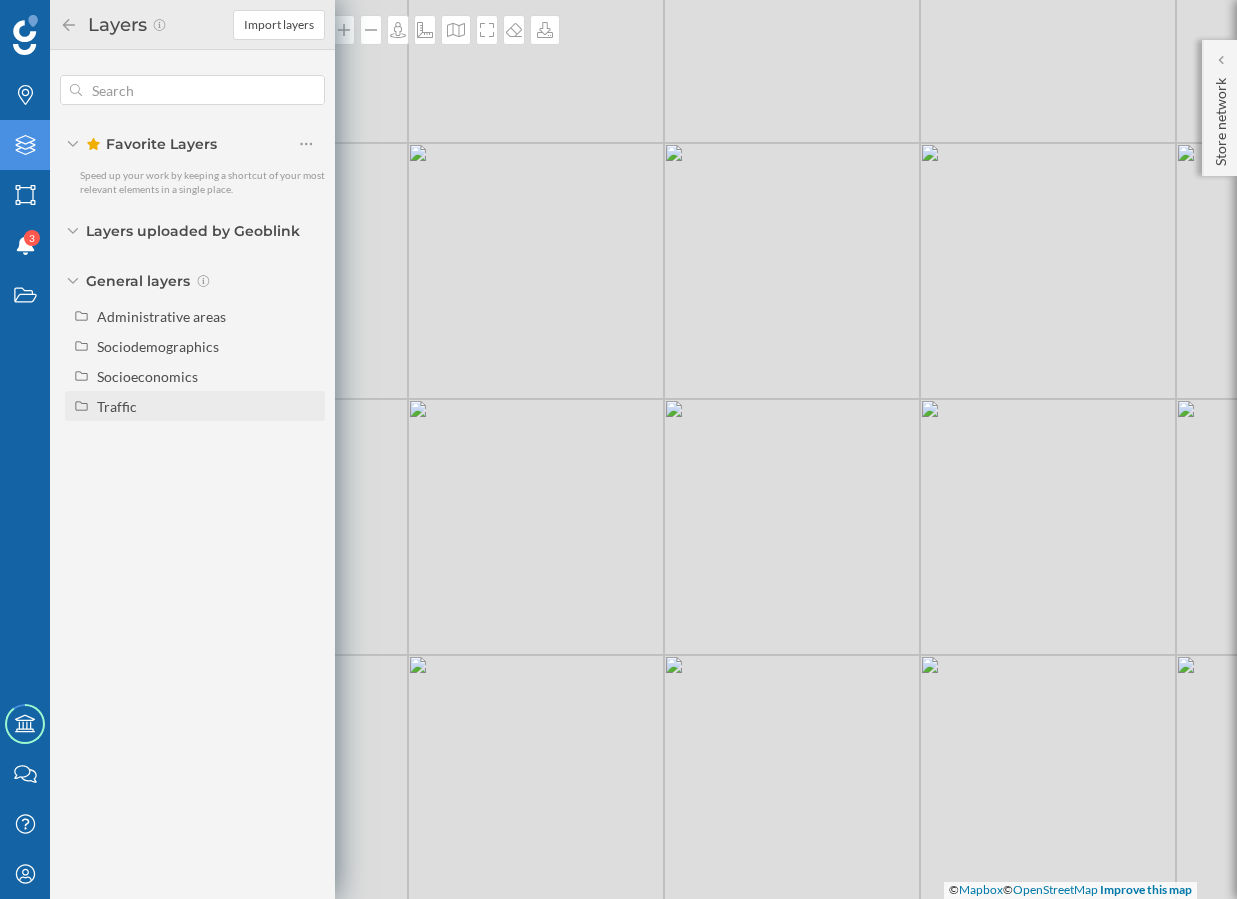 click on "Traffic" at bounding box center (195, 406) 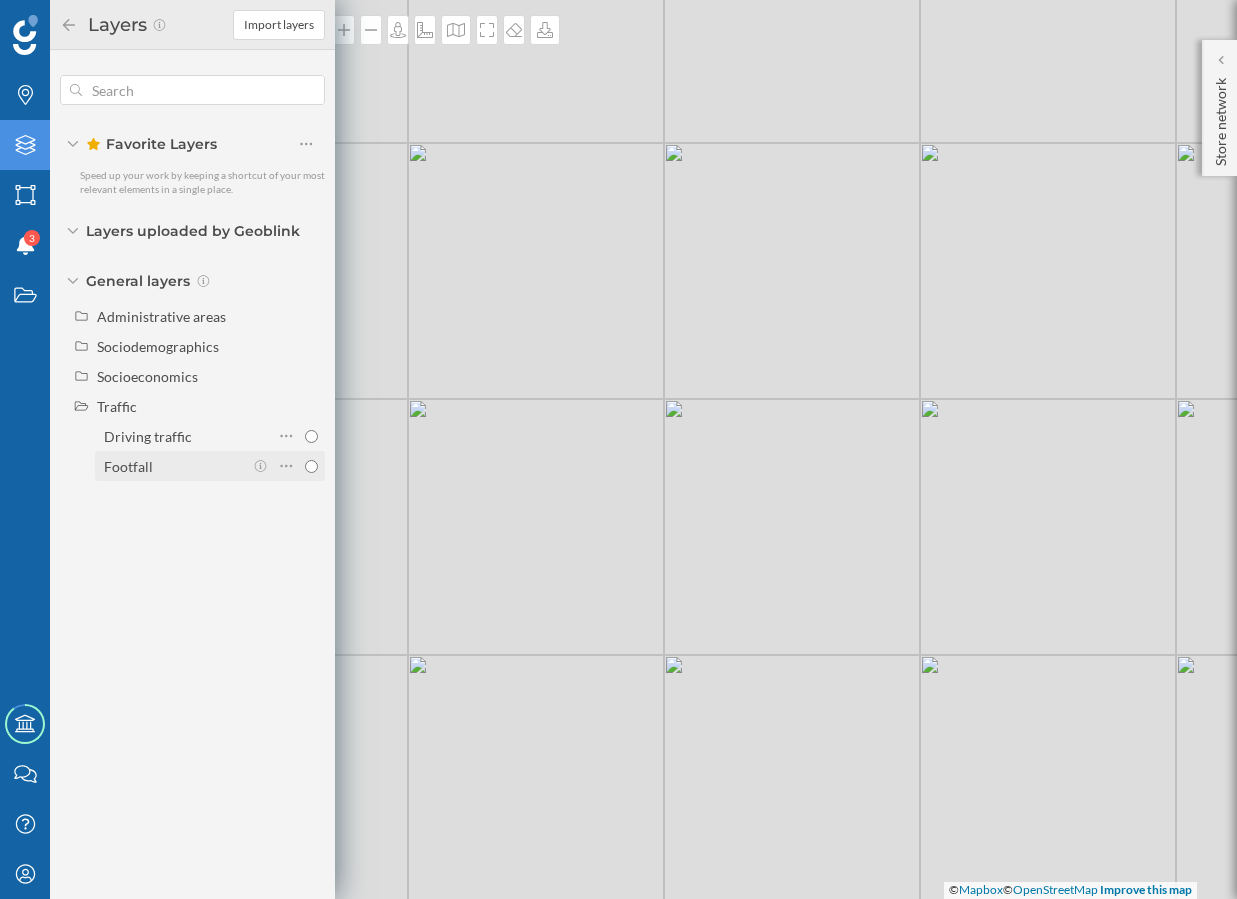 click on "Footfall" at bounding box center [173, 466] 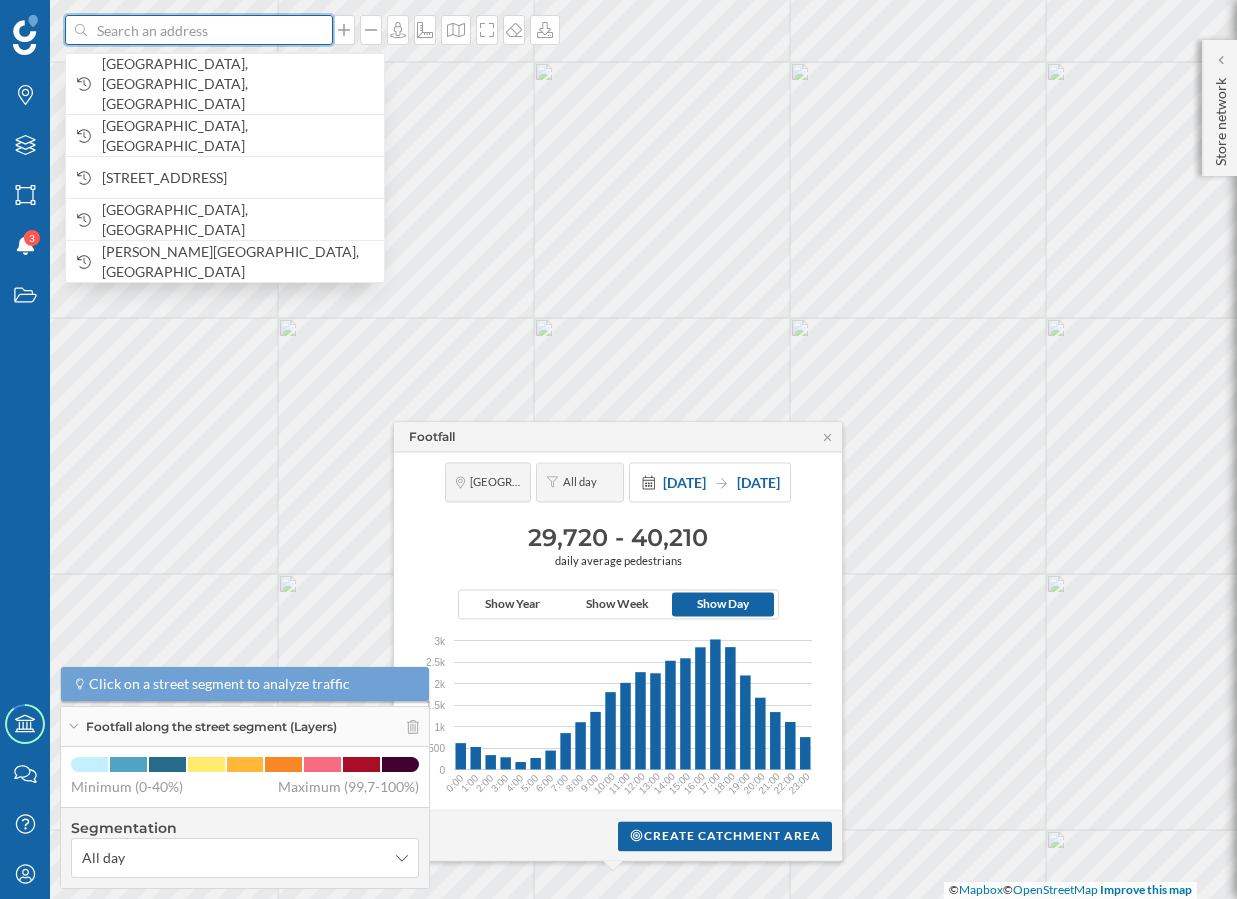 click at bounding box center [199, 30] 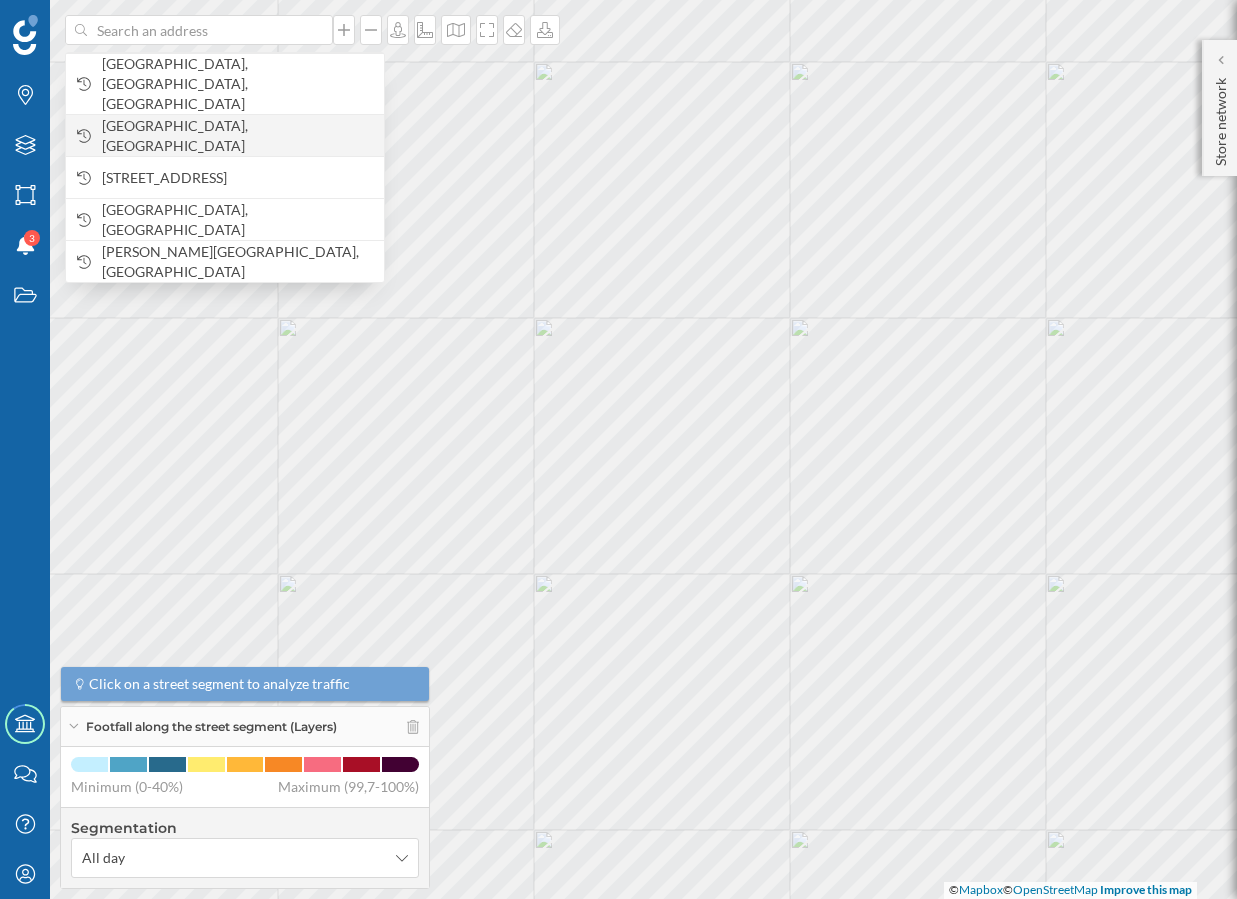 click on "[GEOGRAPHIC_DATA], [GEOGRAPHIC_DATA]" at bounding box center [238, 136] 